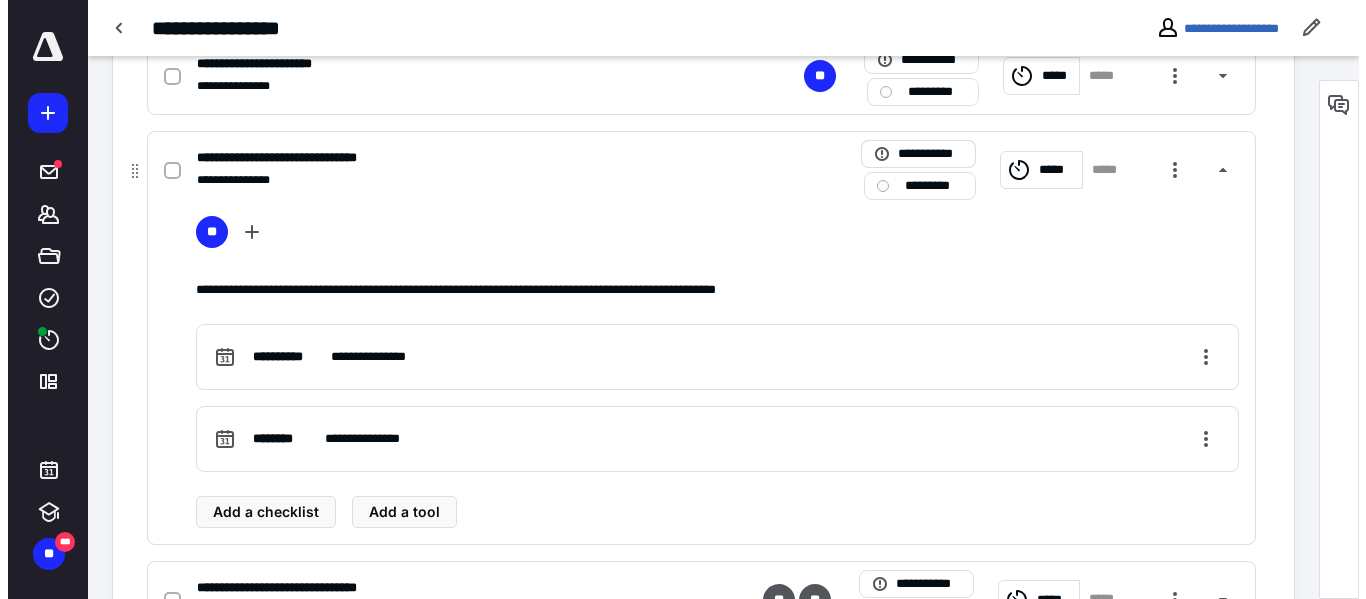 scroll, scrollTop: 0, scrollLeft: 0, axis: both 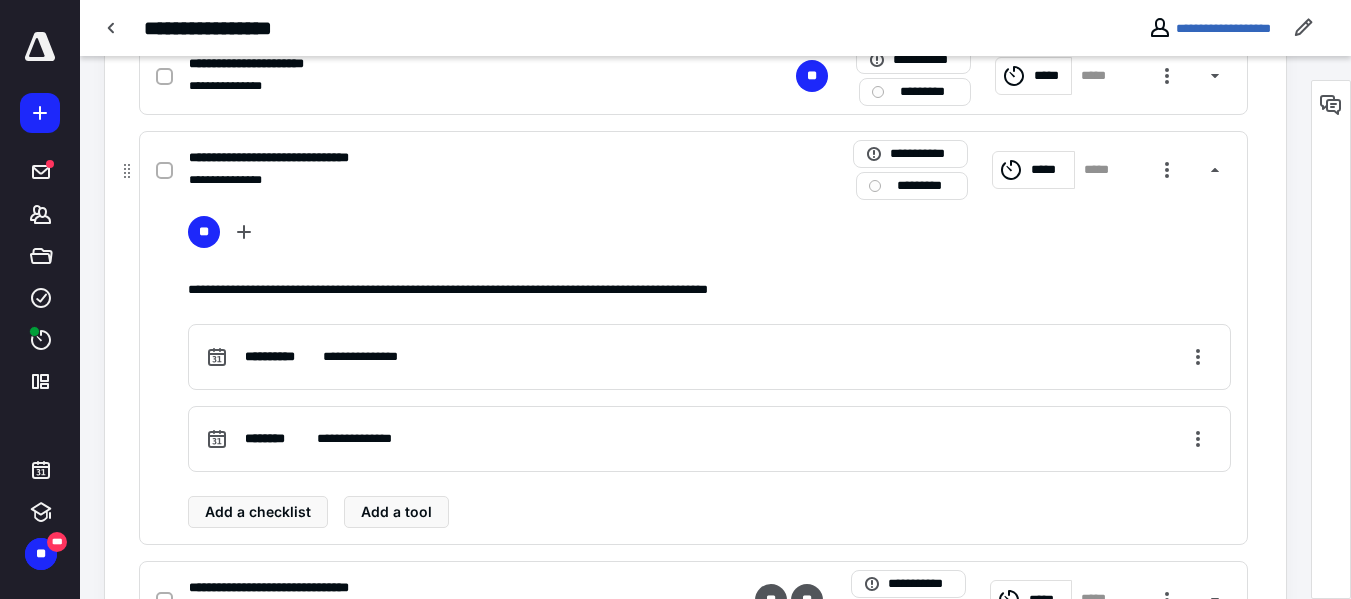 click 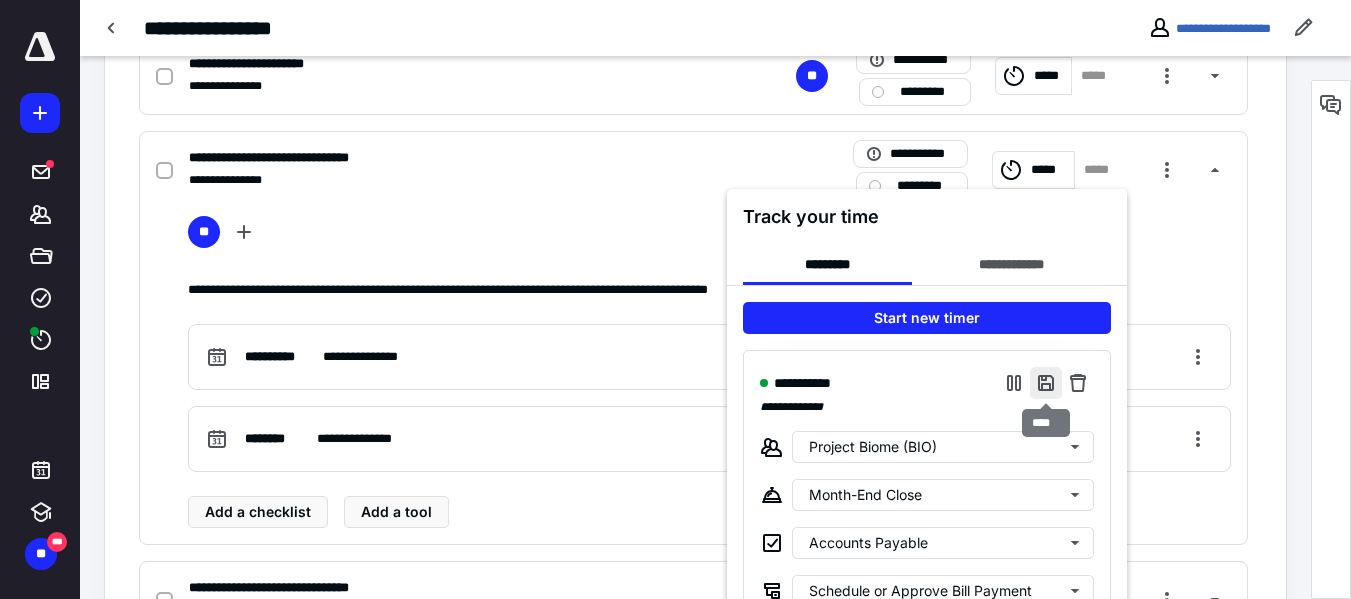 click at bounding box center [1046, 383] 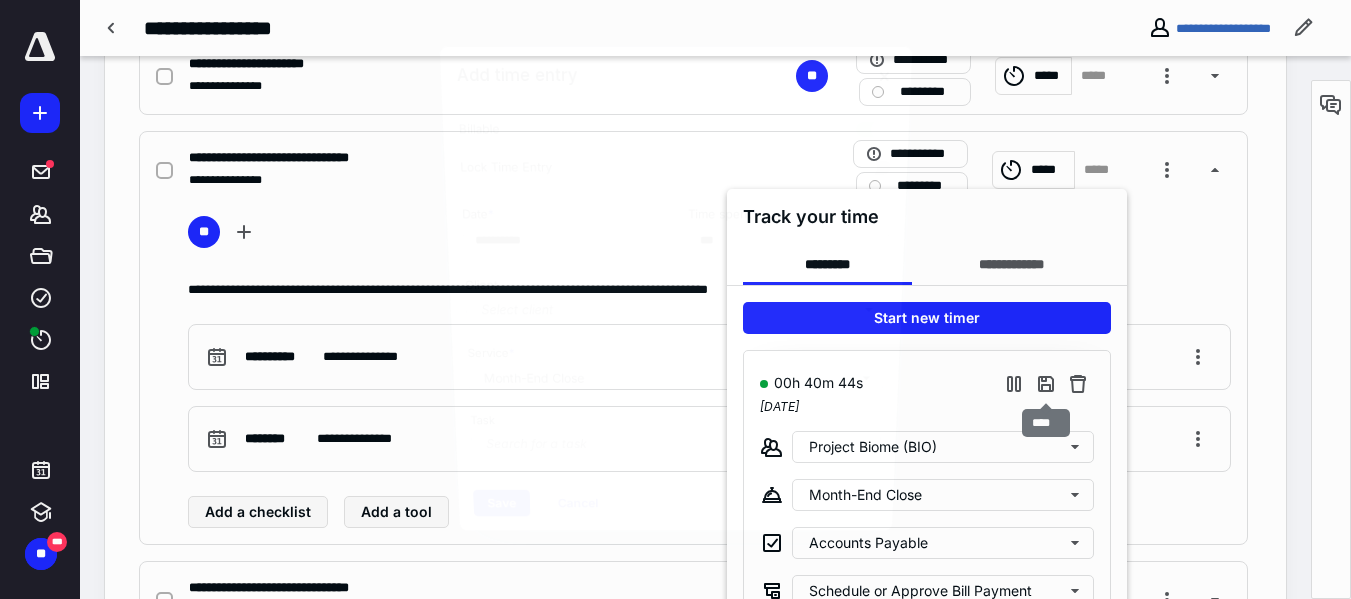 type on "***" 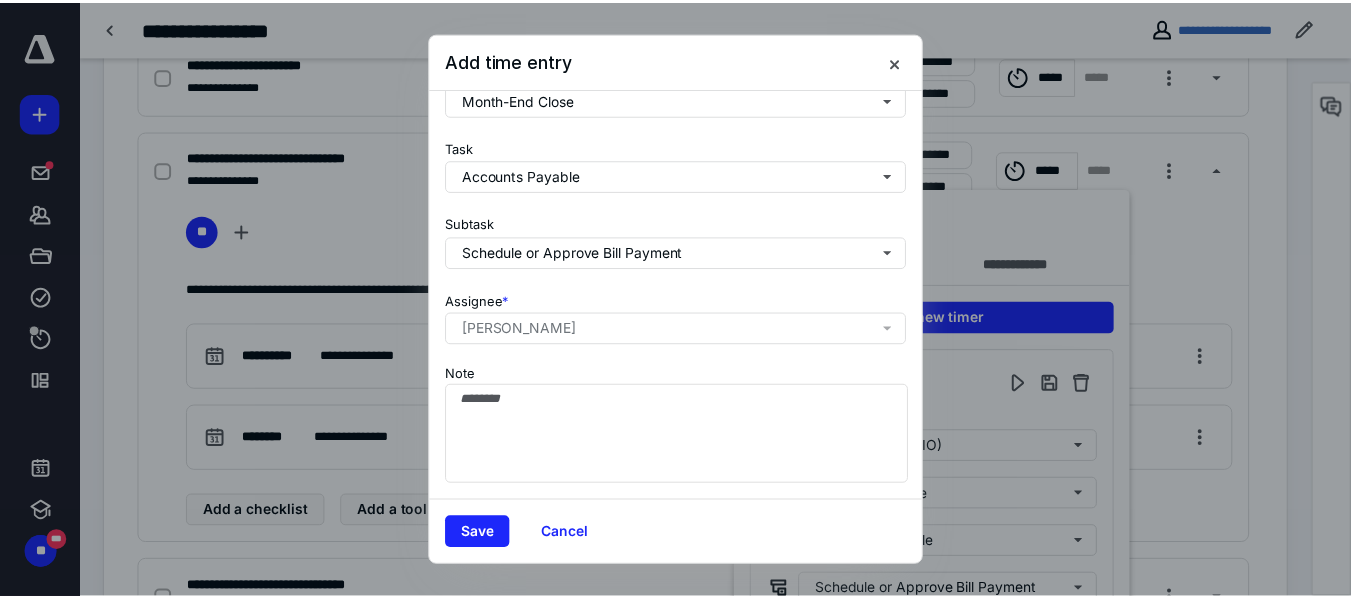 scroll, scrollTop: 303, scrollLeft: 0, axis: vertical 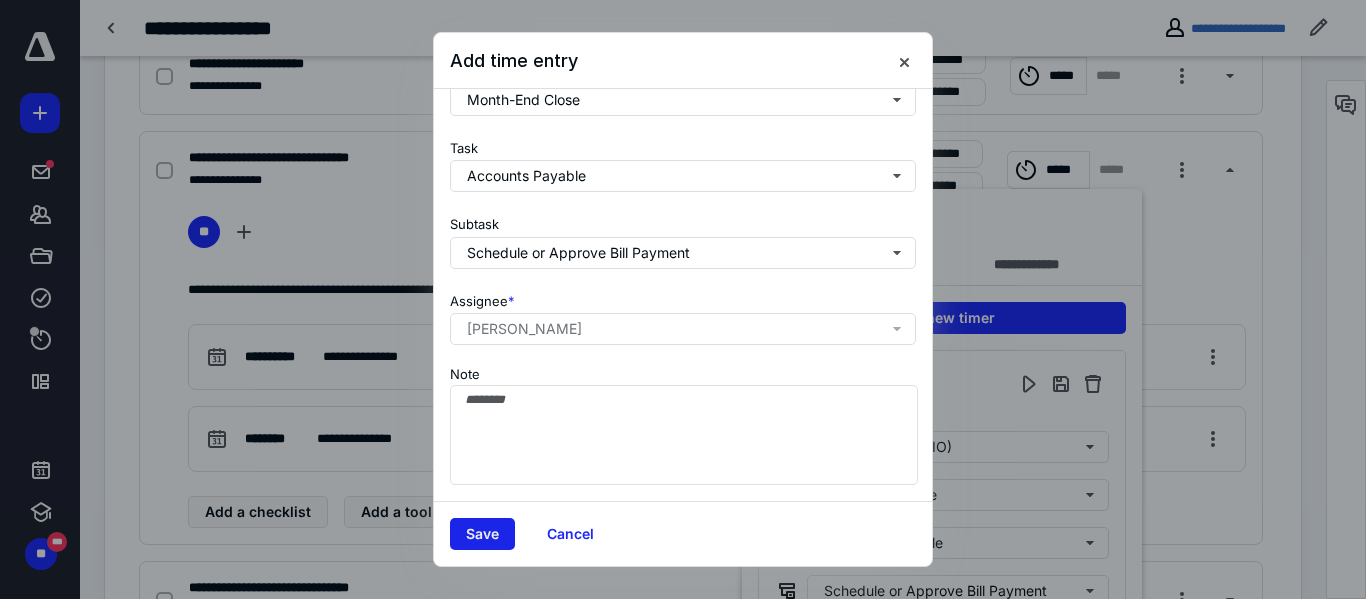 click on "Save" at bounding box center [482, 534] 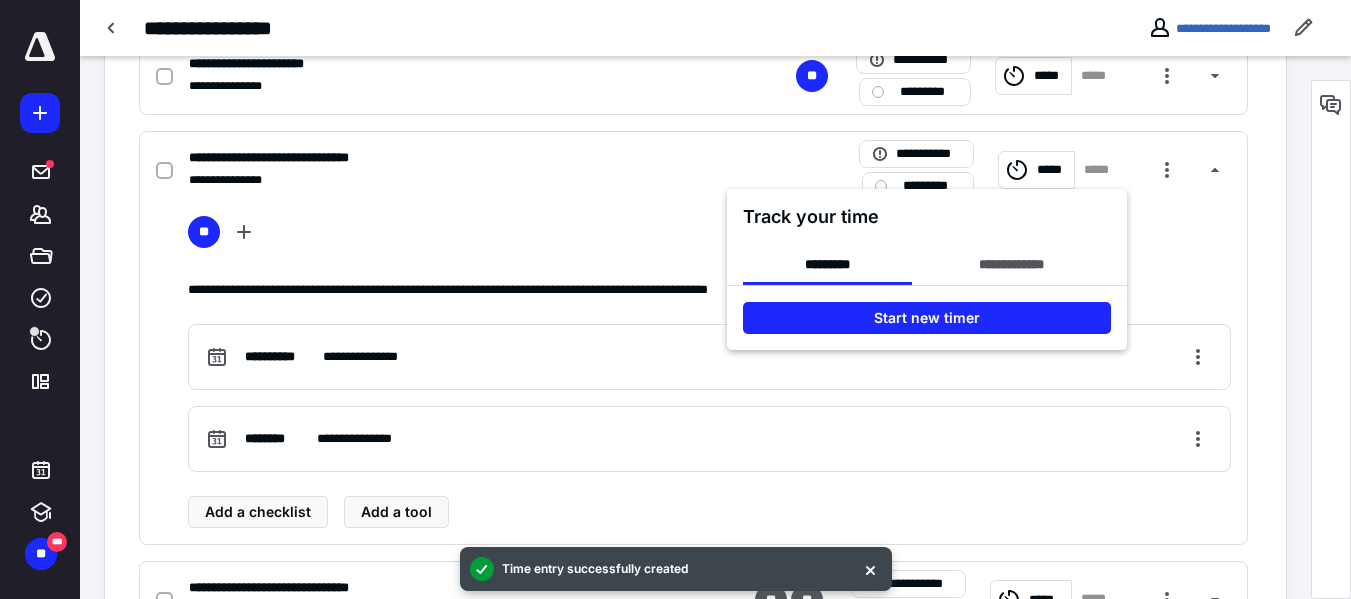 click at bounding box center (675, 299) 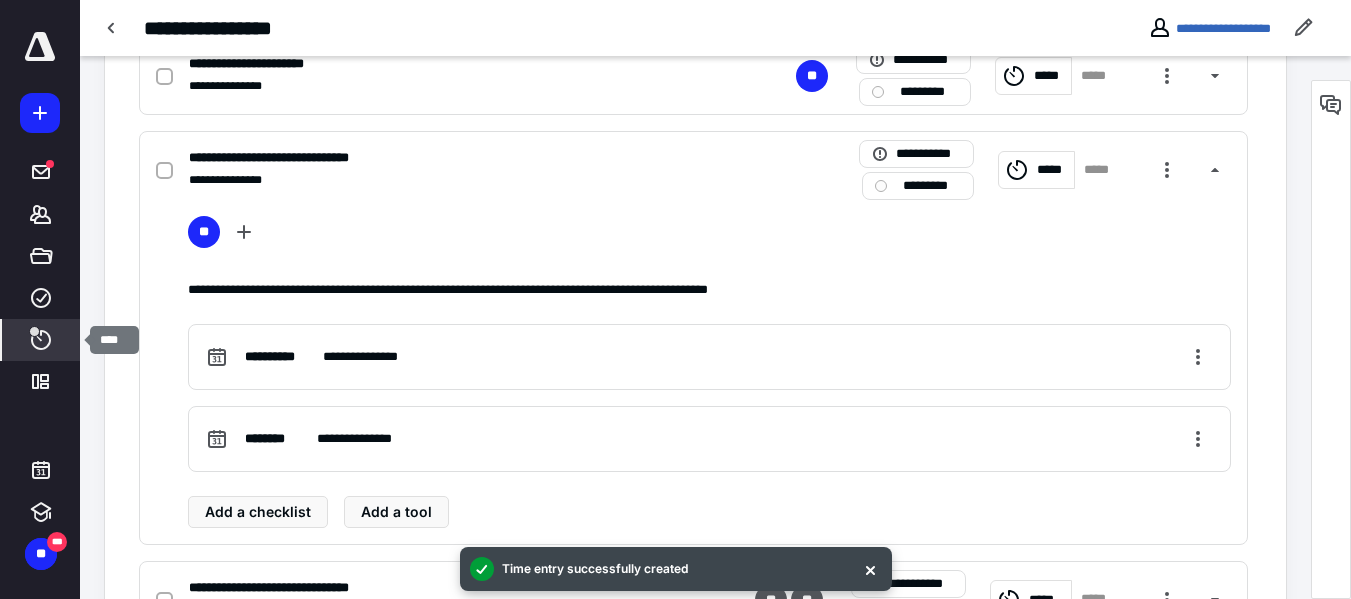 click 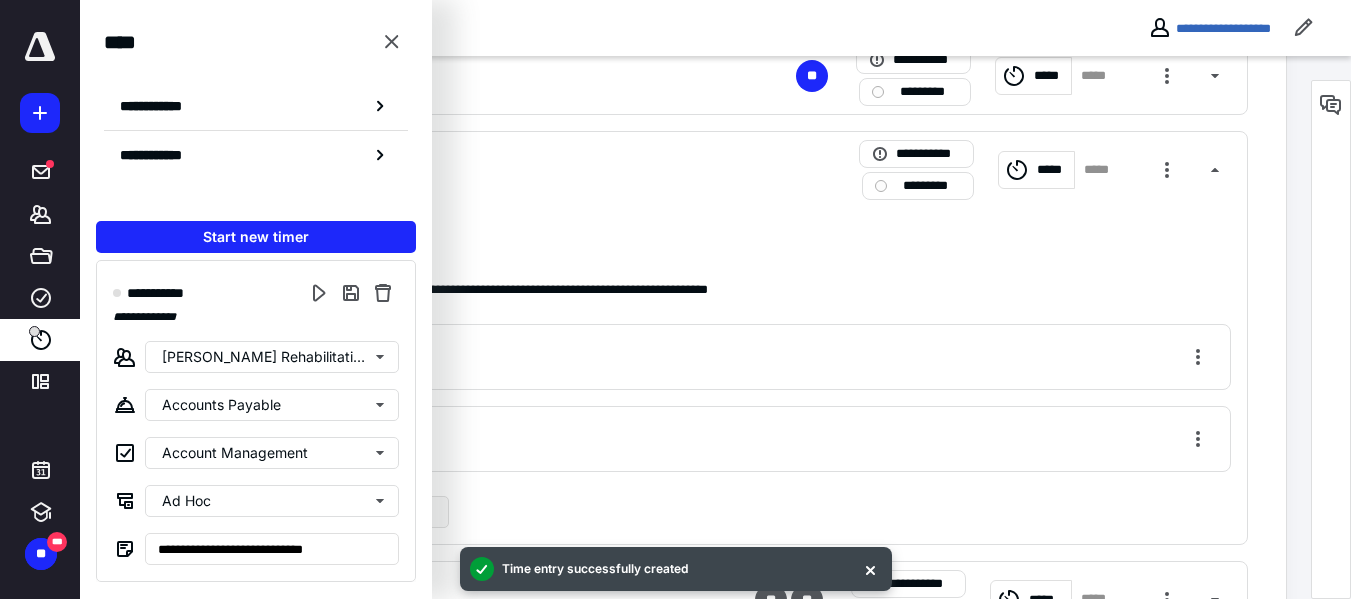 scroll, scrollTop: 0, scrollLeft: 0, axis: both 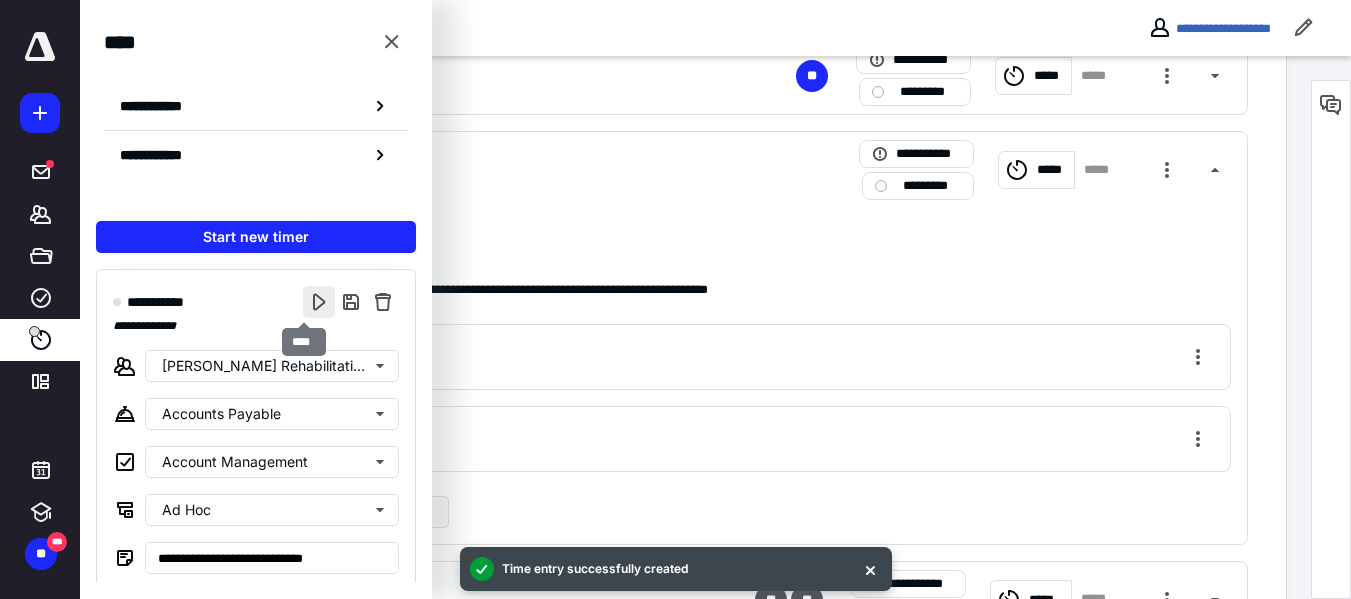 click at bounding box center [319, 302] 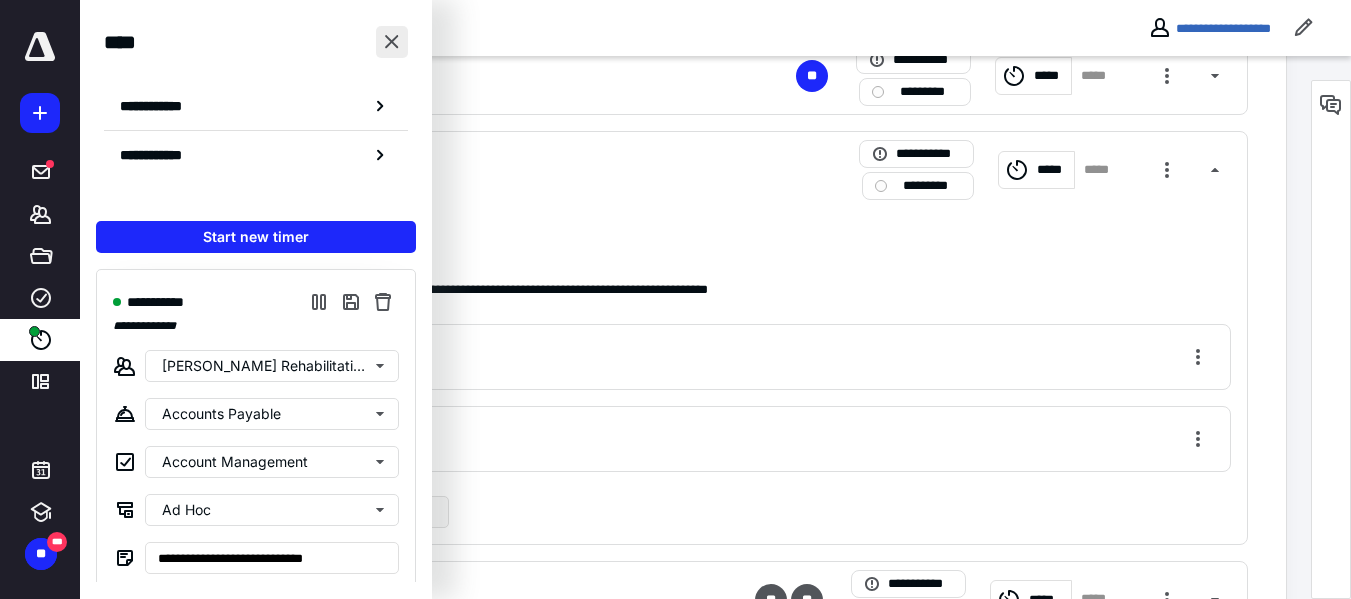click at bounding box center [392, 42] 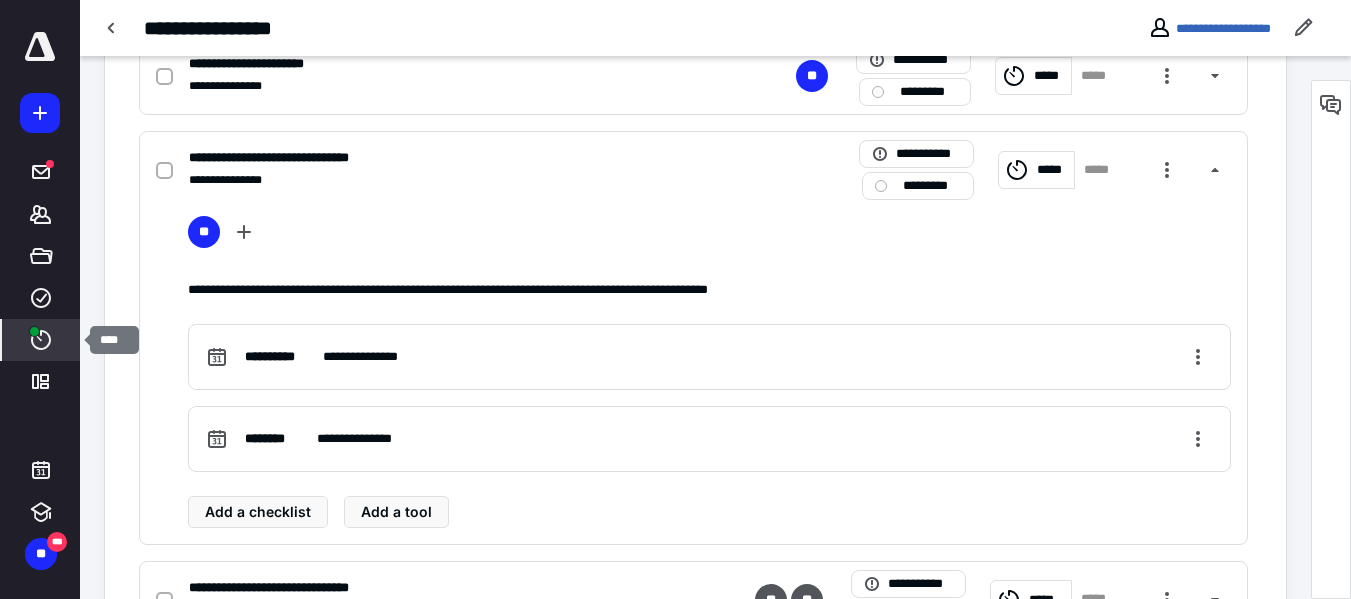 click 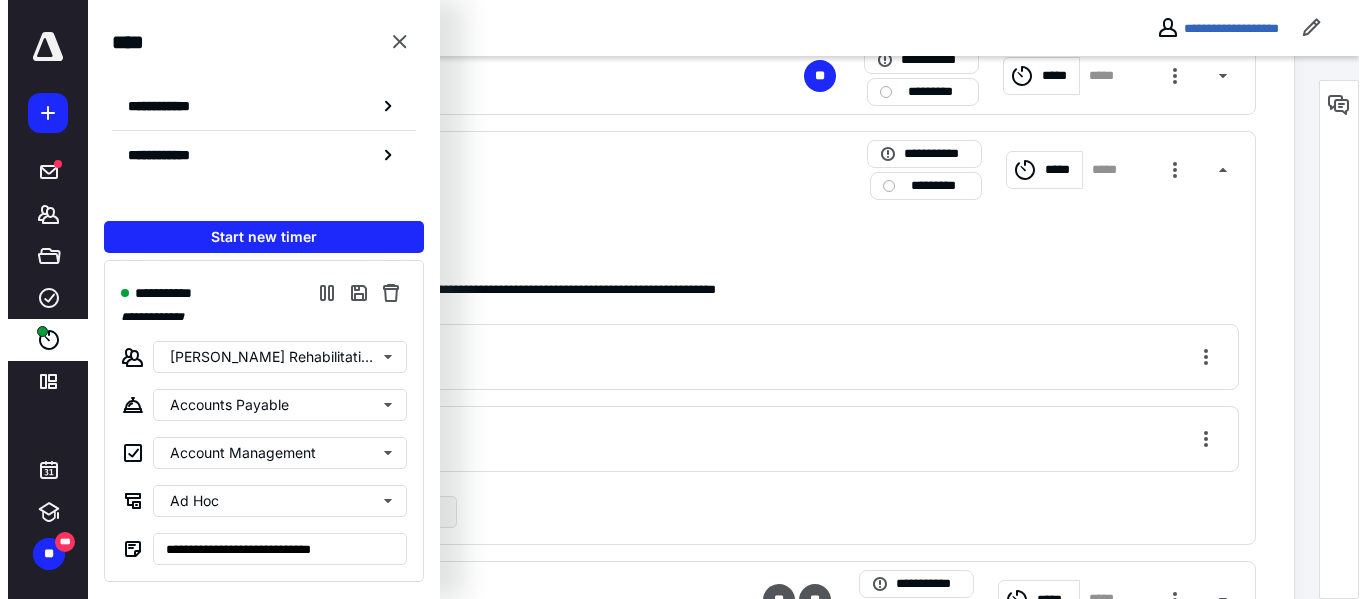 scroll, scrollTop: 0, scrollLeft: 0, axis: both 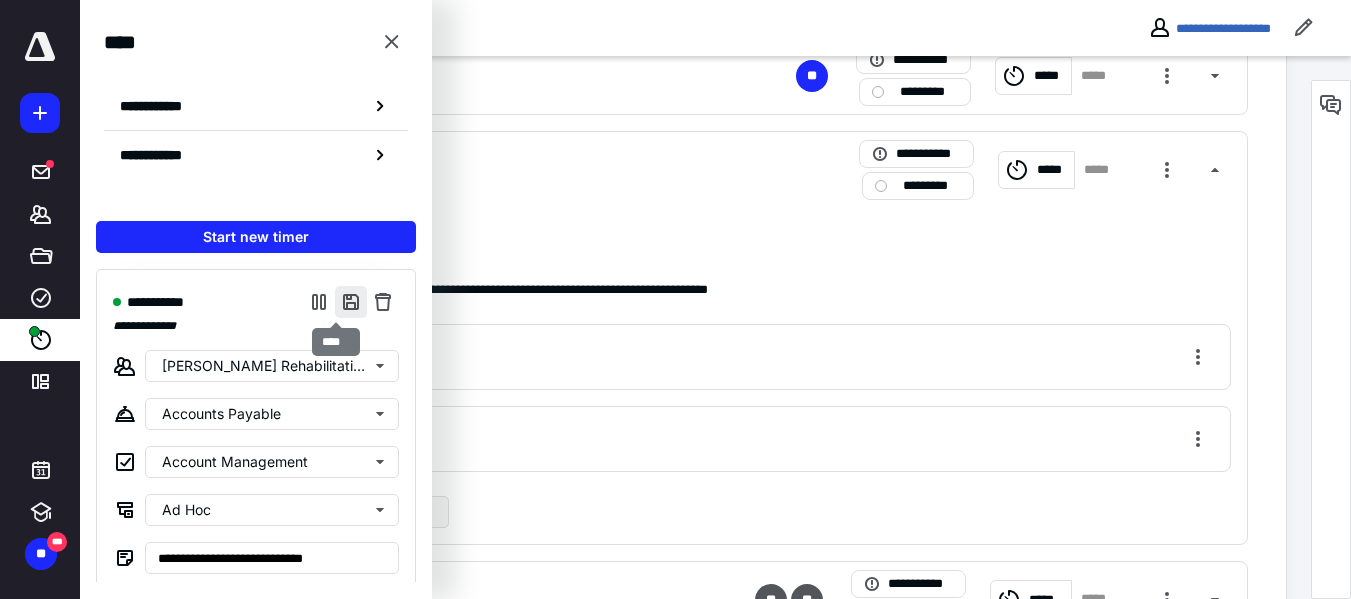 click at bounding box center [351, 302] 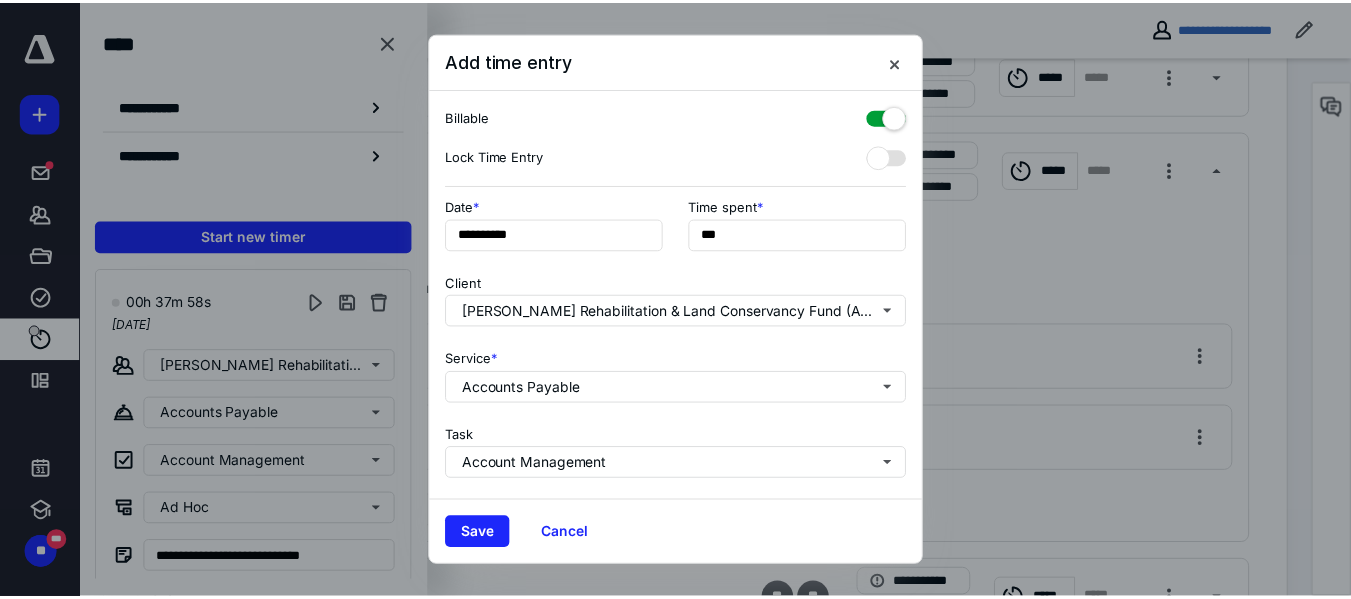 scroll, scrollTop: 96, scrollLeft: 0, axis: vertical 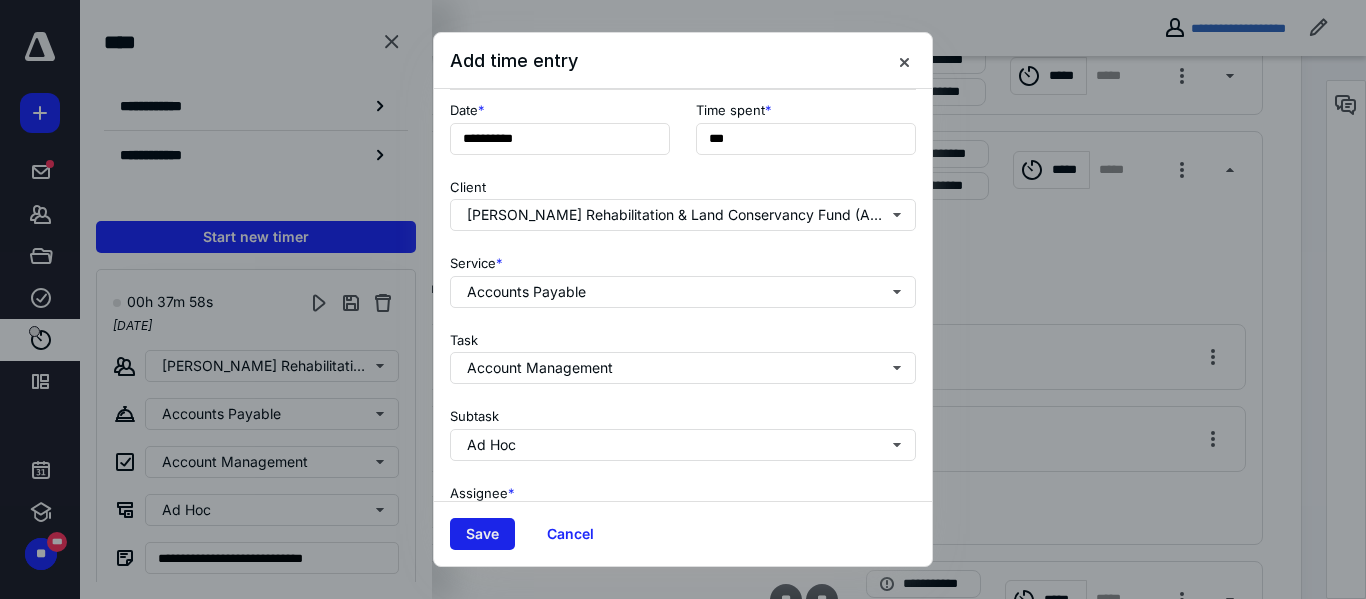 click on "Save" at bounding box center (482, 534) 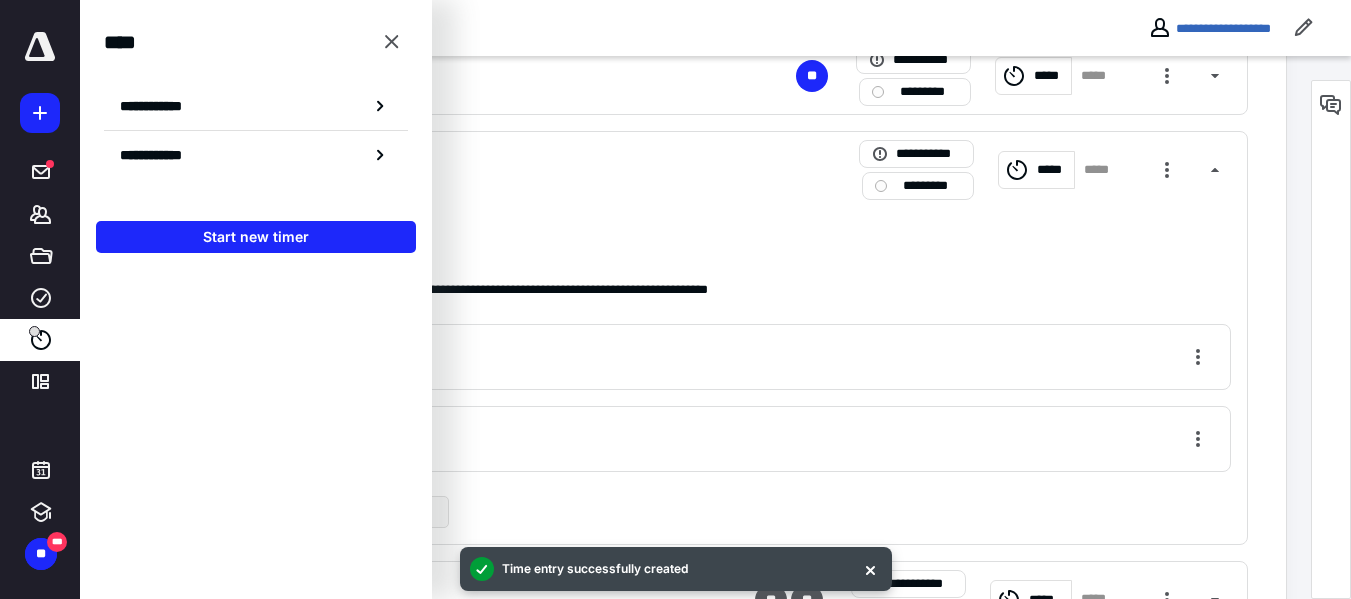 click on "Start new timer" at bounding box center [256, 237] 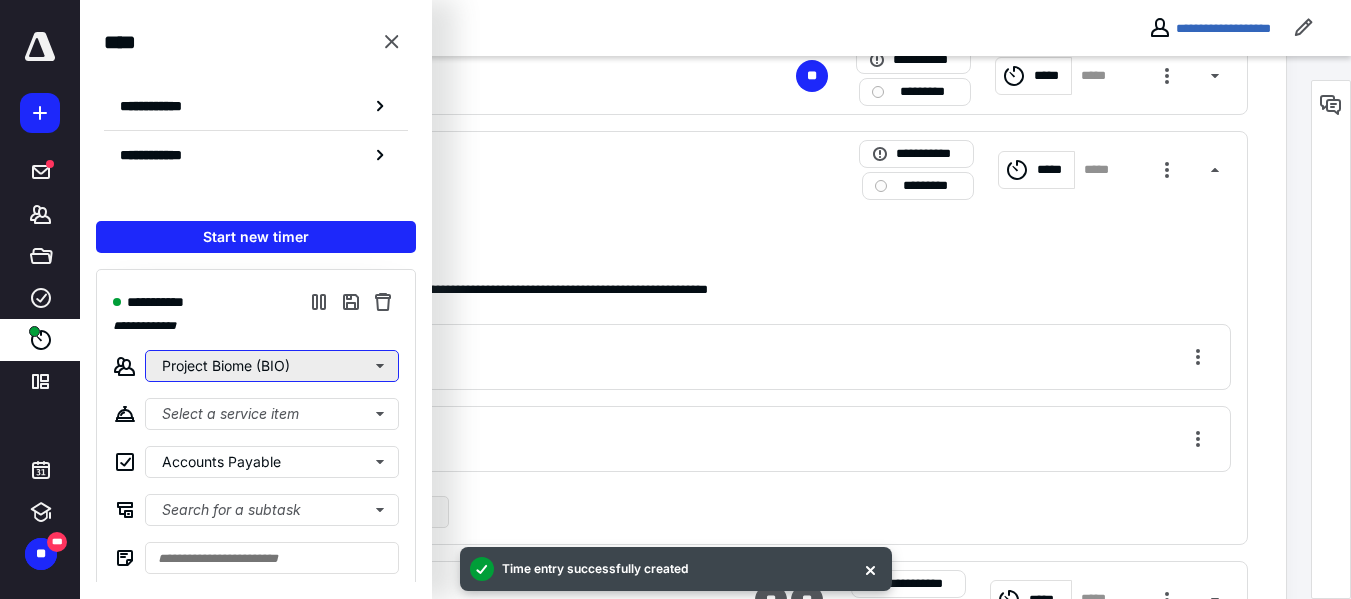 click on "Project Biome (BIO)" at bounding box center [272, 366] 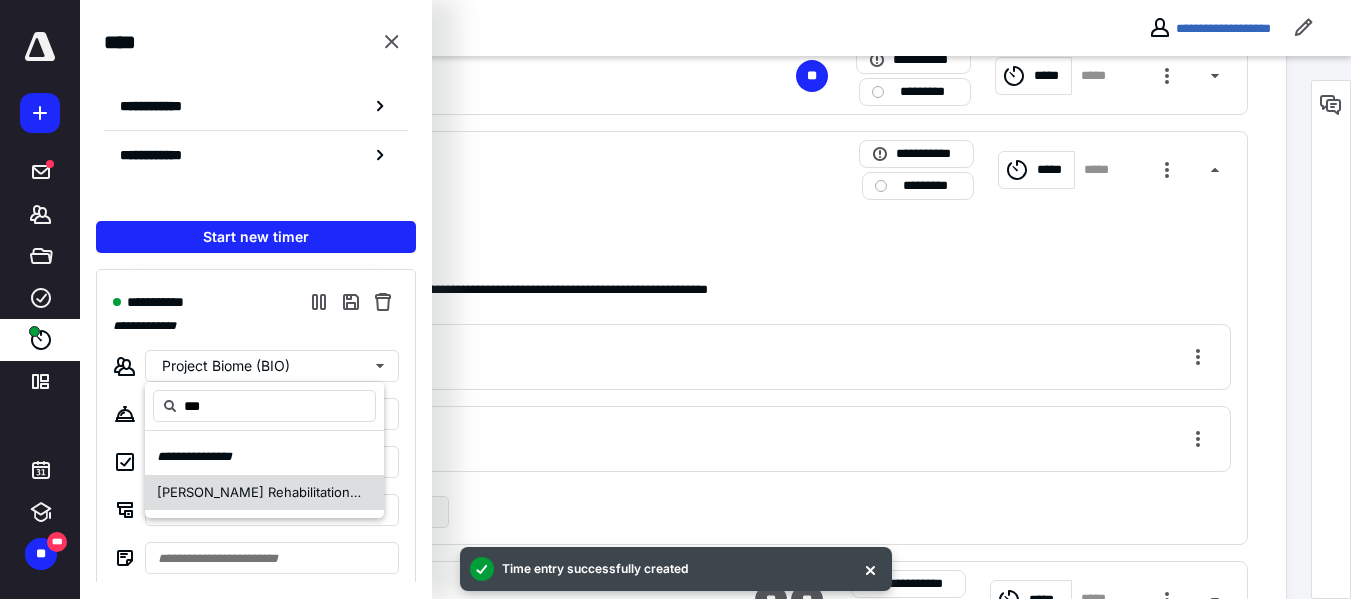 click on "[PERSON_NAME] Rehabilitation & Land Conservancy Fund (" at bounding box center (342, 492) 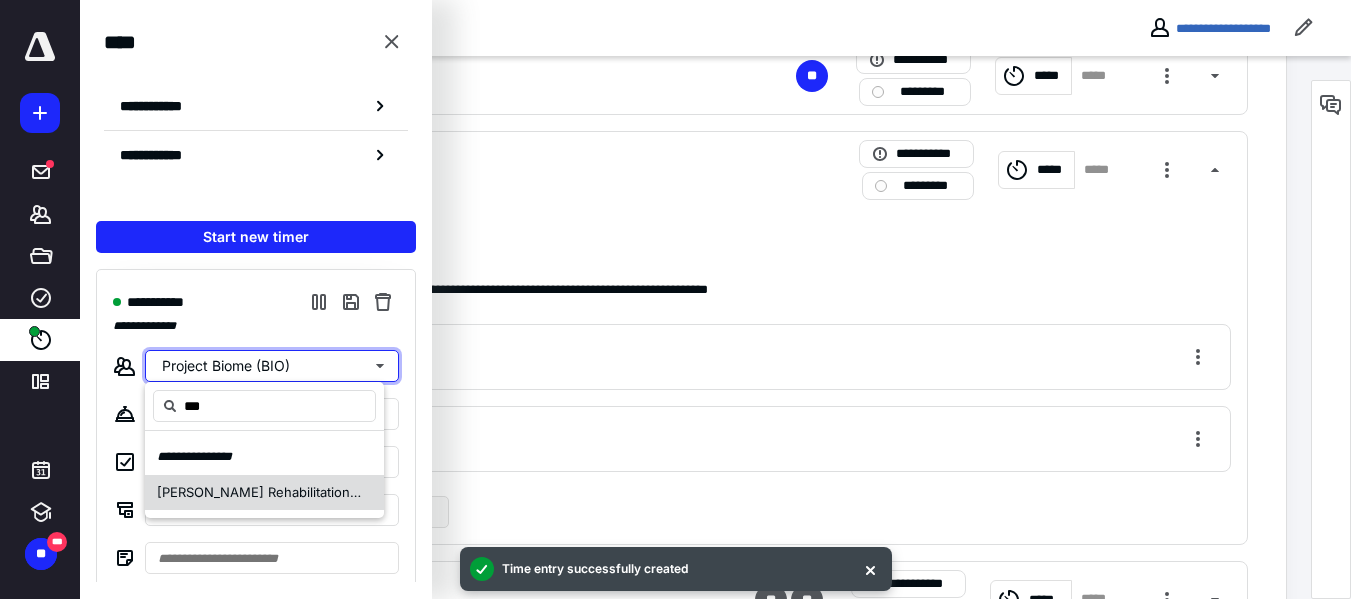 type 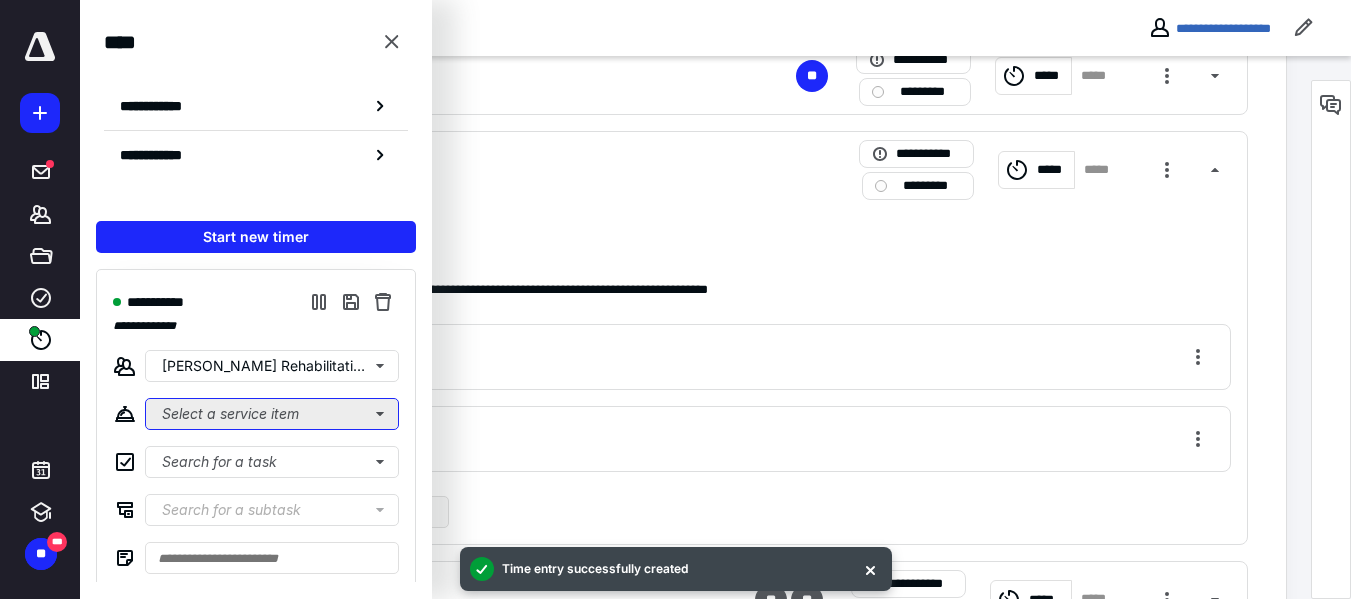 click on "Select a service item" at bounding box center [272, 414] 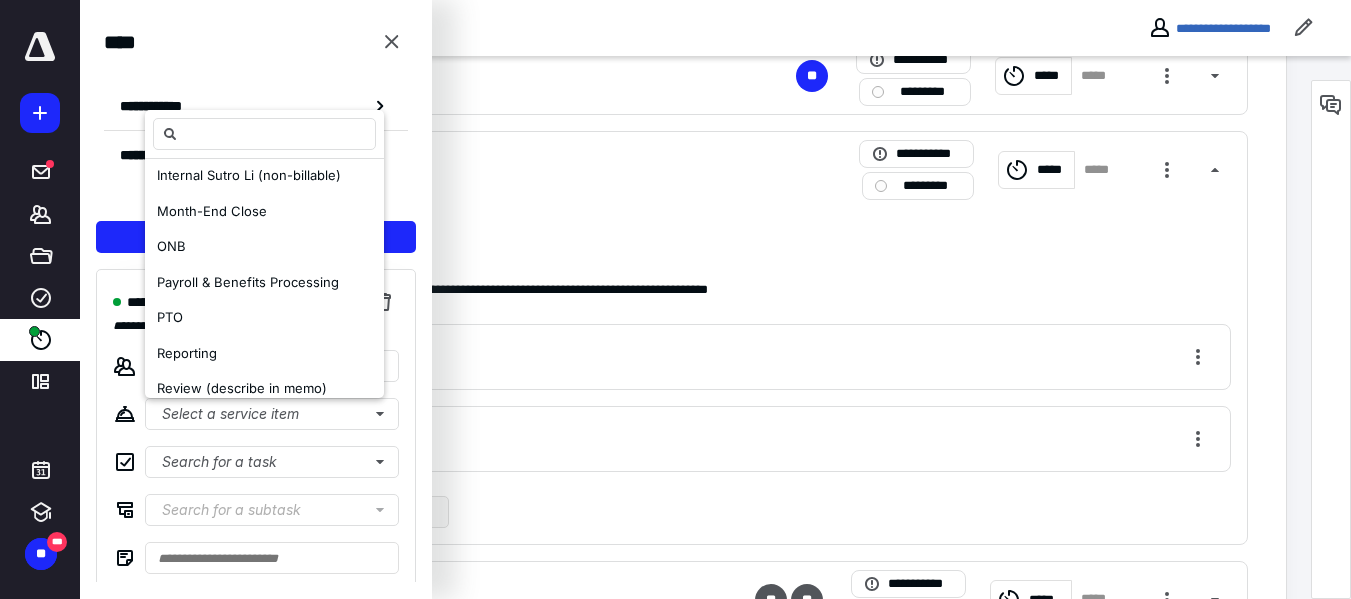 scroll, scrollTop: 326, scrollLeft: 0, axis: vertical 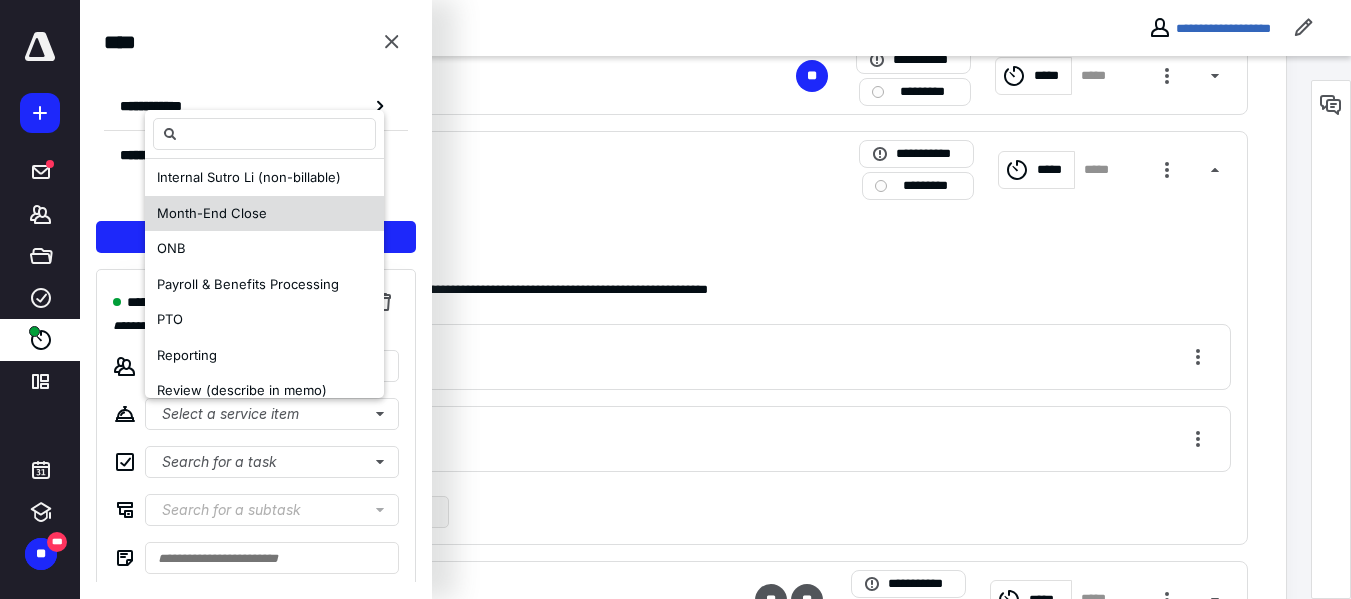click on "Month-End Close" at bounding box center [212, 213] 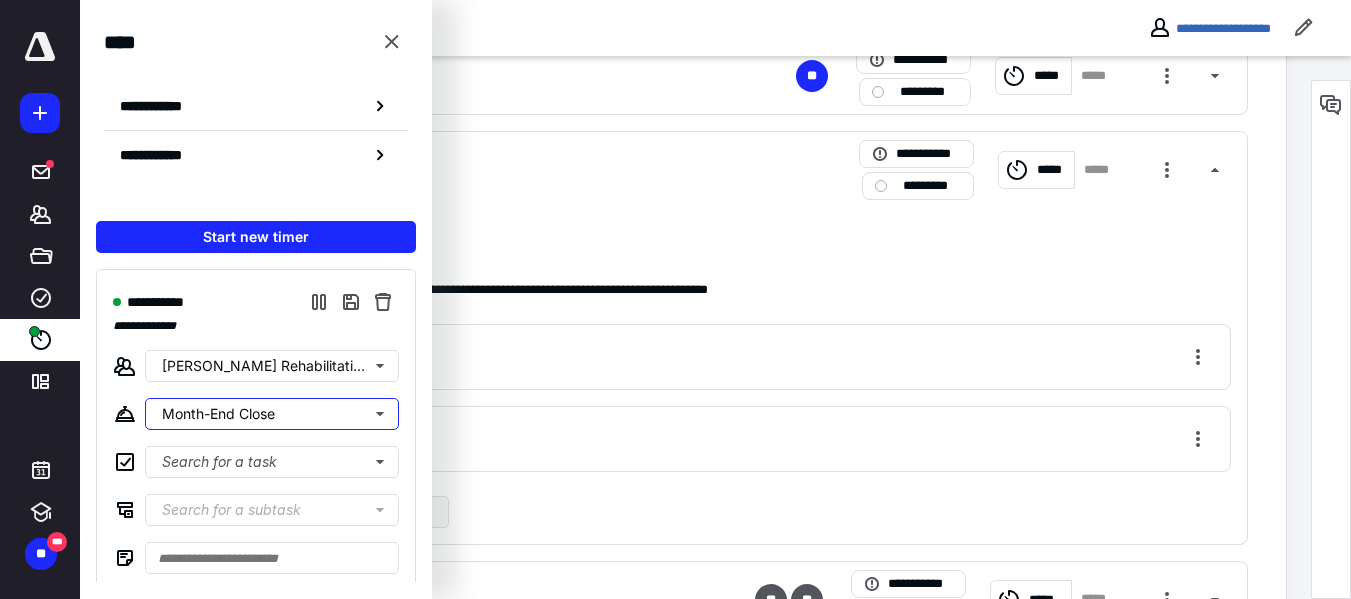 scroll, scrollTop: 0, scrollLeft: 0, axis: both 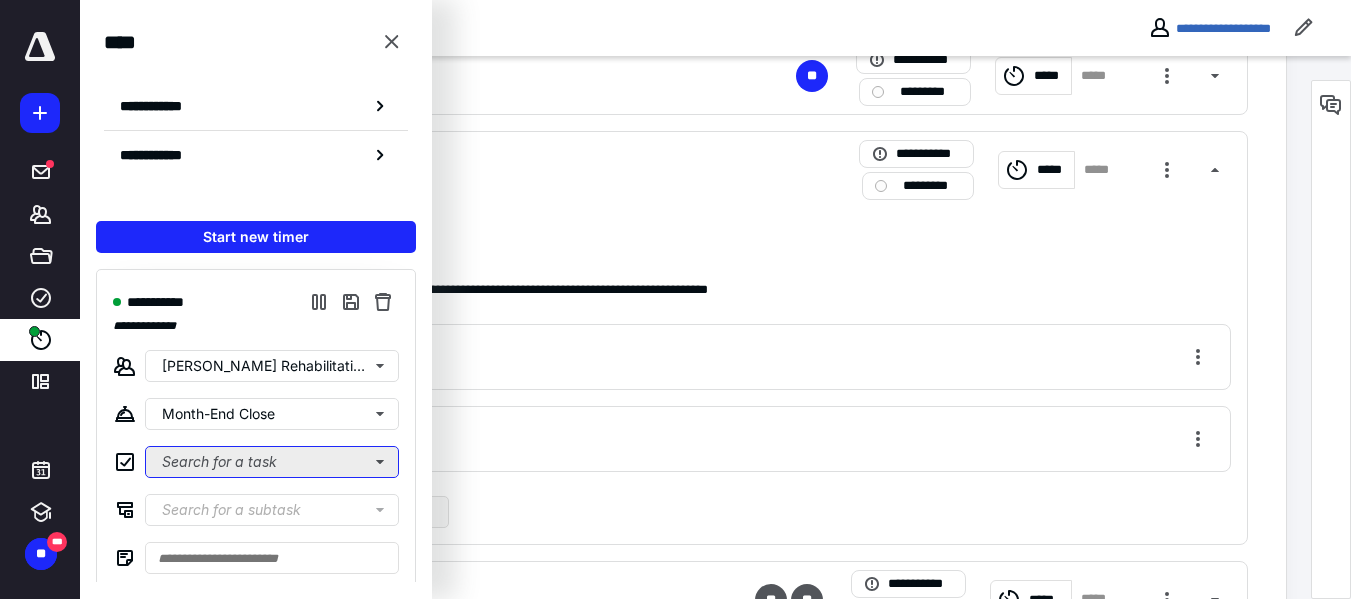 click on "Search for a task" at bounding box center [272, 462] 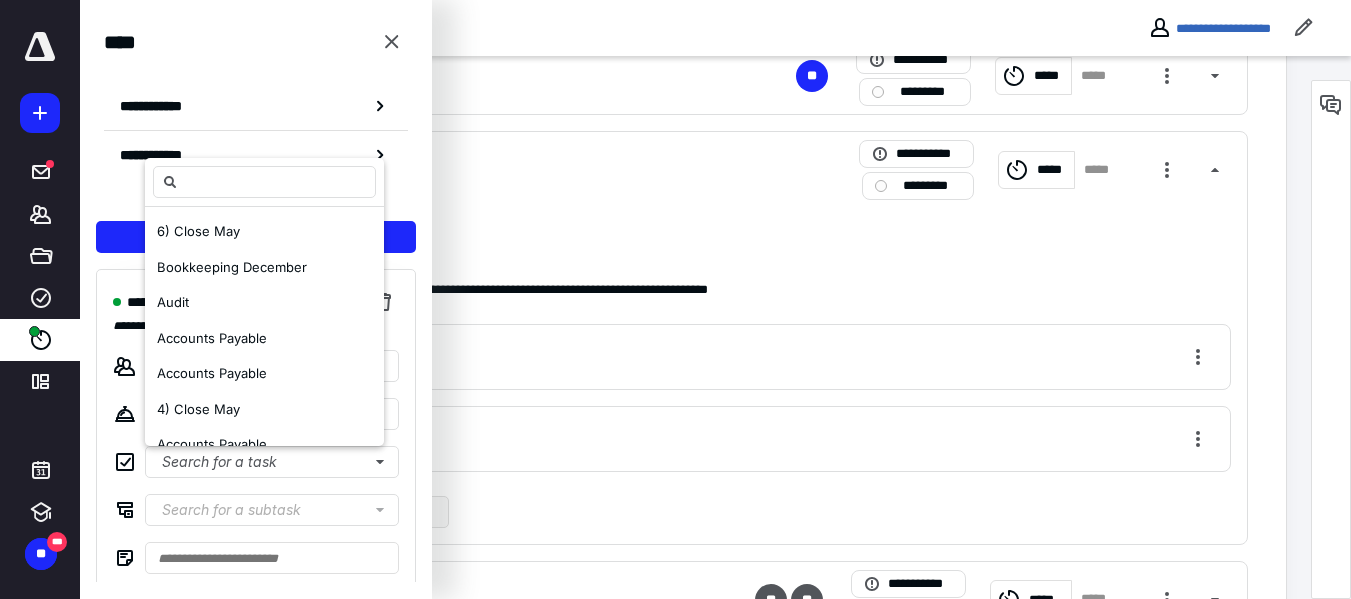 scroll, scrollTop: 274, scrollLeft: 0, axis: vertical 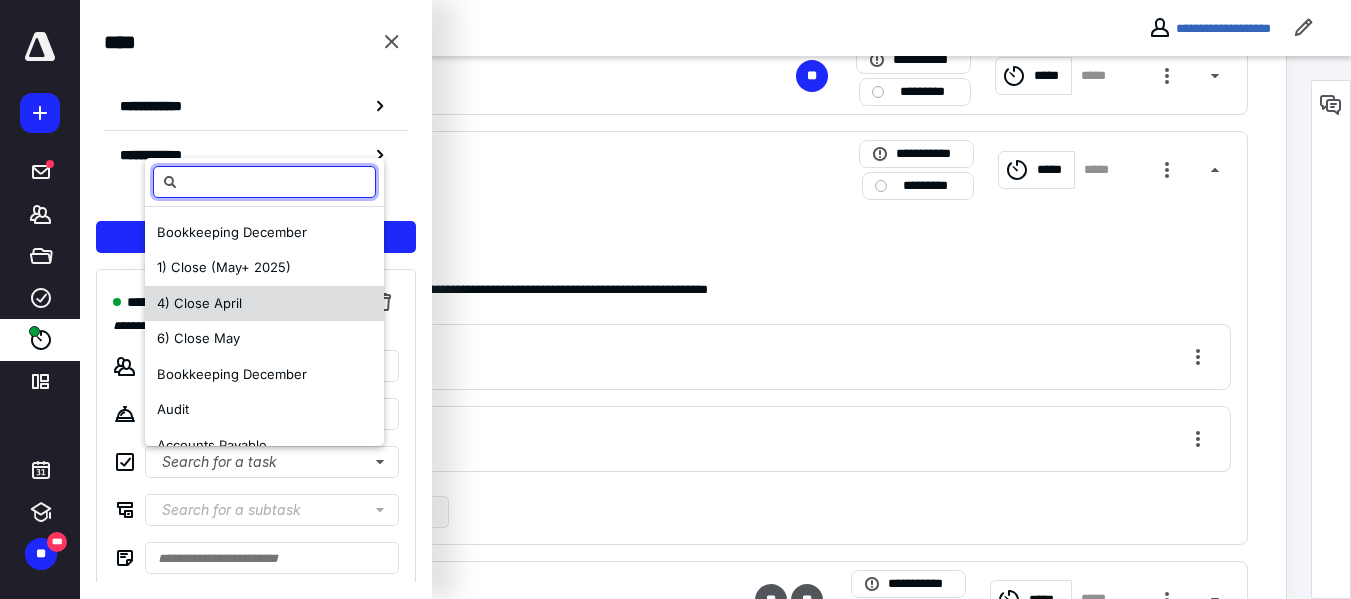 click on "4) Close April" at bounding box center (199, 303) 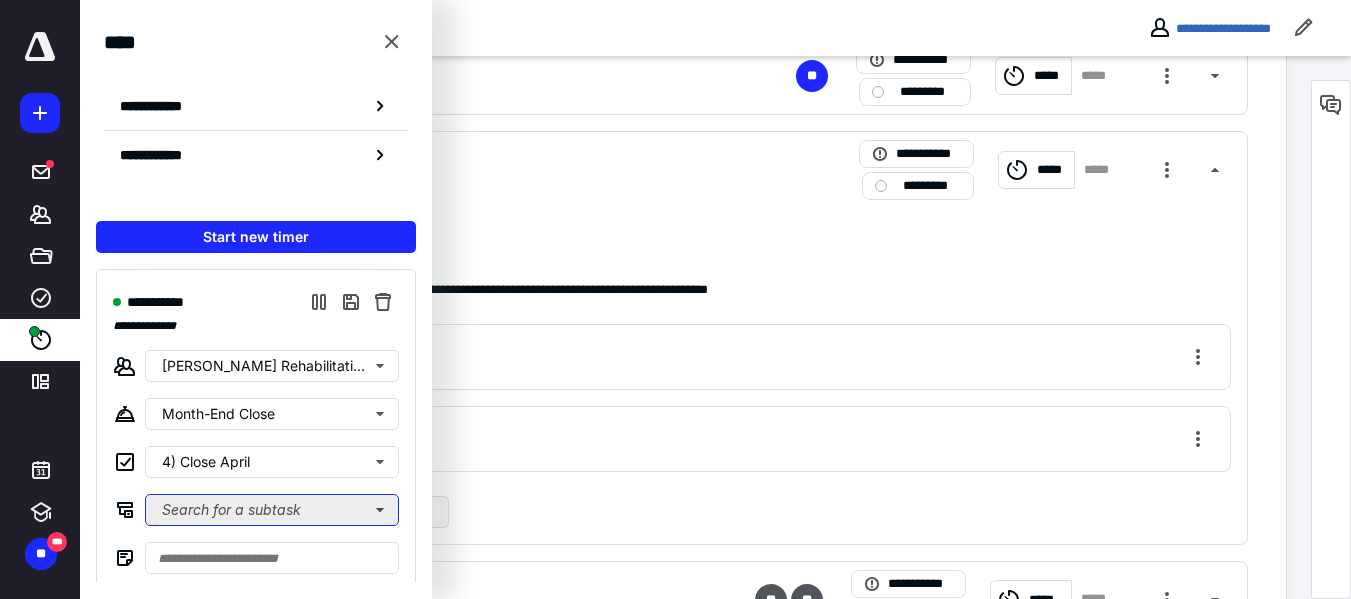 click on "Search for a subtask" at bounding box center [272, 510] 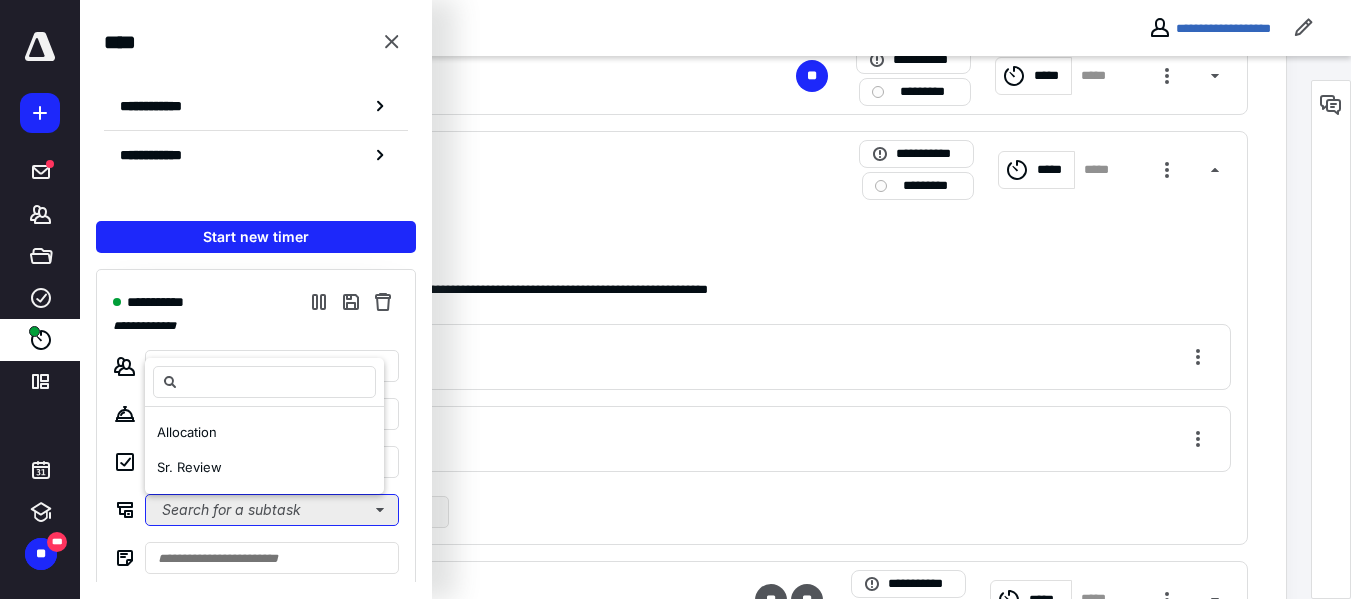 click on "Search for a subtask" at bounding box center [272, 510] 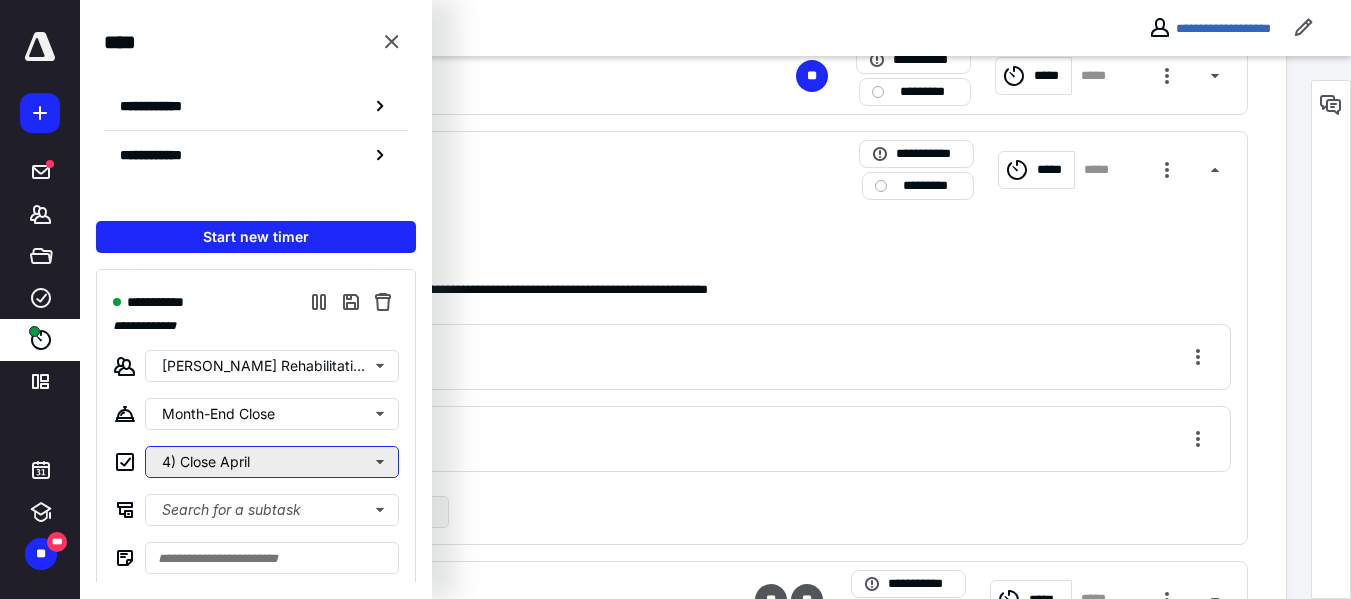 click on "4) Close April" at bounding box center (272, 462) 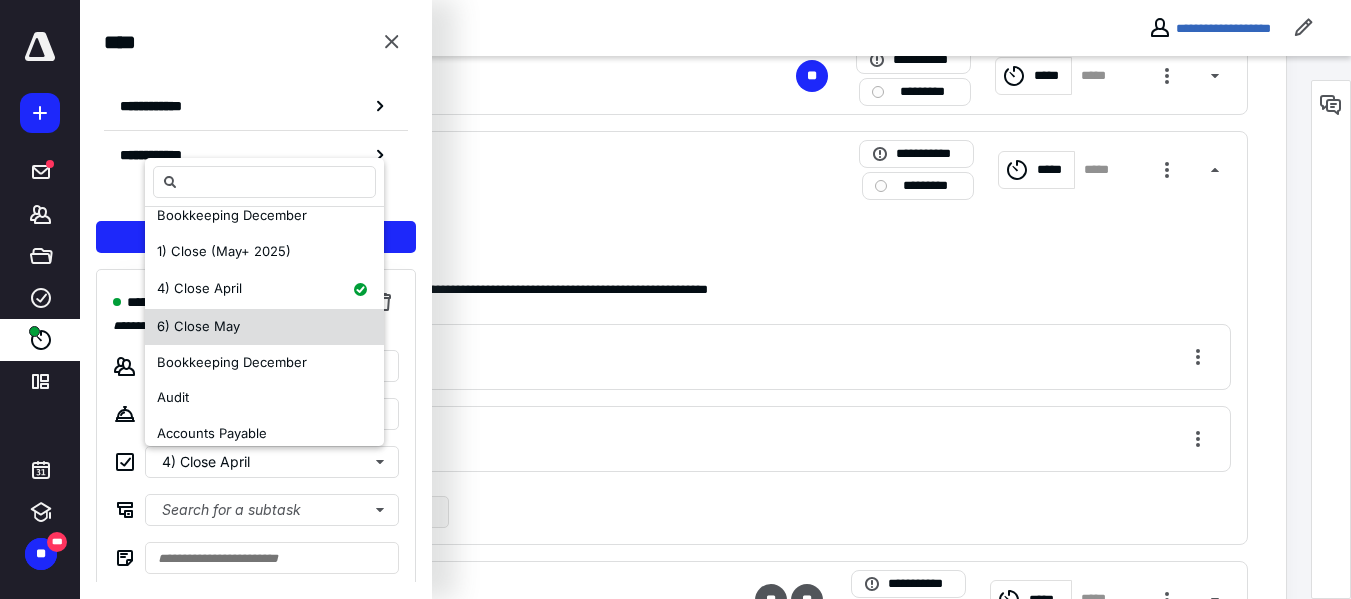 scroll, scrollTop: 53, scrollLeft: 0, axis: vertical 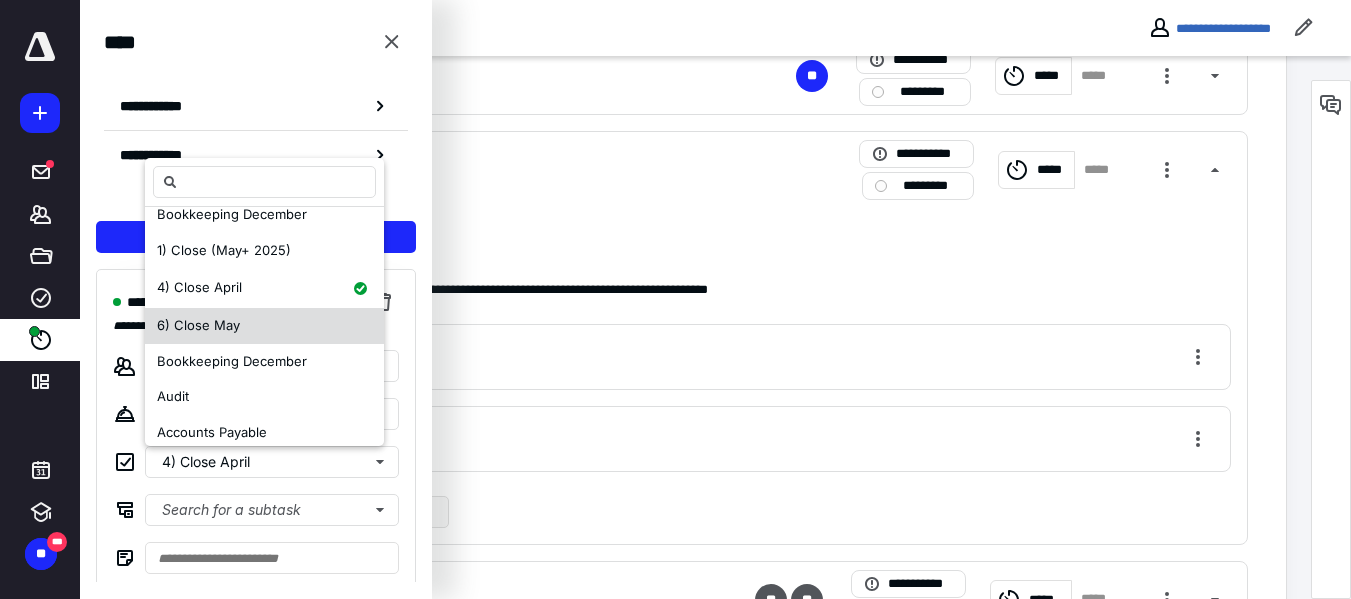 click on "6) Close May" at bounding box center (198, 325) 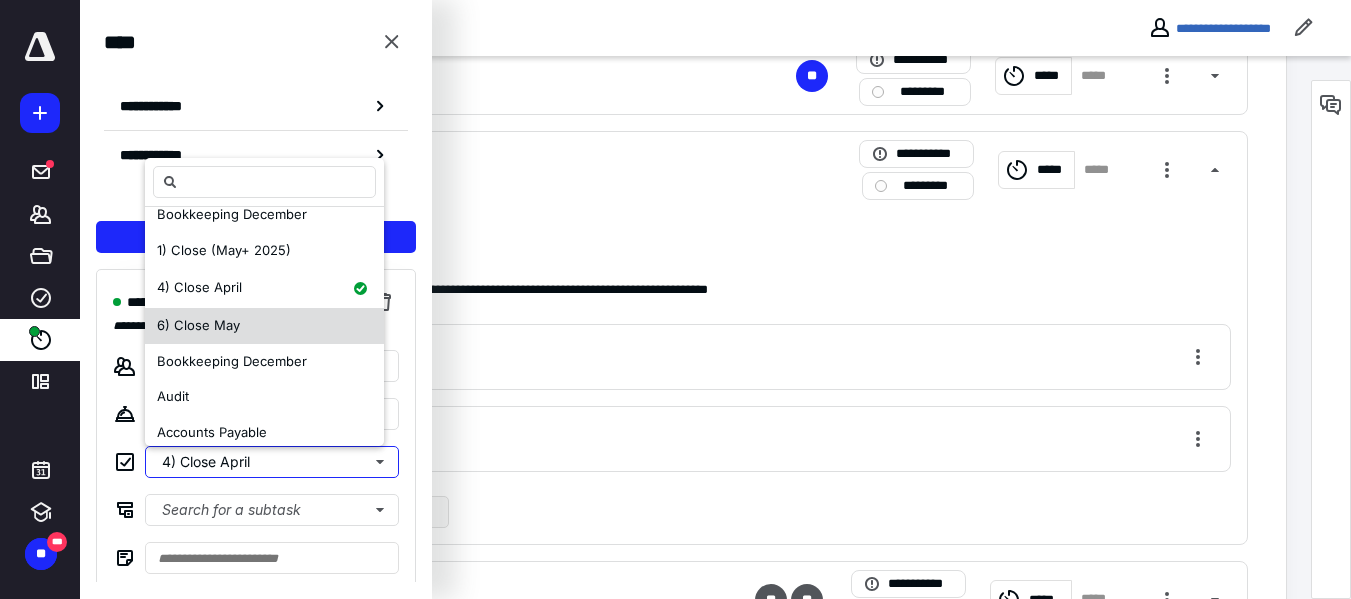 scroll, scrollTop: 0, scrollLeft: 0, axis: both 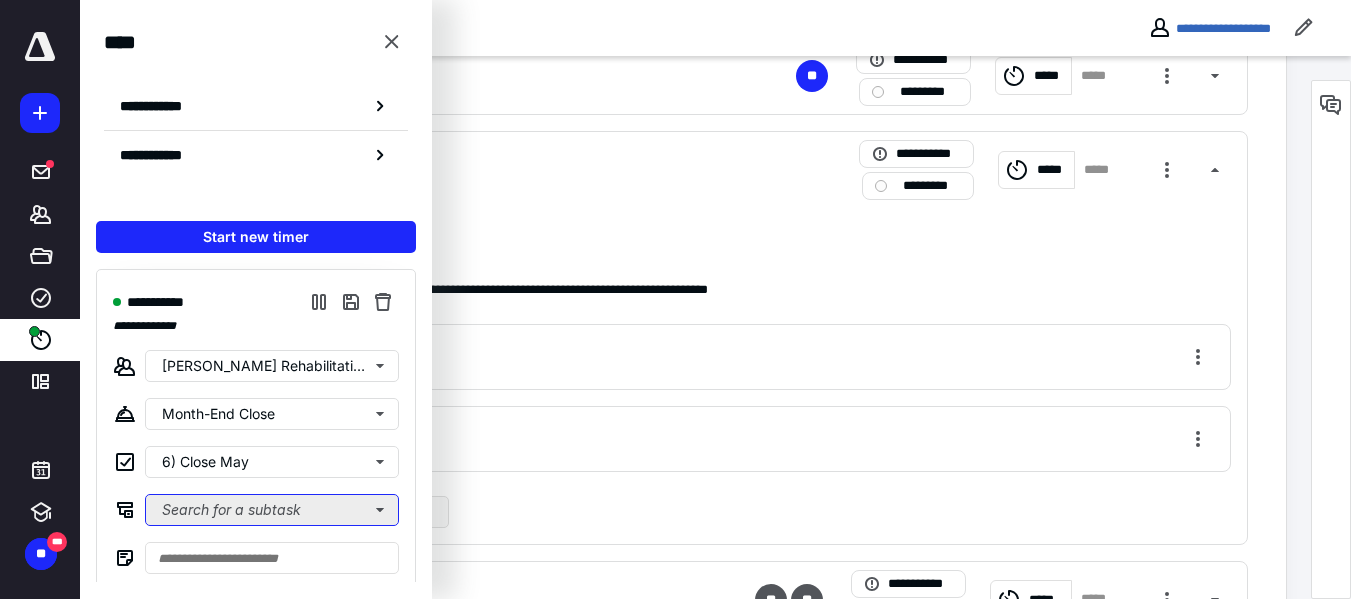 click on "Search for a subtask" at bounding box center [272, 510] 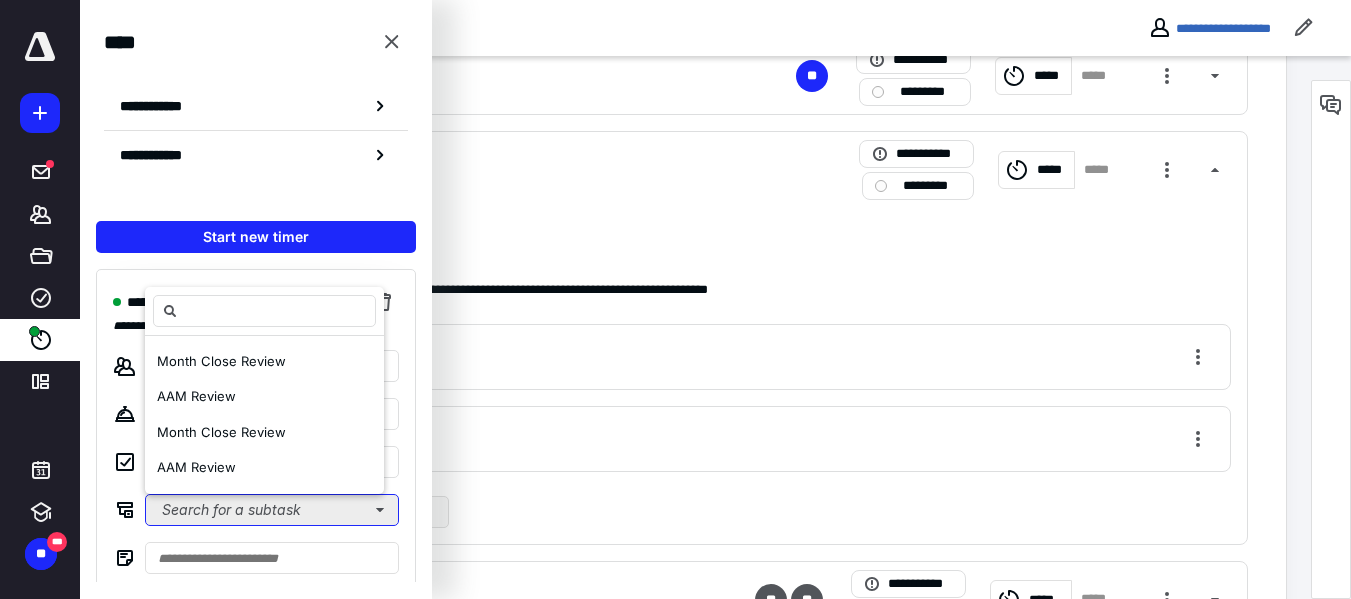 click on "Search for a subtask" at bounding box center [272, 510] 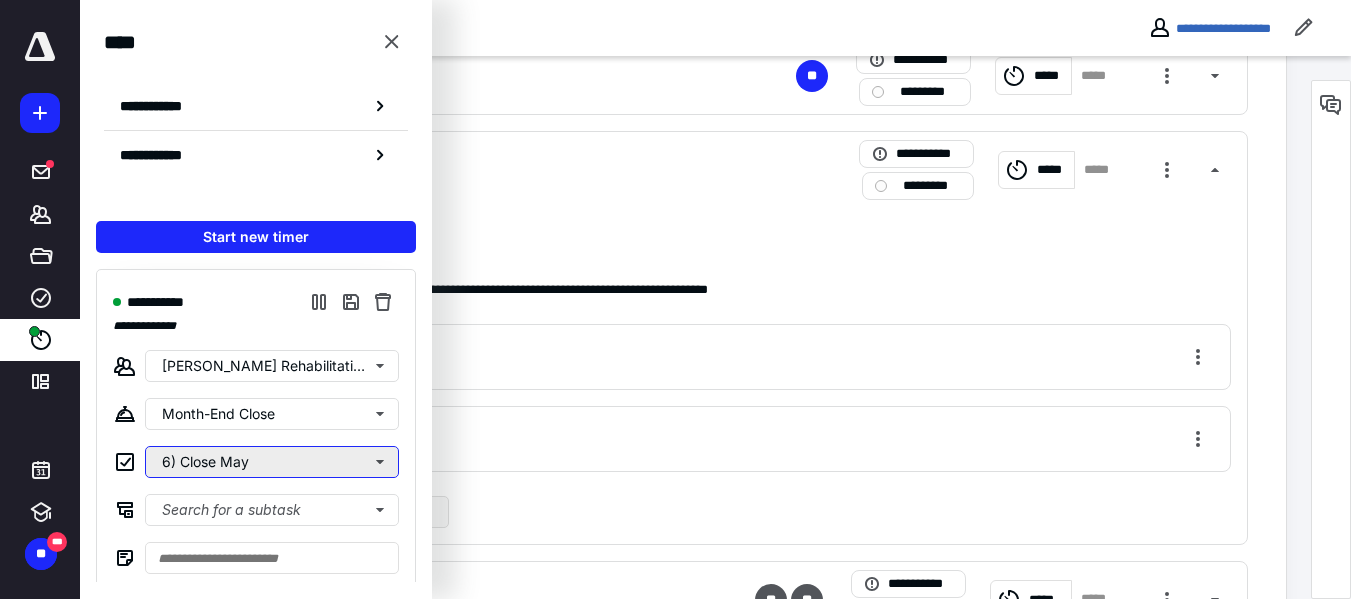 click on "6) Close May" at bounding box center [272, 462] 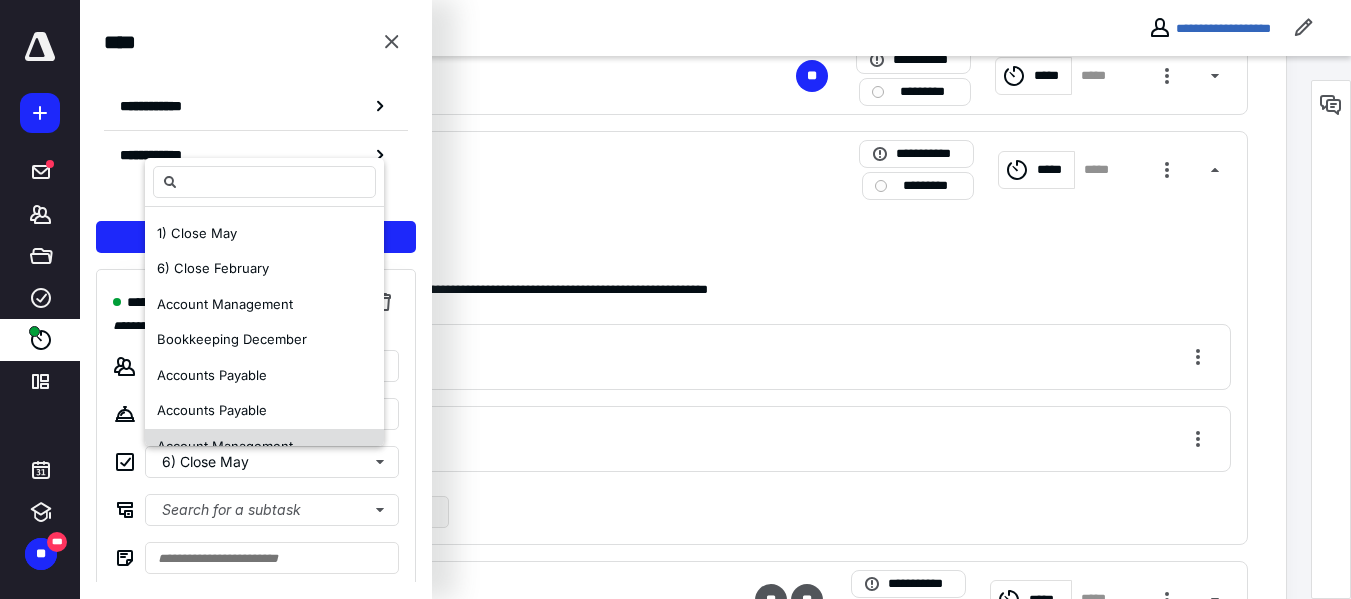 scroll, scrollTop: 371, scrollLeft: 0, axis: vertical 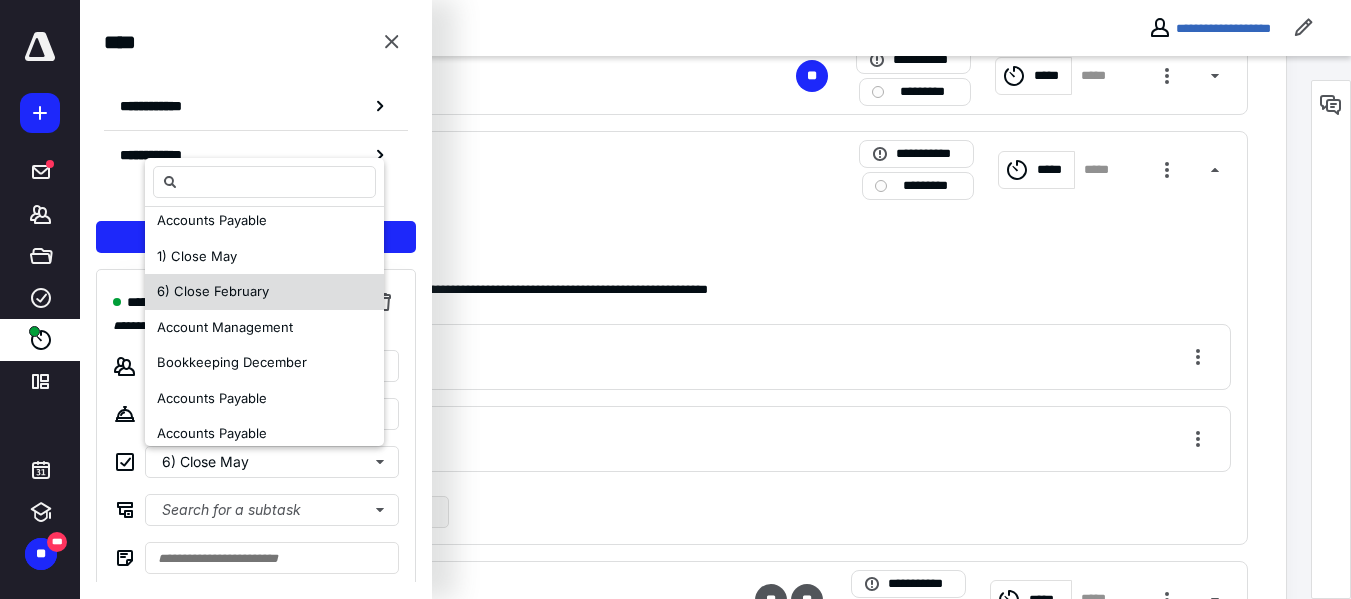 click on "6) Close February" at bounding box center (264, 292) 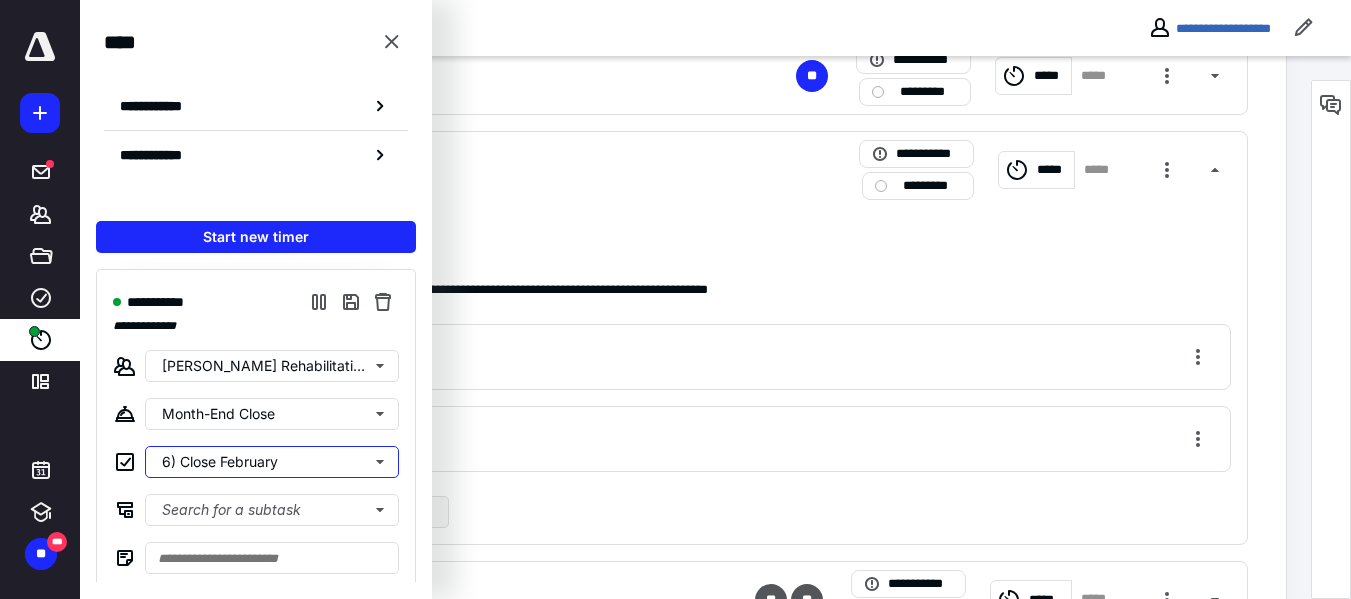 scroll, scrollTop: 0, scrollLeft: 0, axis: both 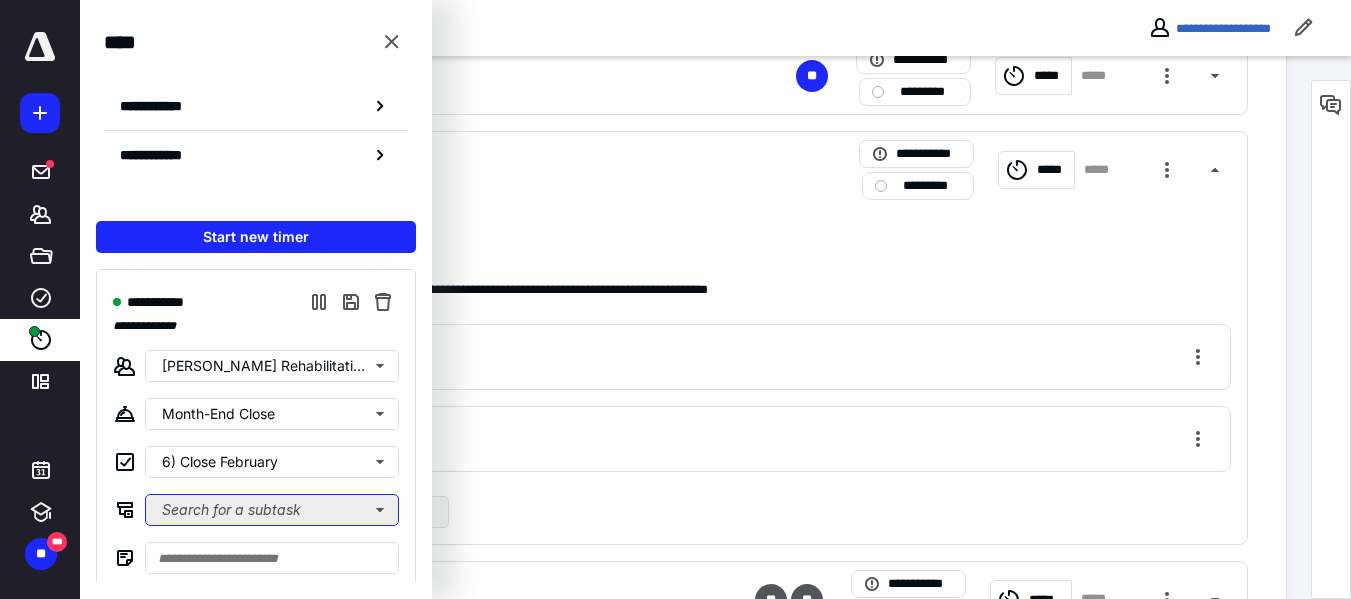 click on "Search for a subtask" at bounding box center (272, 510) 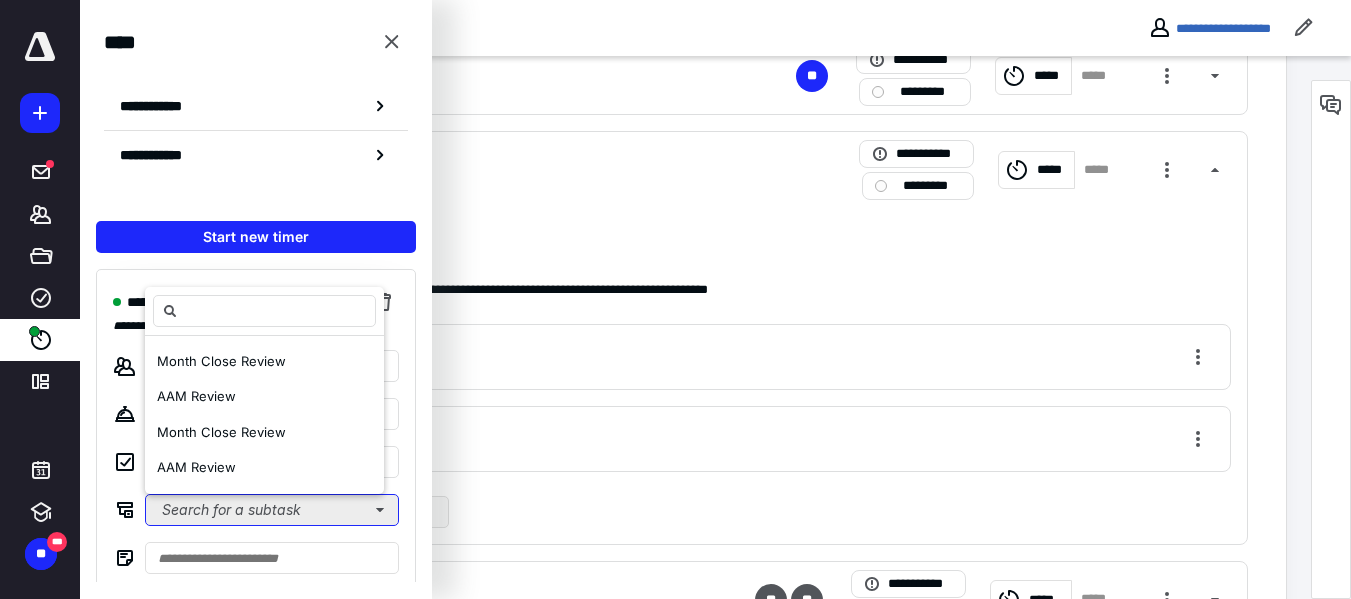 click on "Search for a subtask" at bounding box center (272, 510) 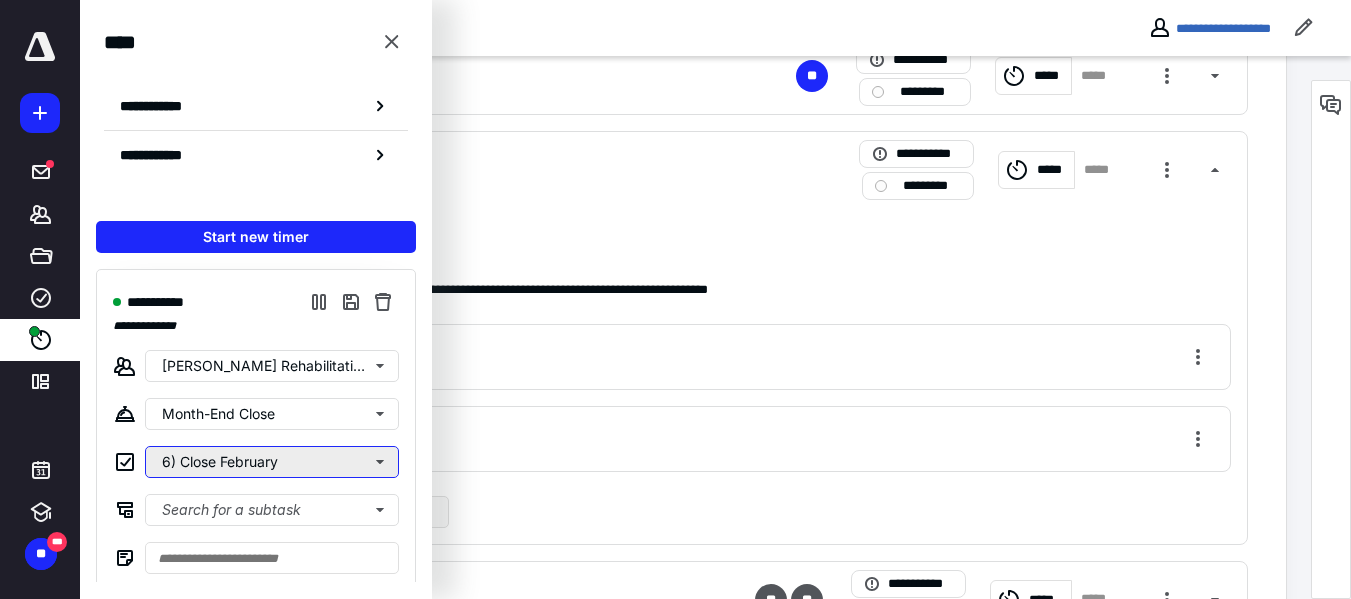 click on "6) Close February" at bounding box center (272, 462) 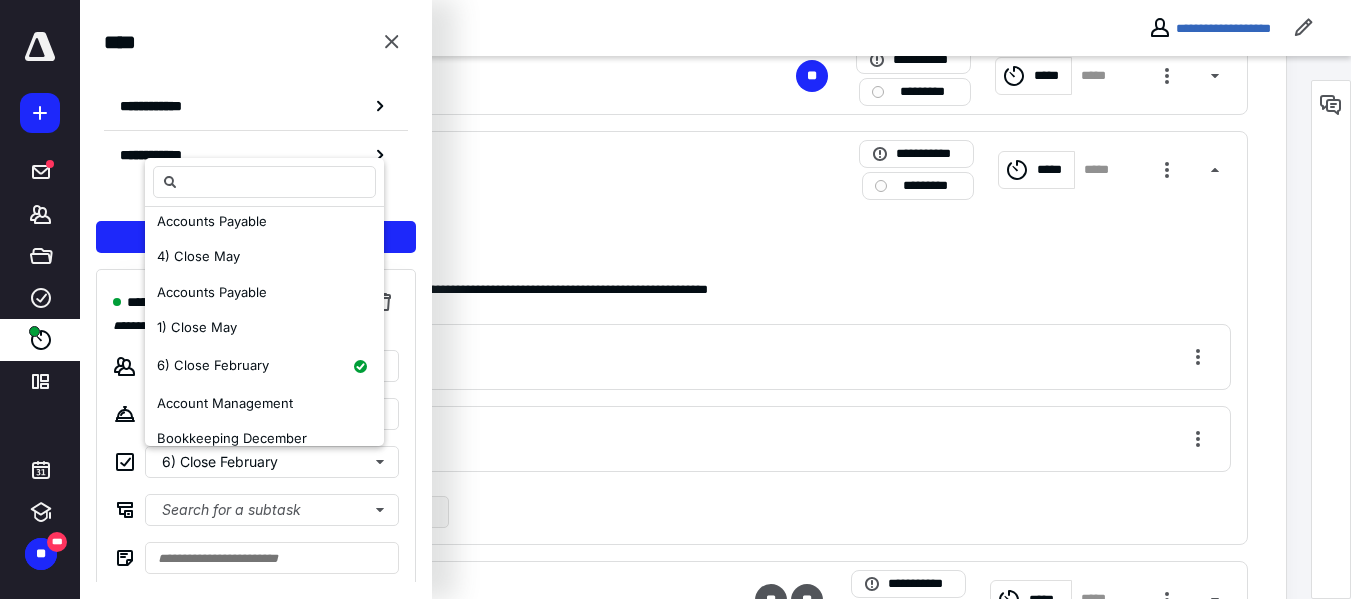 scroll, scrollTop: 491, scrollLeft: 0, axis: vertical 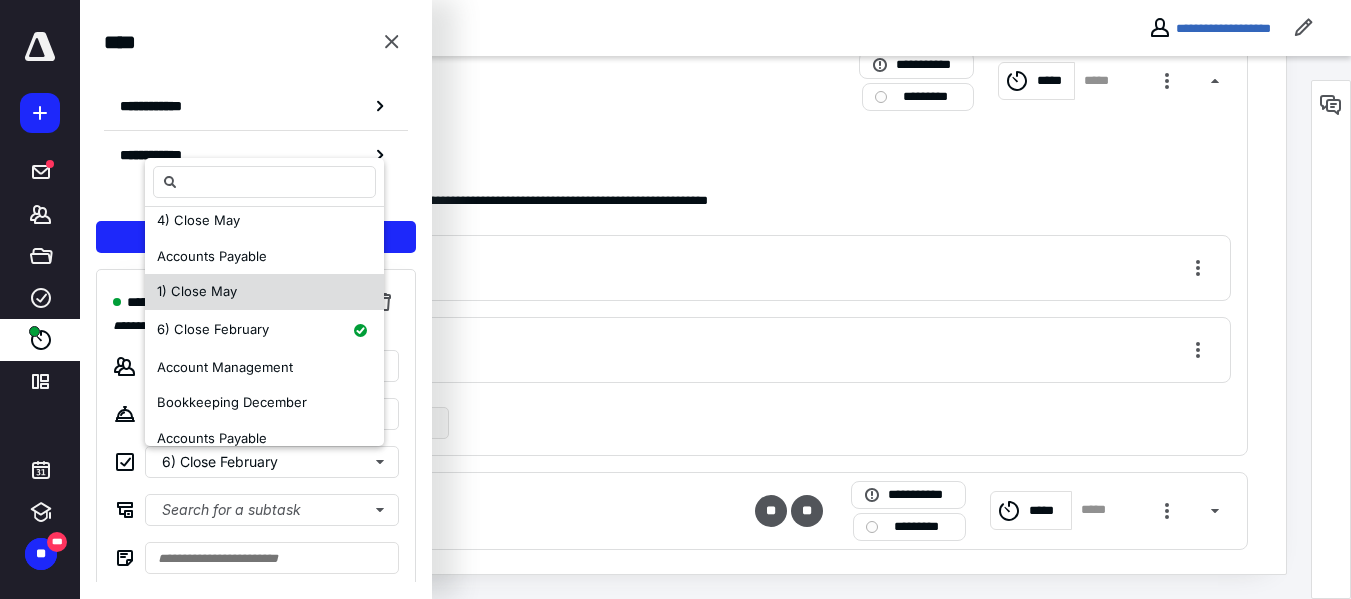 click on "1) Close May" at bounding box center (197, 291) 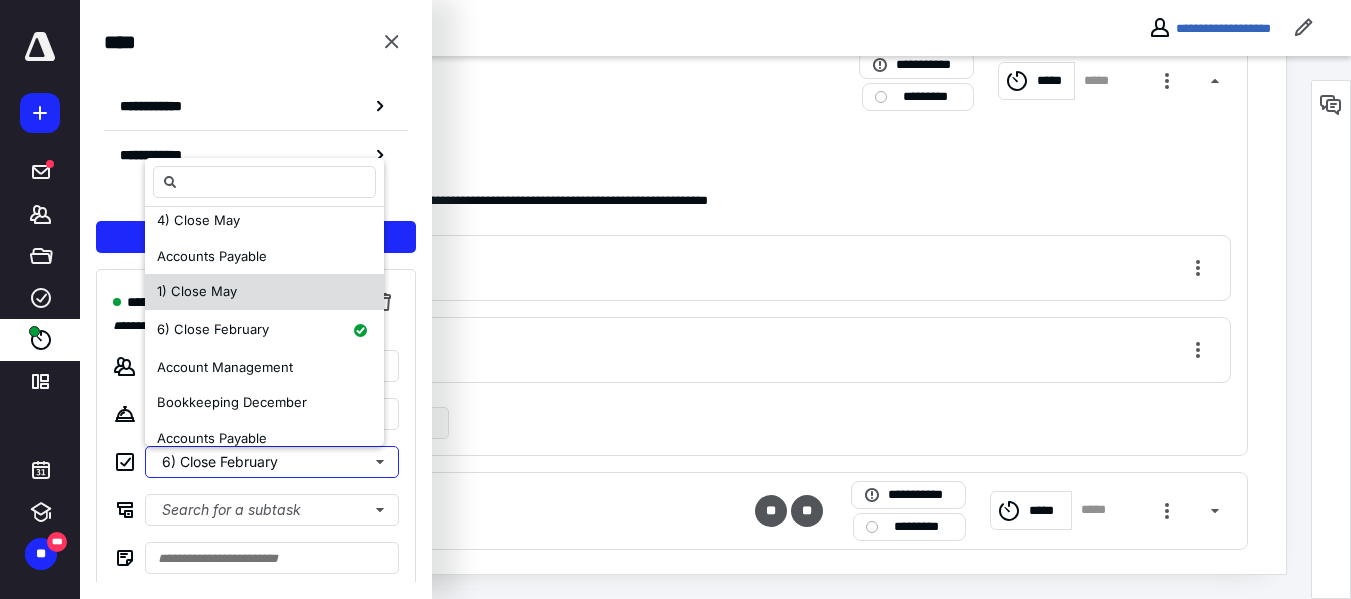scroll, scrollTop: 0, scrollLeft: 0, axis: both 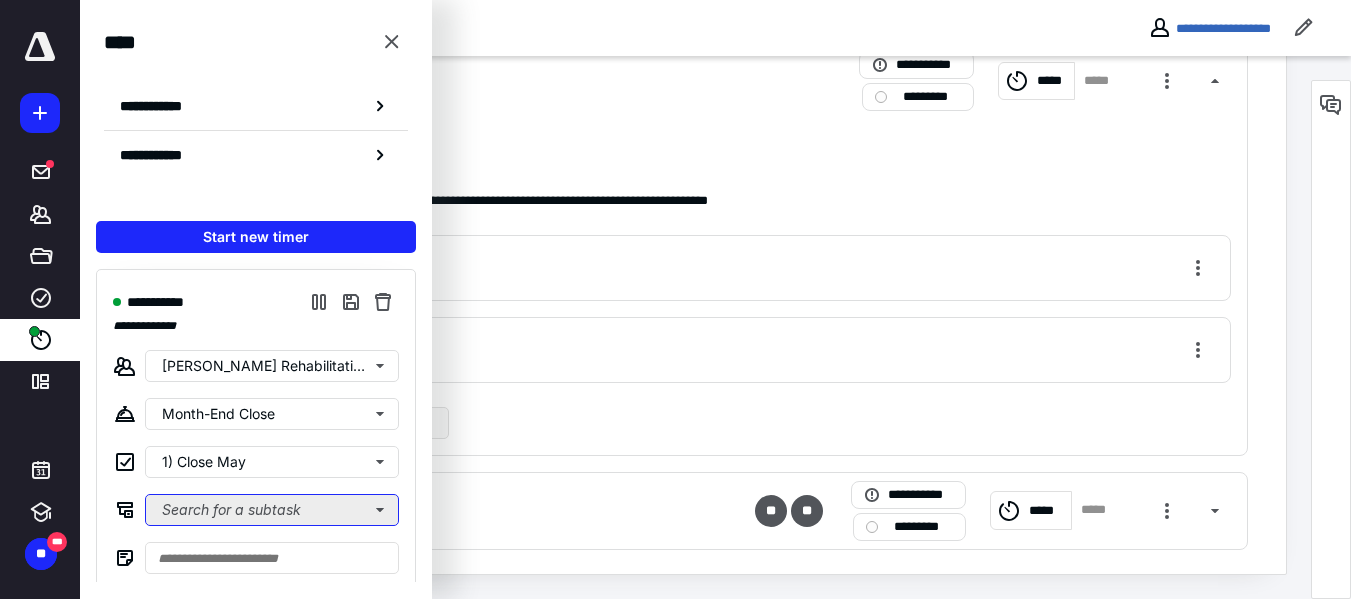 click on "Search for a subtask" at bounding box center (272, 510) 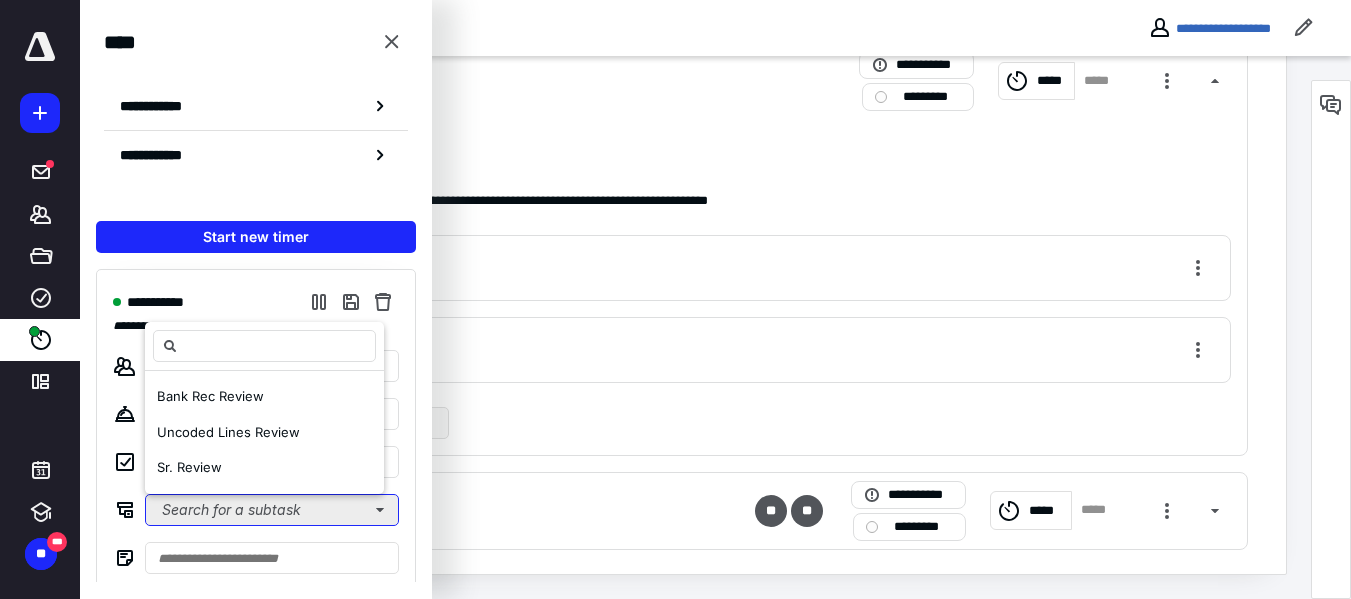 click on "Search for a subtask" at bounding box center [272, 510] 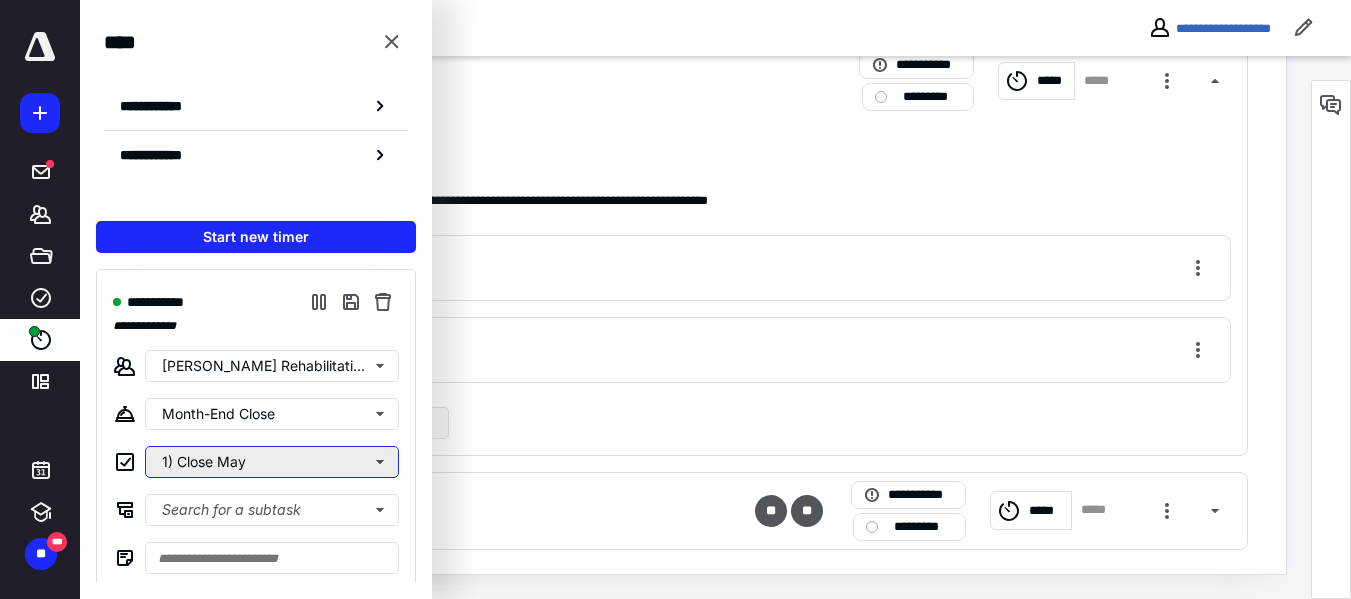 click on "1) Close May" at bounding box center (272, 462) 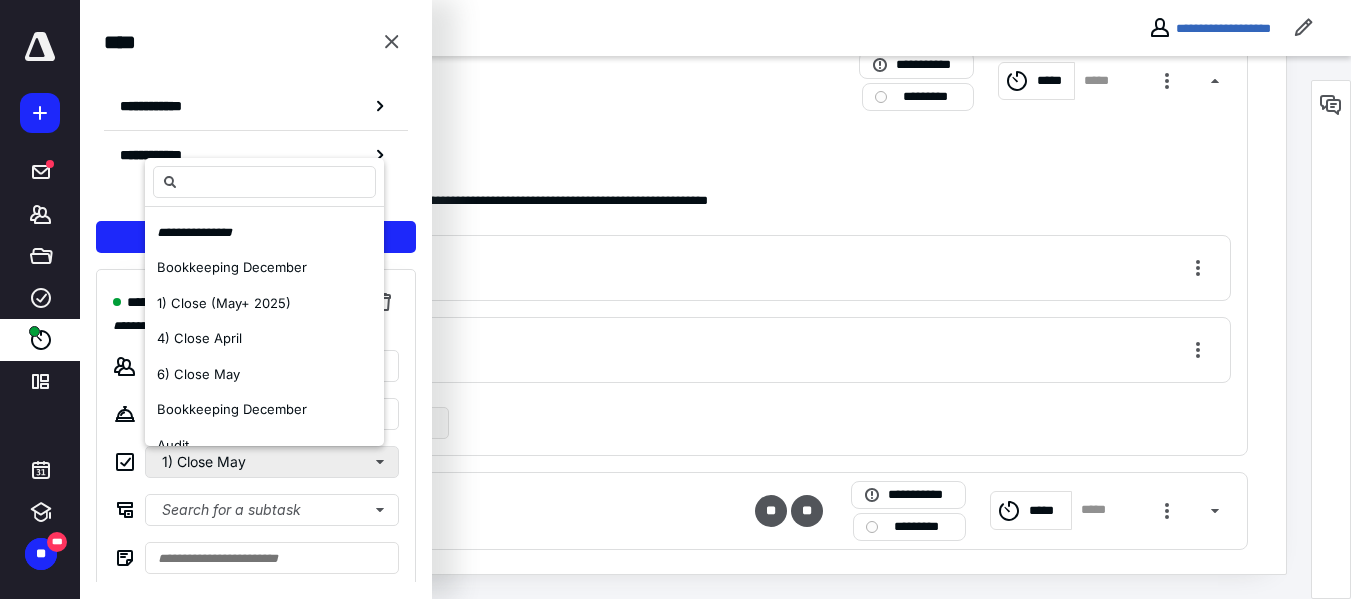 scroll, scrollTop: 34, scrollLeft: 0, axis: vertical 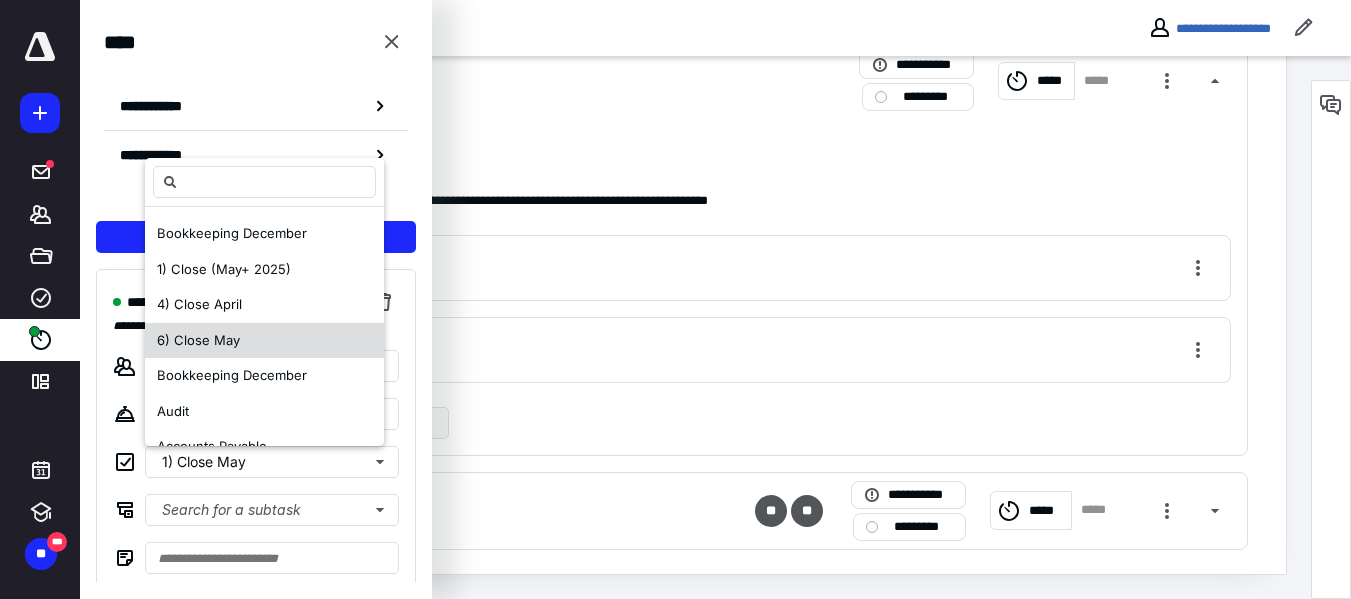 click on "6) Close May" at bounding box center [198, 340] 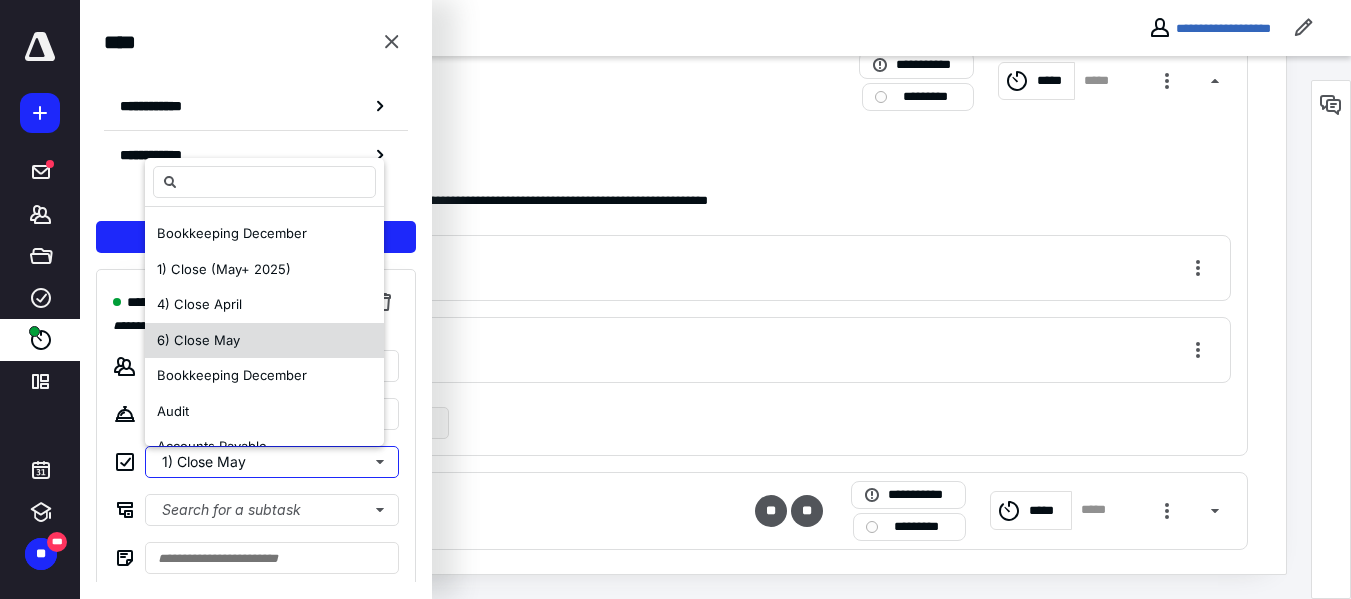 scroll, scrollTop: 0, scrollLeft: 0, axis: both 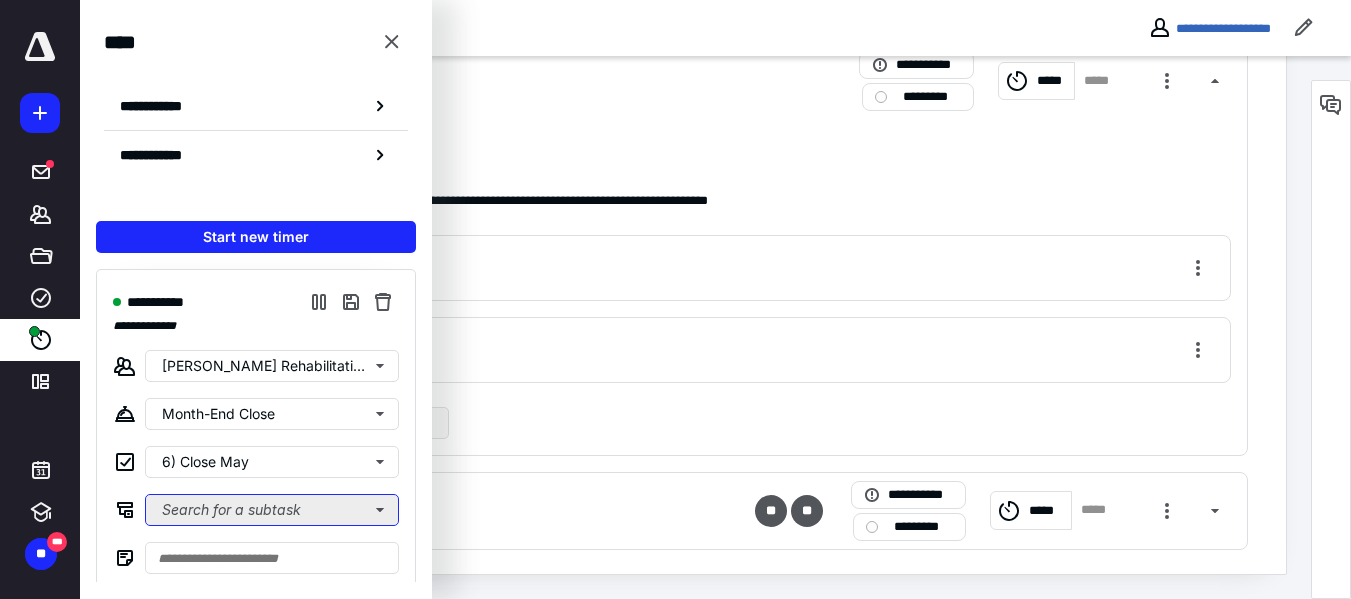 click on "Search for a subtask" at bounding box center [272, 510] 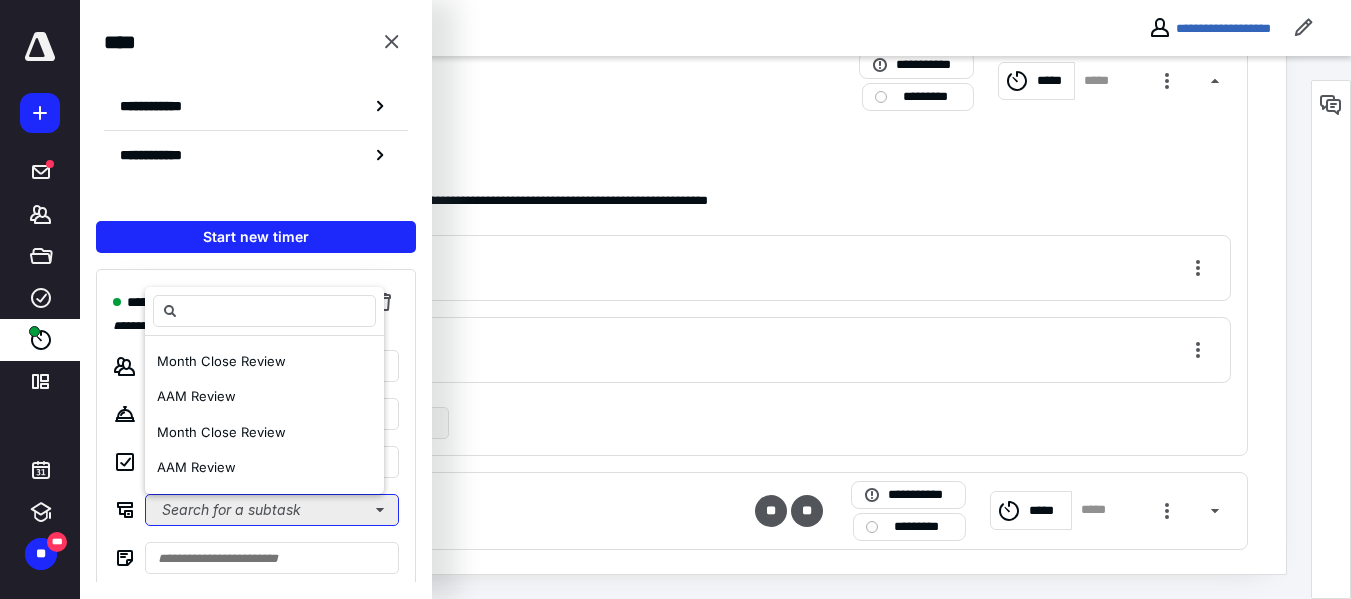 click on "Search for a subtask" at bounding box center (272, 510) 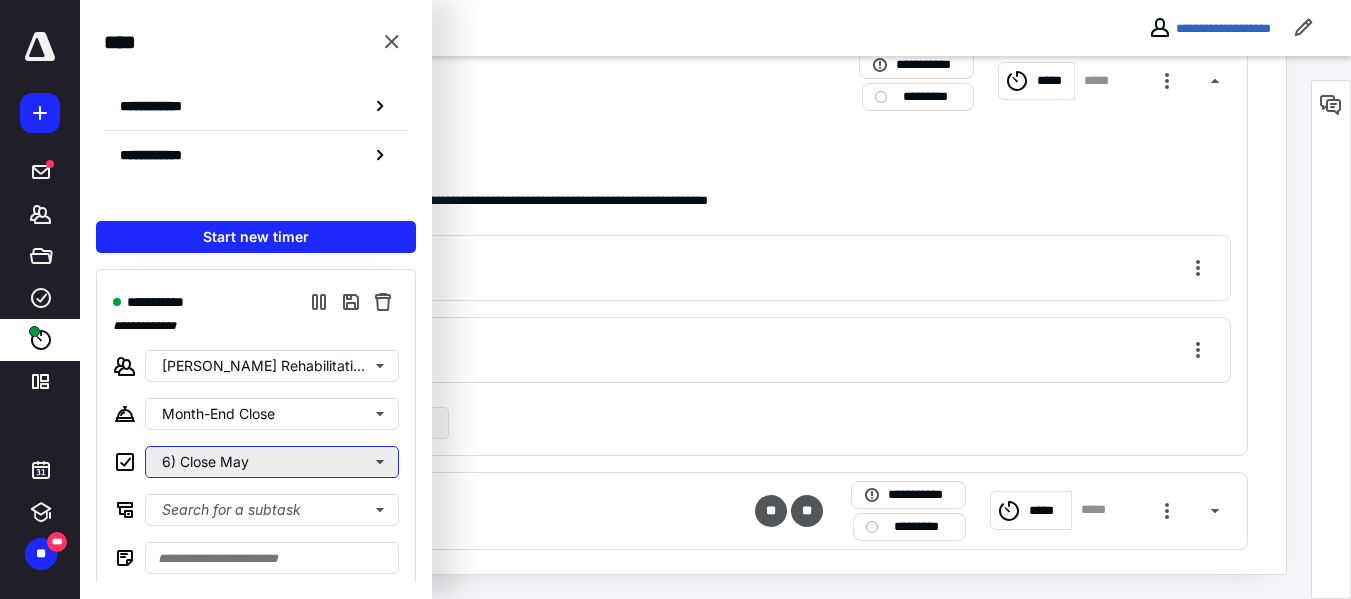 click on "6) Close May" at bounding box center (272, 462) 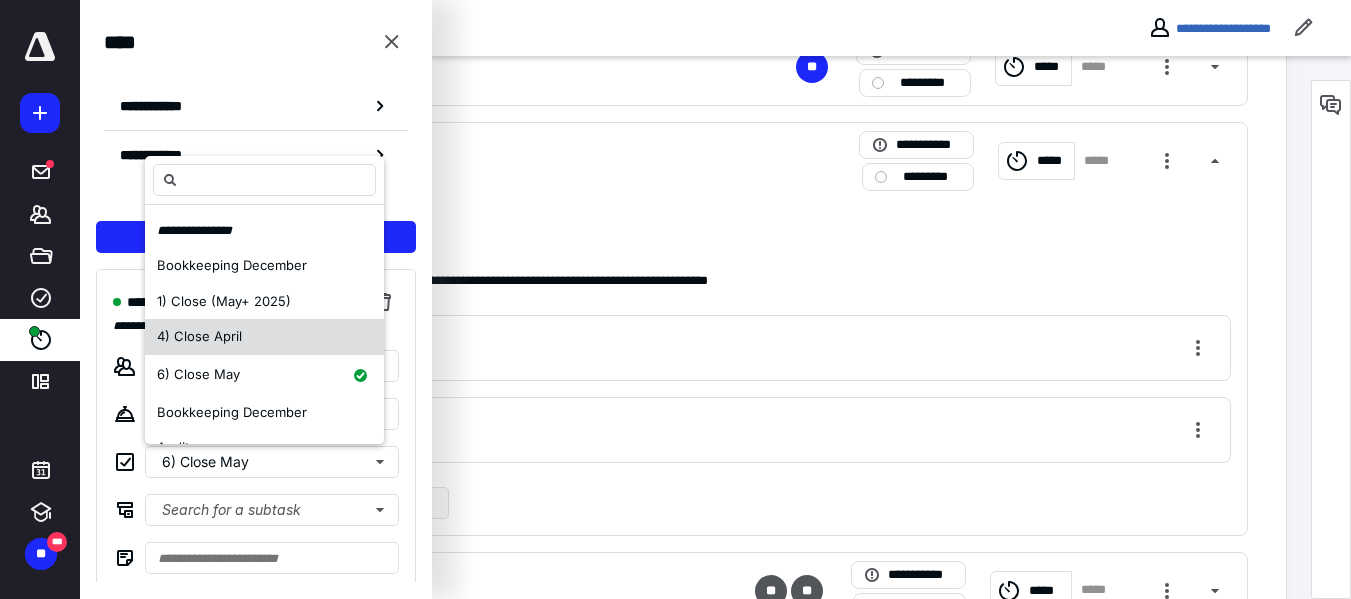 scroll, scrollTop: 735, scrollLeft: 0, axis: vertical 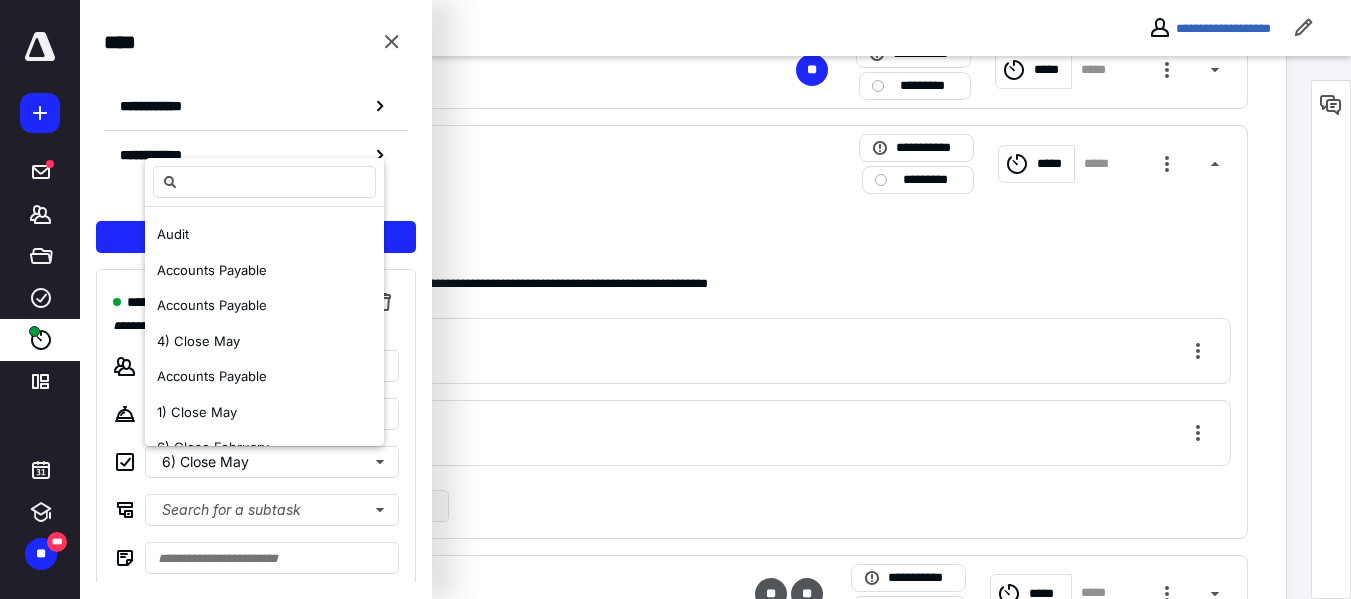 click on "**********" at bounding box center (693, 164) 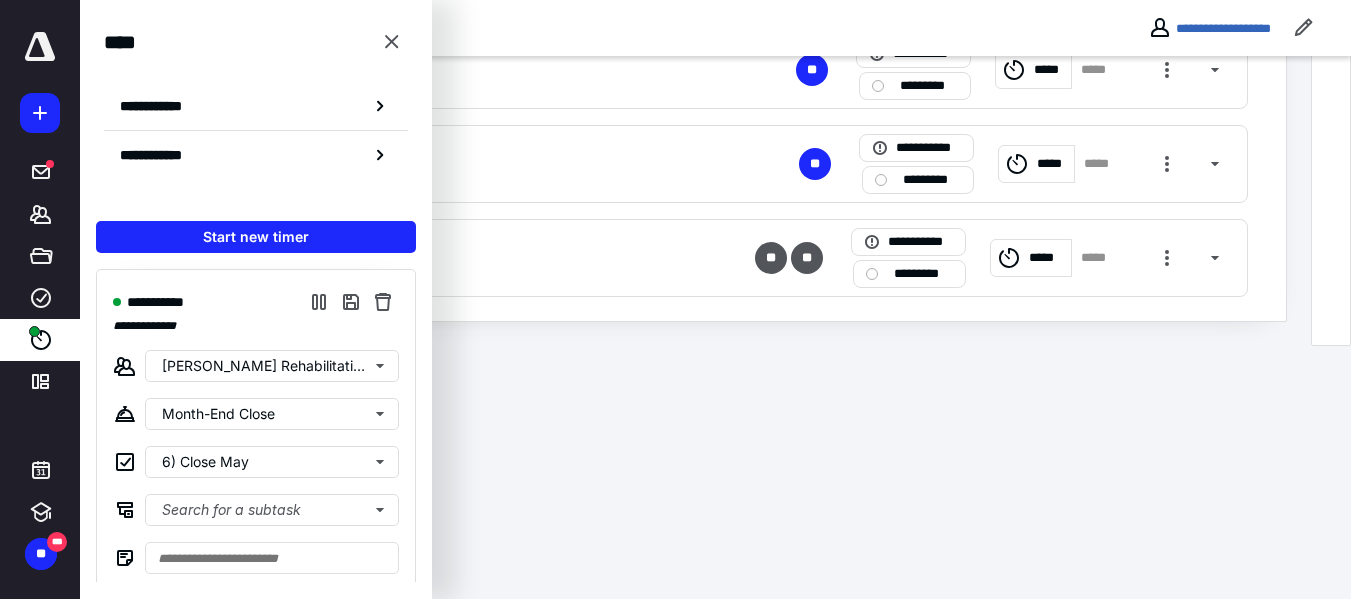 scroll, scrollTop: 482, scrollLeft: 0, axis: vertical 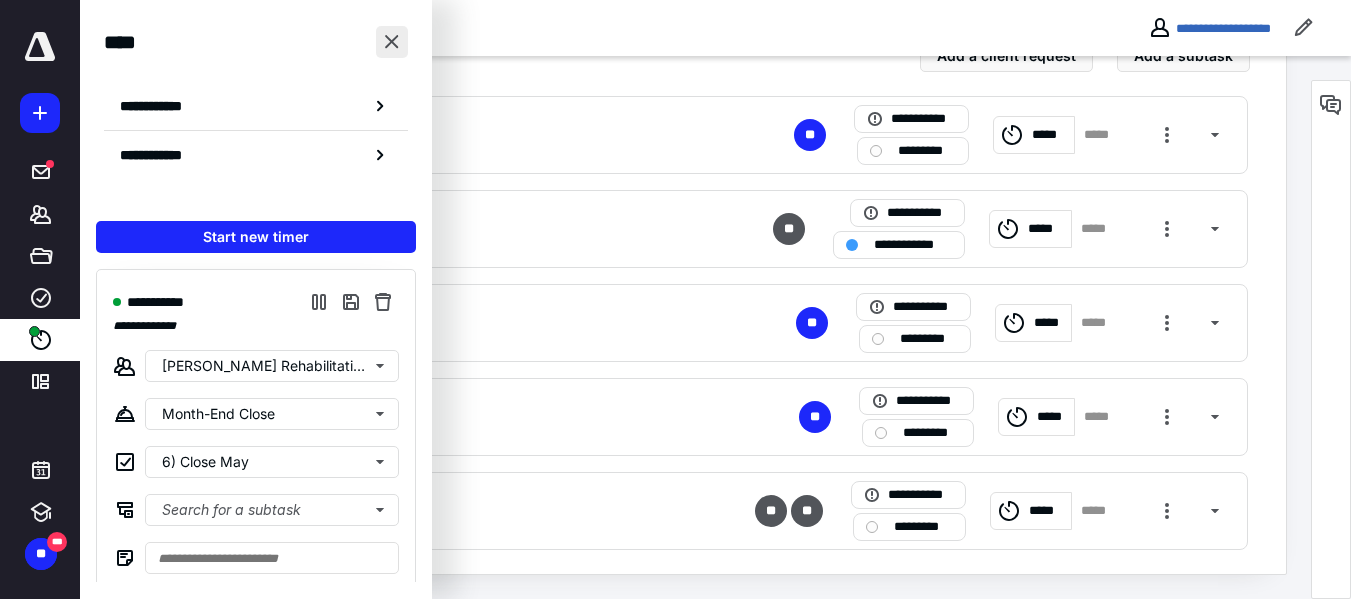 click at bounding box center [392, 42] 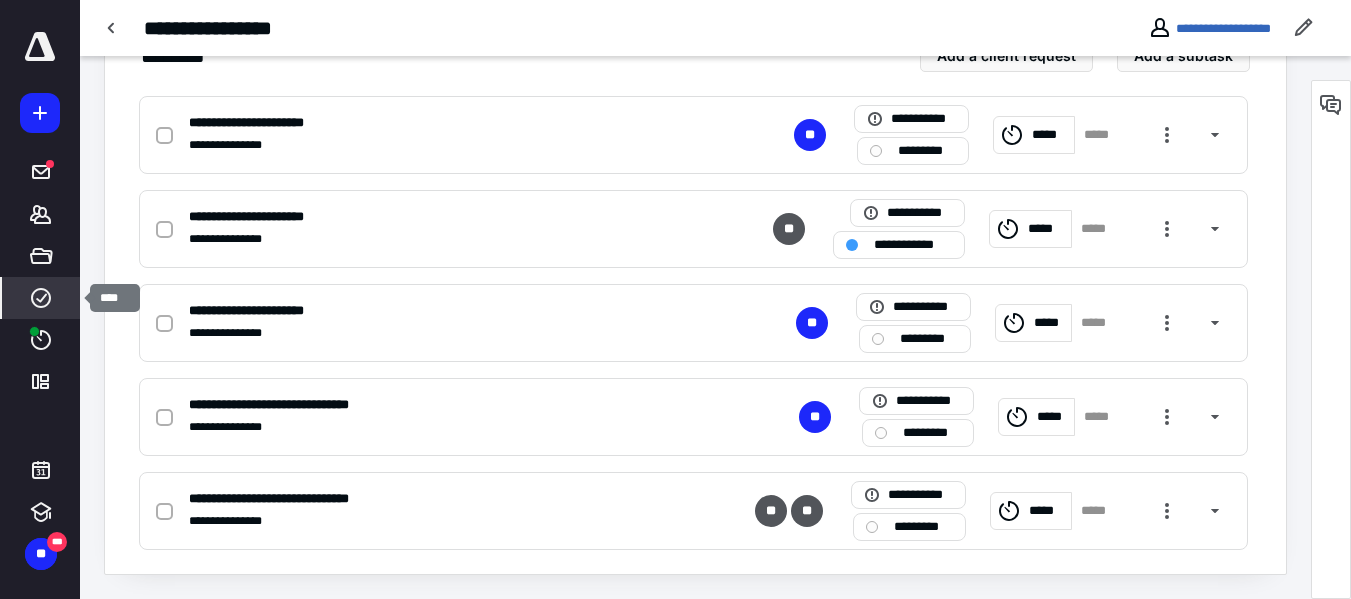 click 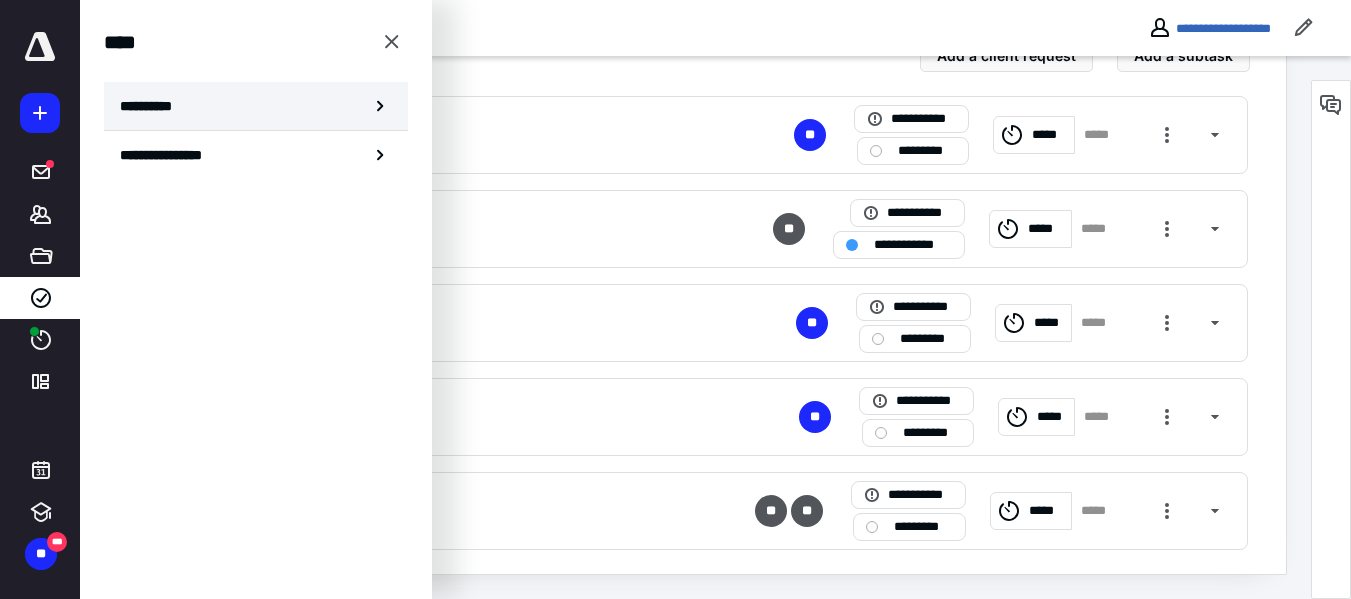 click on "**********" at bounding box center [256, 106] 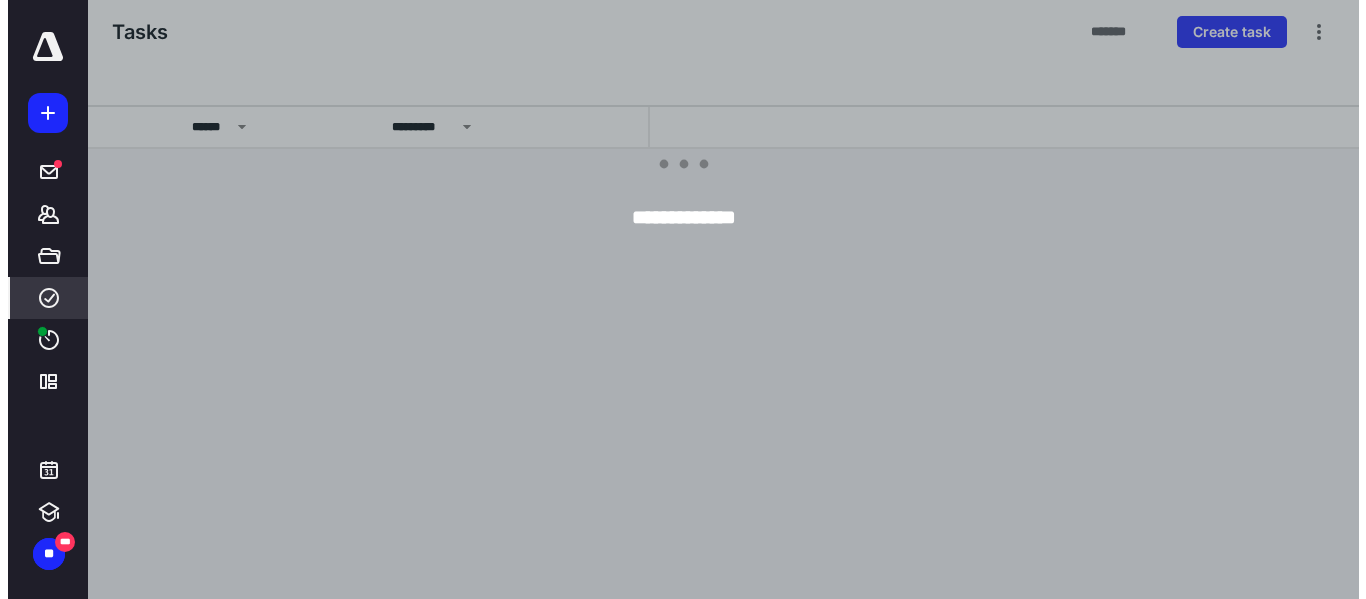scroll, scrollTop: 0, scrollLeft: 0, axis: both 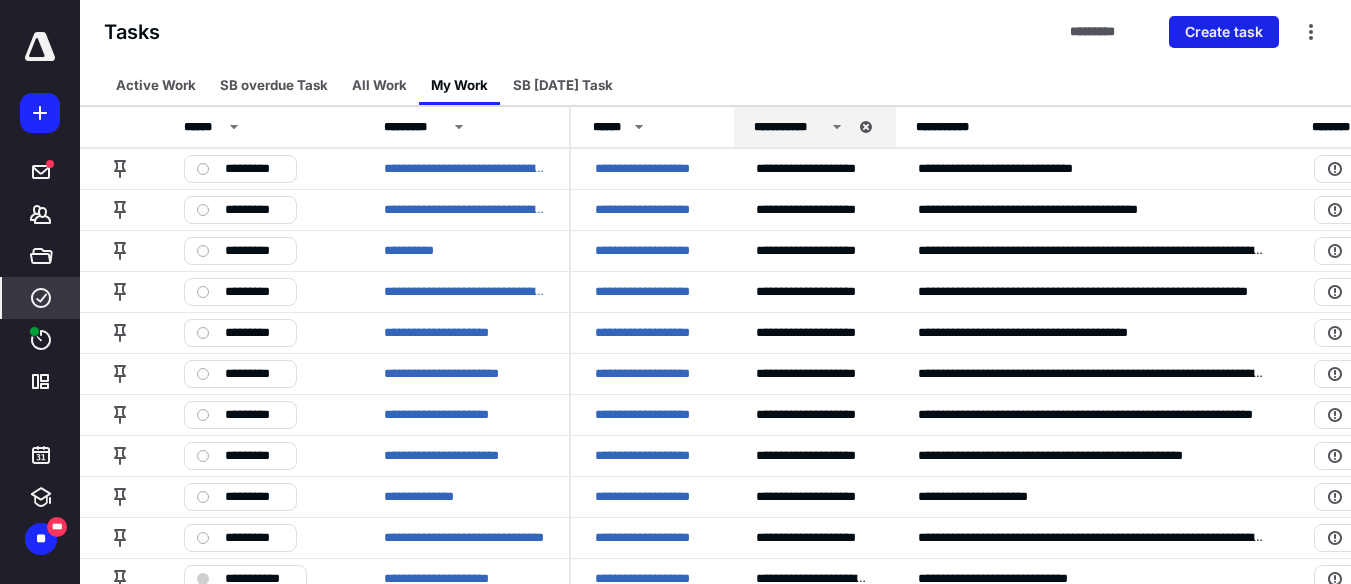 click on "Create task" at bounding box center (1224, 32) 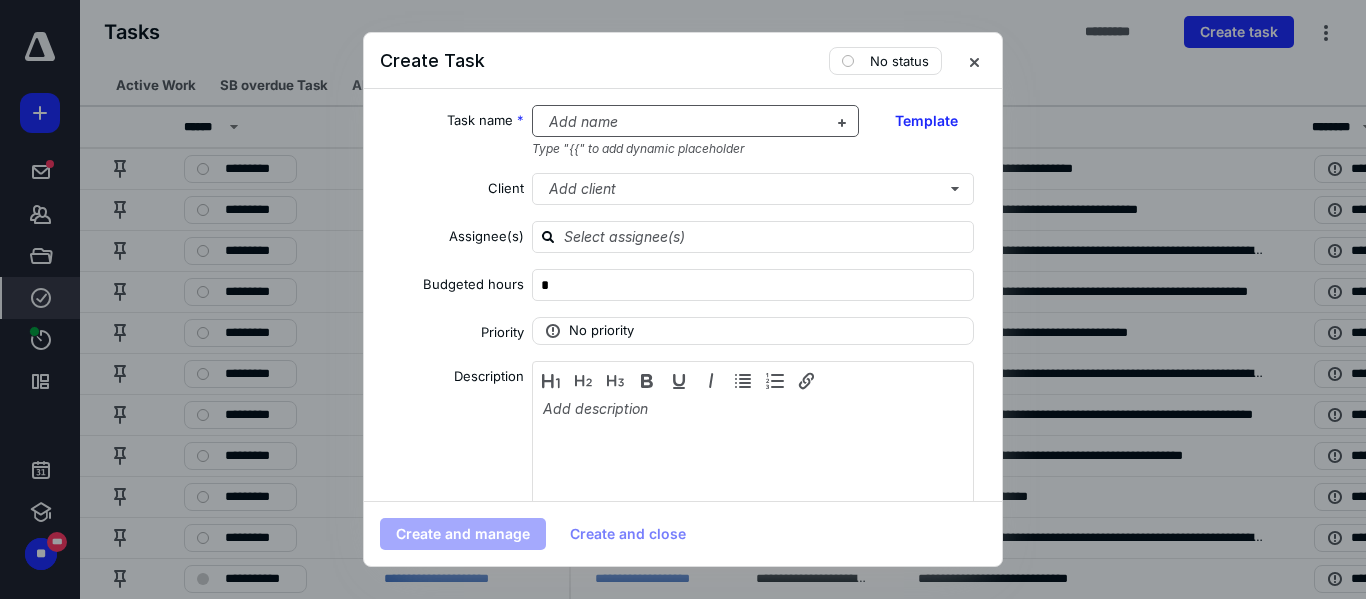 click at bounding box center [684, 122] 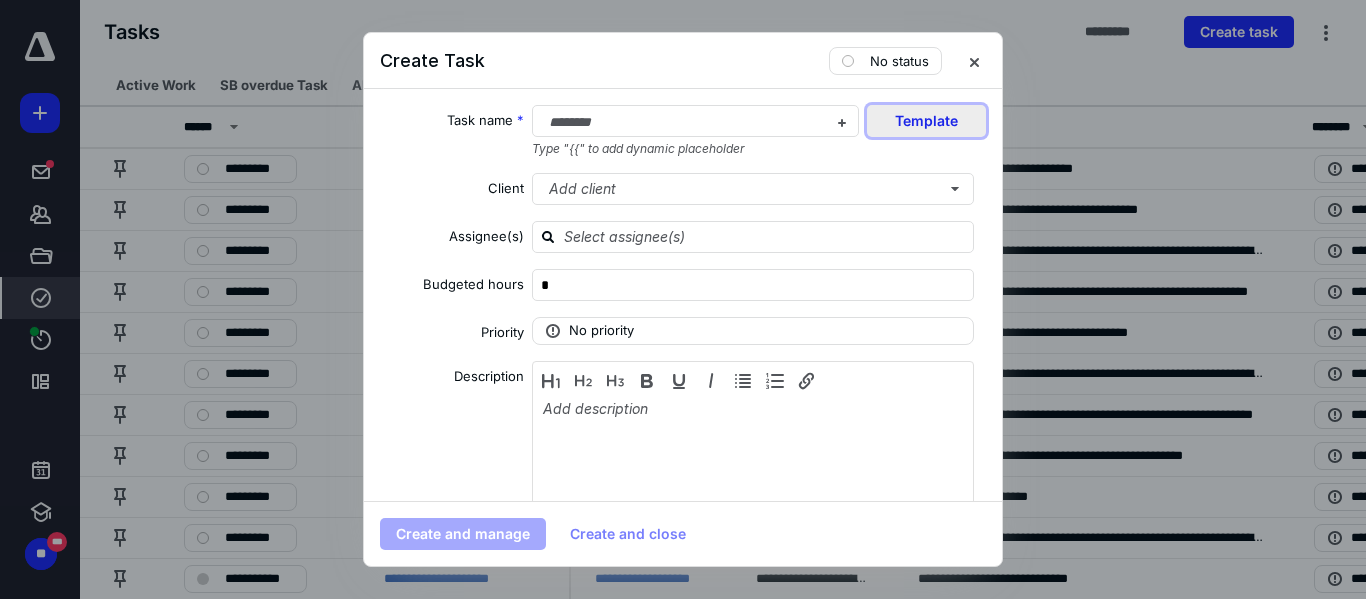 click on "Template" at bounding box center [926, 121] 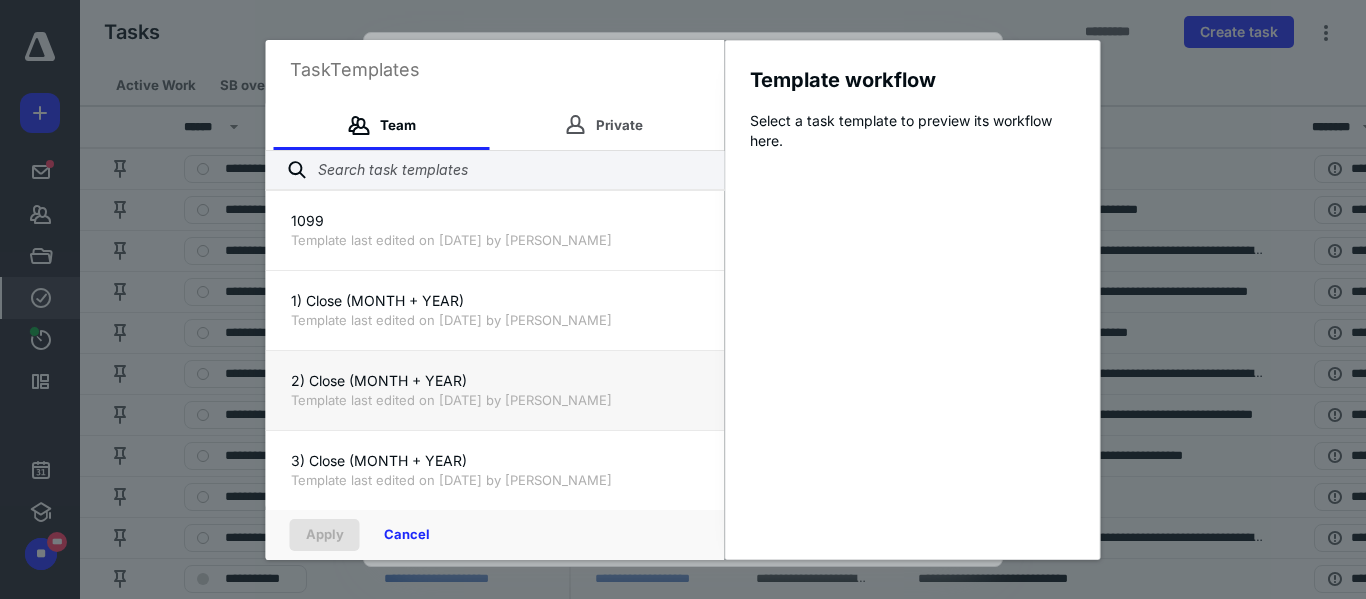 scroll, scrollTop: 179, scrollLeft: 0, axis: vertical 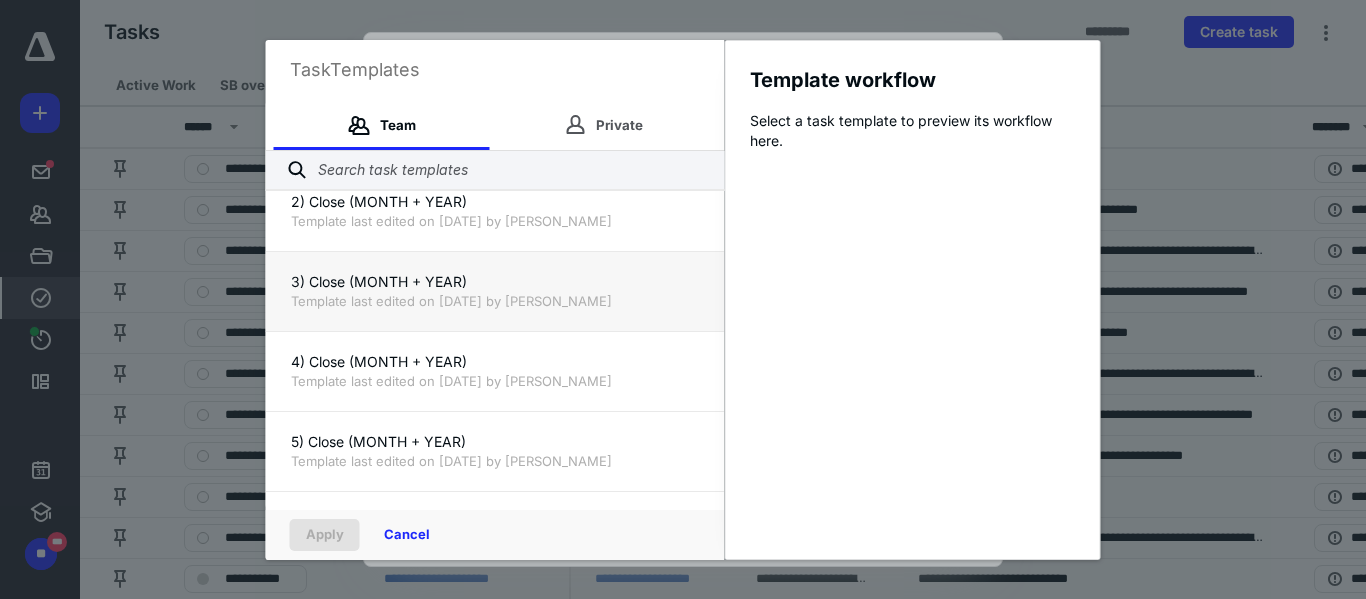 click on "3) Close (MONTH + YEAR)" at bounding box center [495, 282] 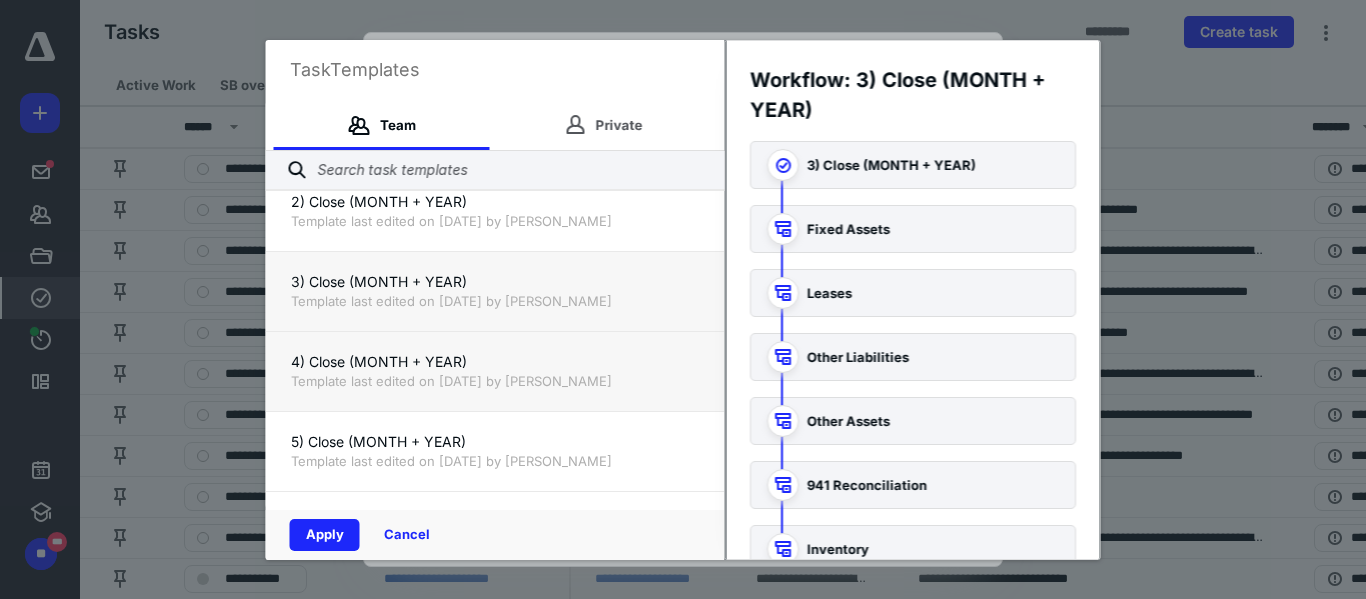 scroll, scrollTop: 297, scrollLeft: 0, axis: vertical 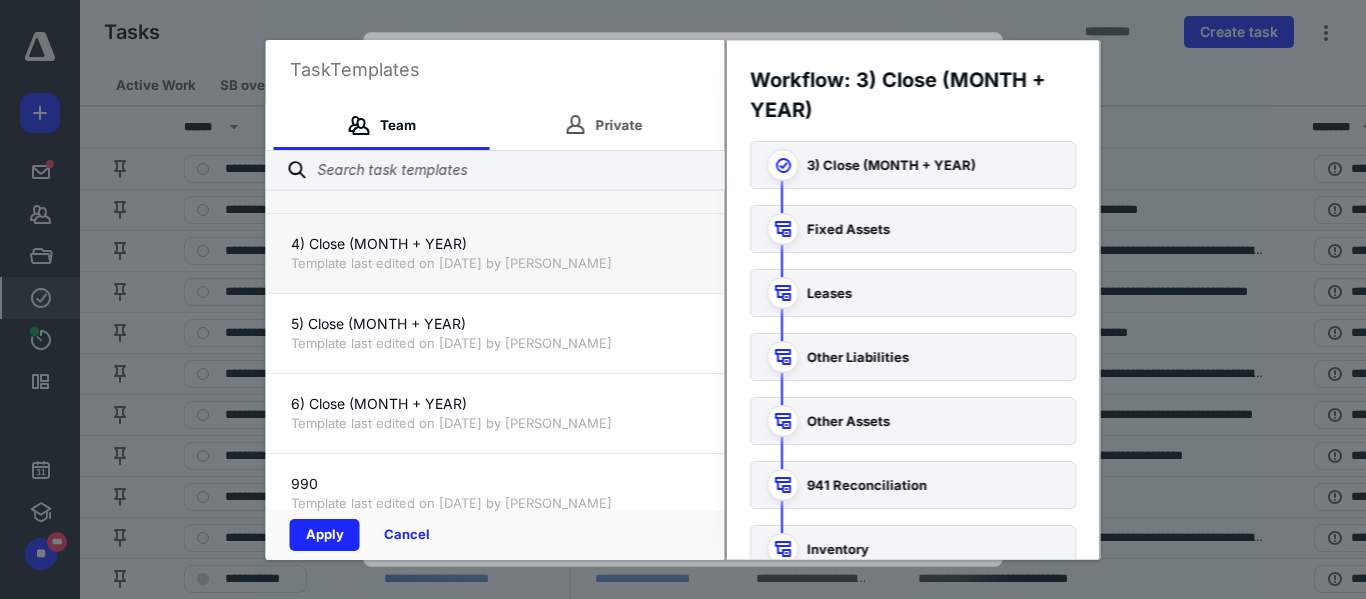 click on "Template last edited on [DATE] by [PERSON_NAME]" at bounding box center (495, 263) 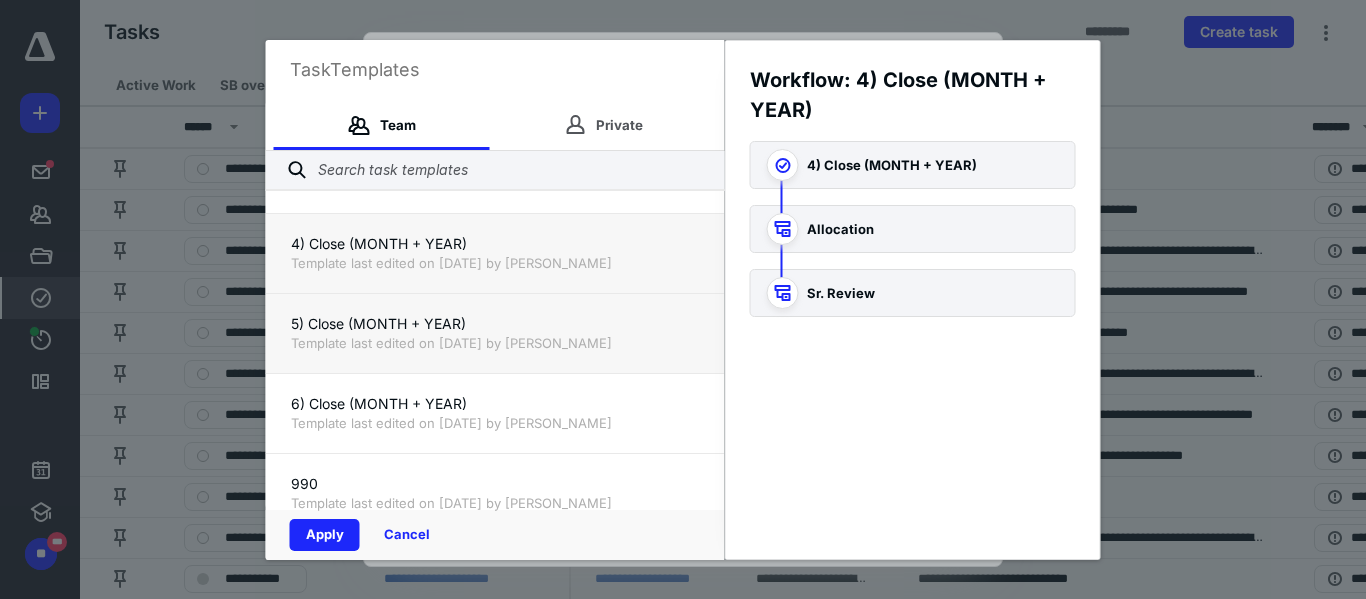 click on "5) Close (MONTH + YEAR) Template last edited on [DATE] by [PERSON_NAME]" at bounding box center (495, 333) 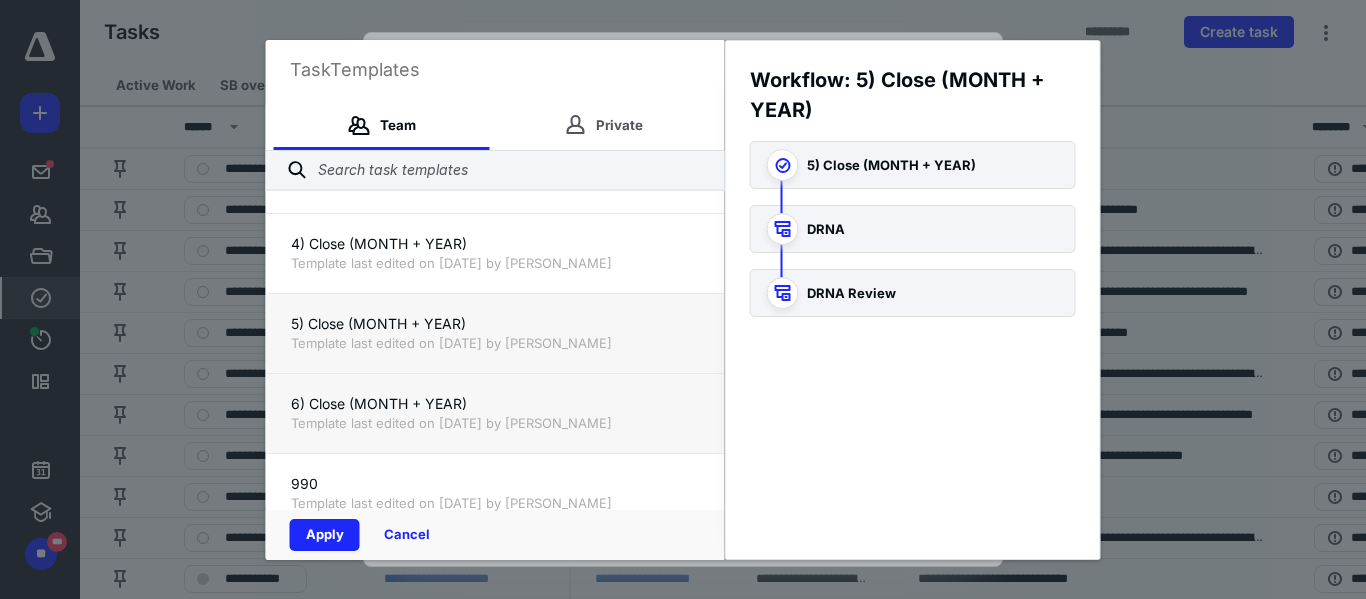 click on "6) Close (MONTH + YEAR) Template last edited on [DATE] by [PERSON_NAME]" at bounding box center [495, 413] 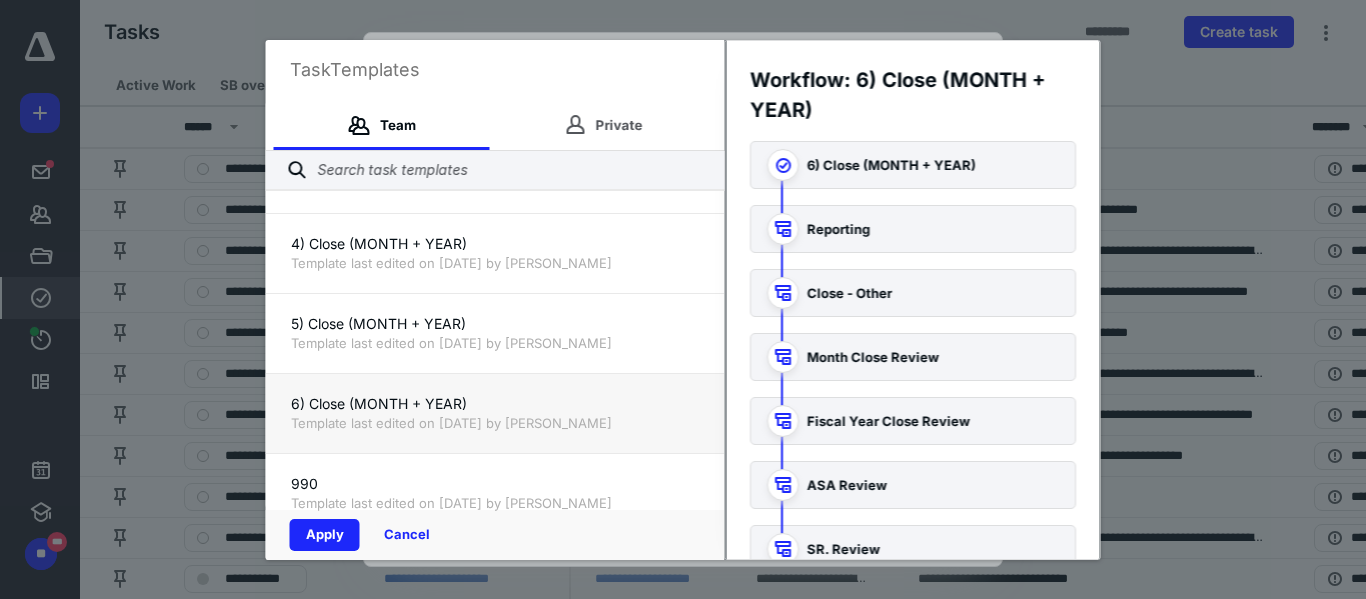 click on "6) Close (MONTH + YEAR) Template last edited on [DATE] by [PERSON_NAME]" at bounding box center [495, 413] 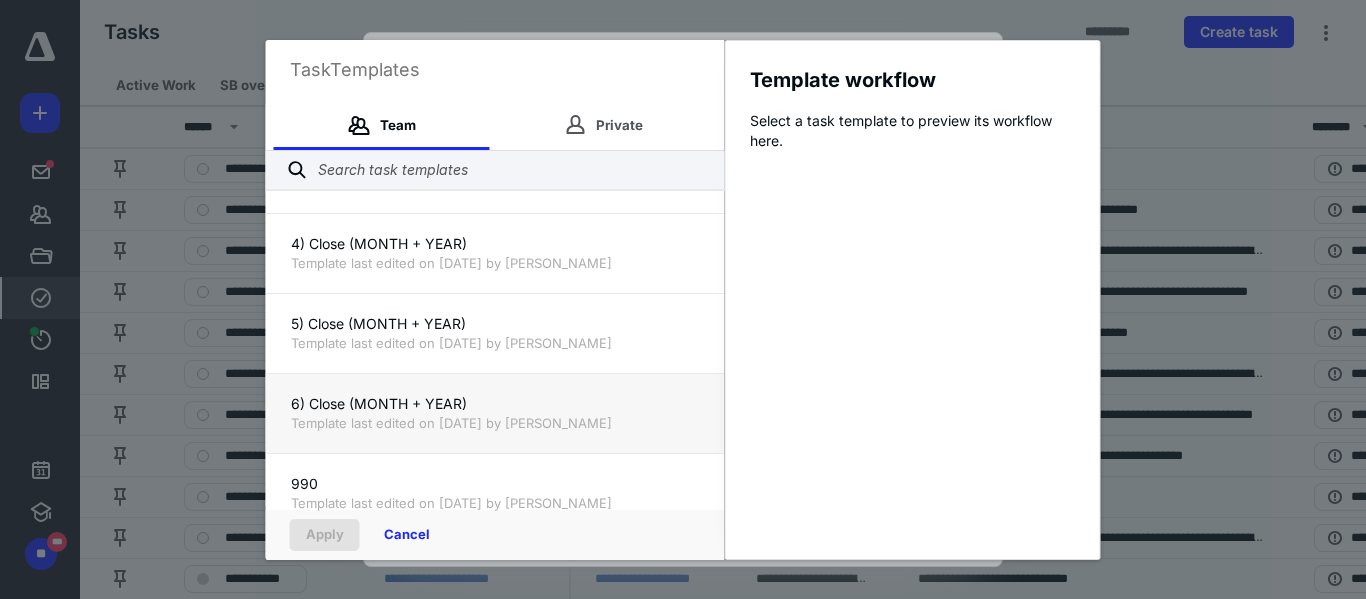 click on "Template last edited on [DATE] by [PERSON_NAME]" at bounding box center (495, 423) 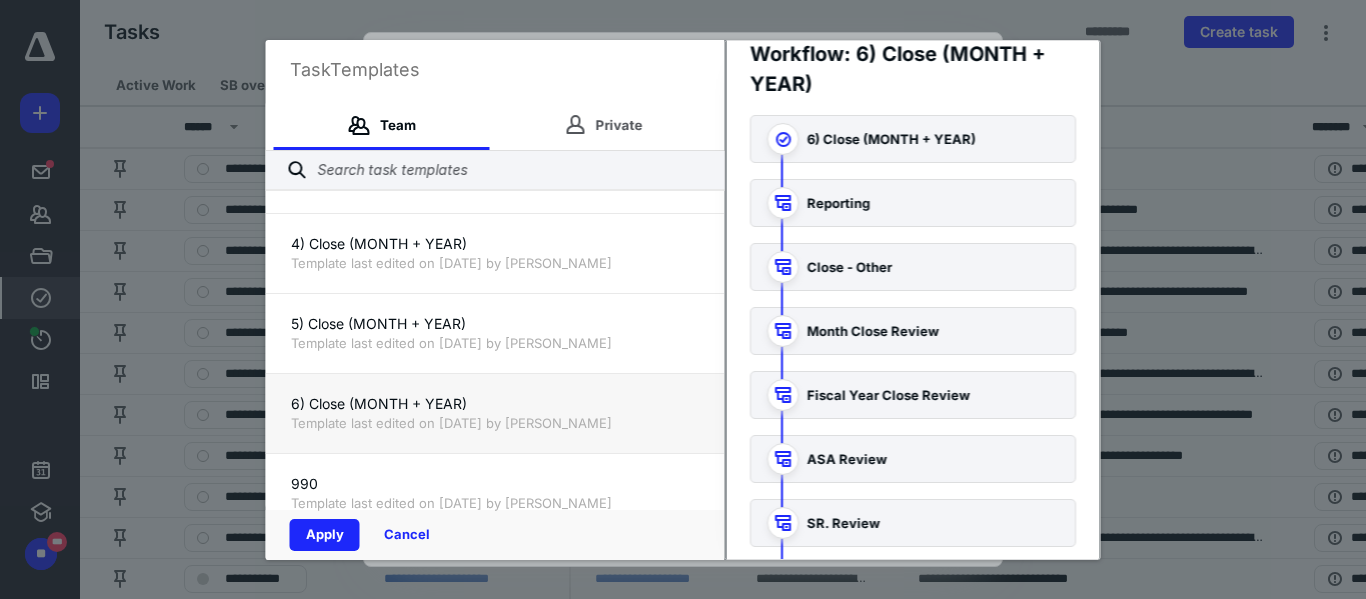 scroll, scrollTop: 25, scrollLeft: 0, axis: vertical 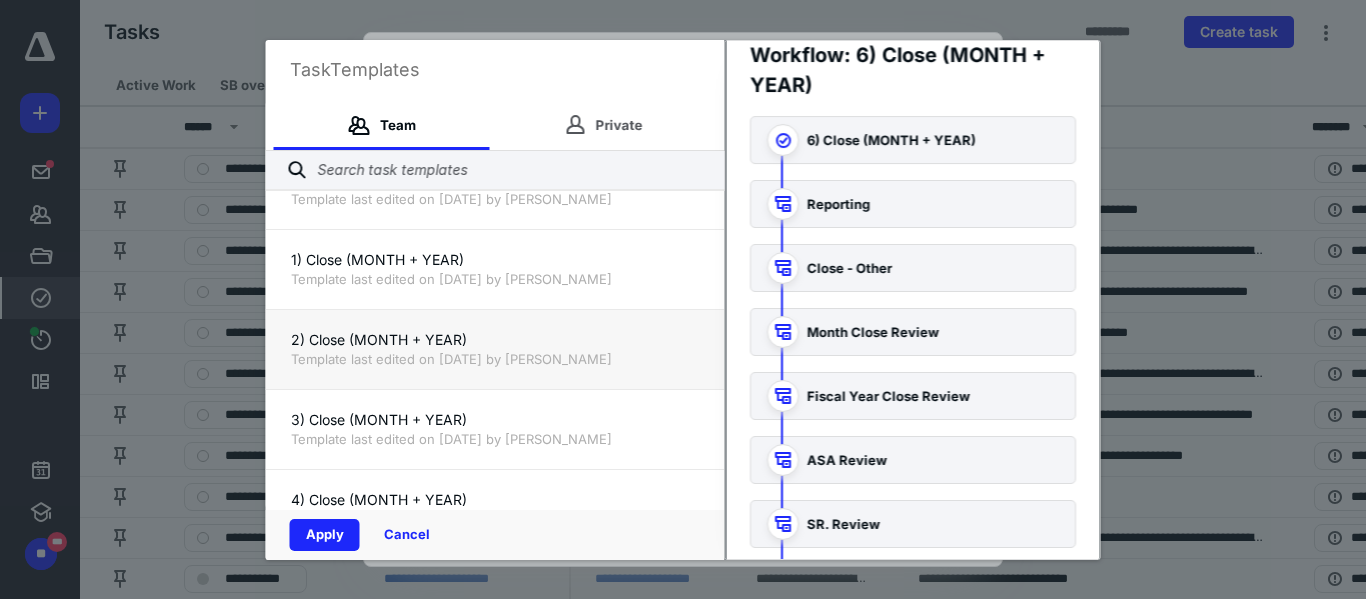 click on "2) Close (MONTH + YEAR)" at bounding box center (495, 340) 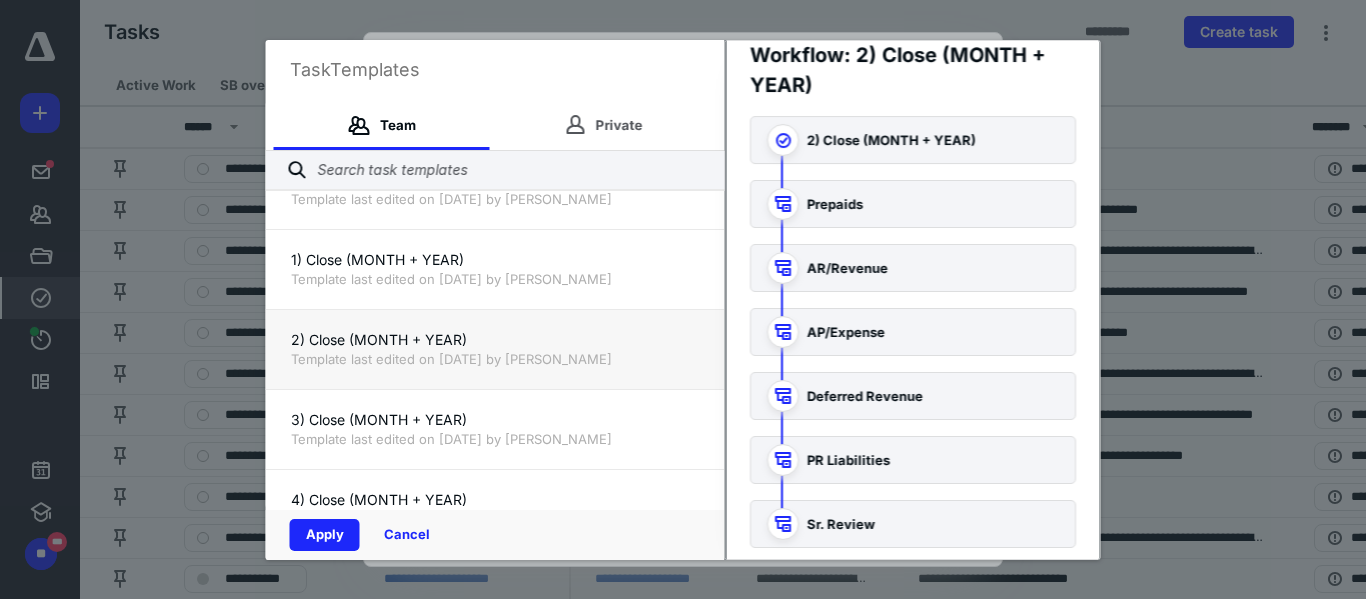 scroll, scrollTop: 54, scrollLeft: 0, axis: vertical 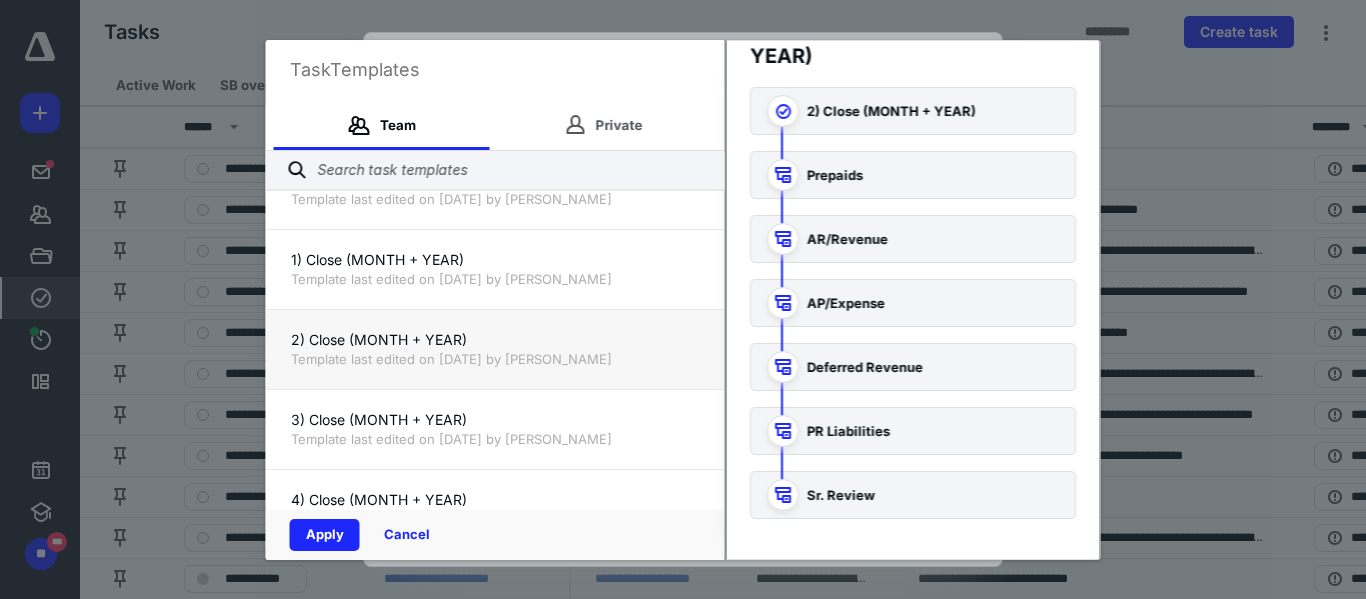 click on "Prepaids" at bounding box center (913, 175) 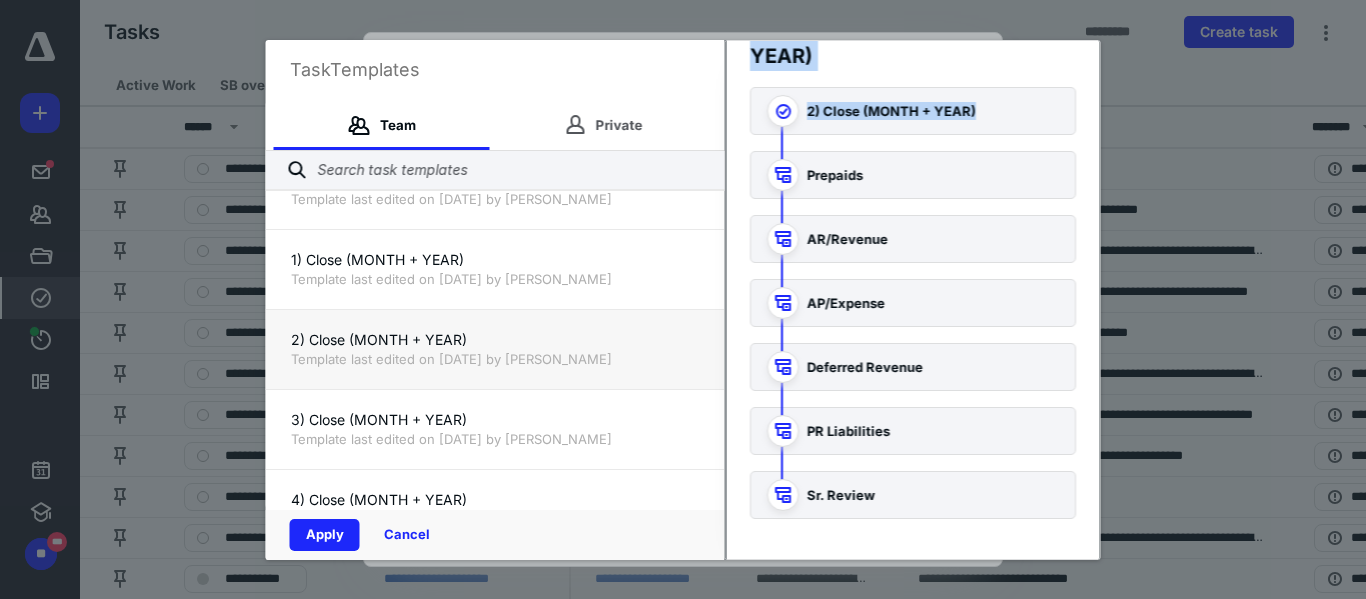 drag, startPoint x: 783, startPoint y: 180, endPoint x: 352, endPoint y: 378, distance: 474.30475 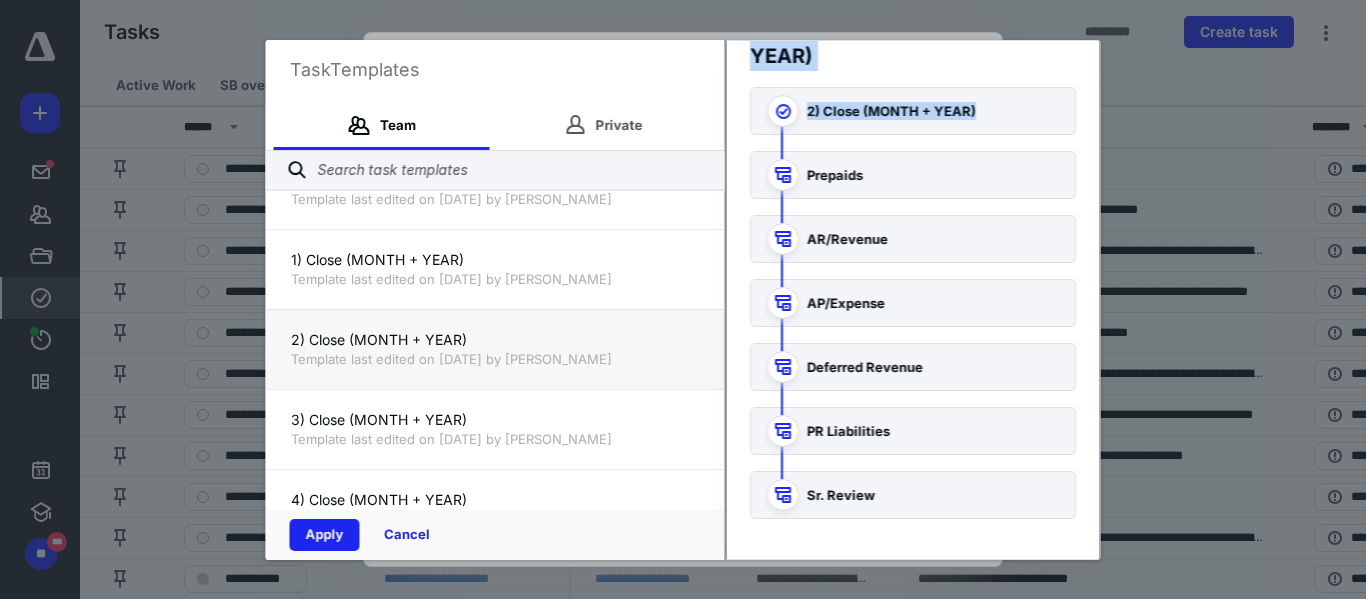 click on "Apply" at bounding box center [325, 535] 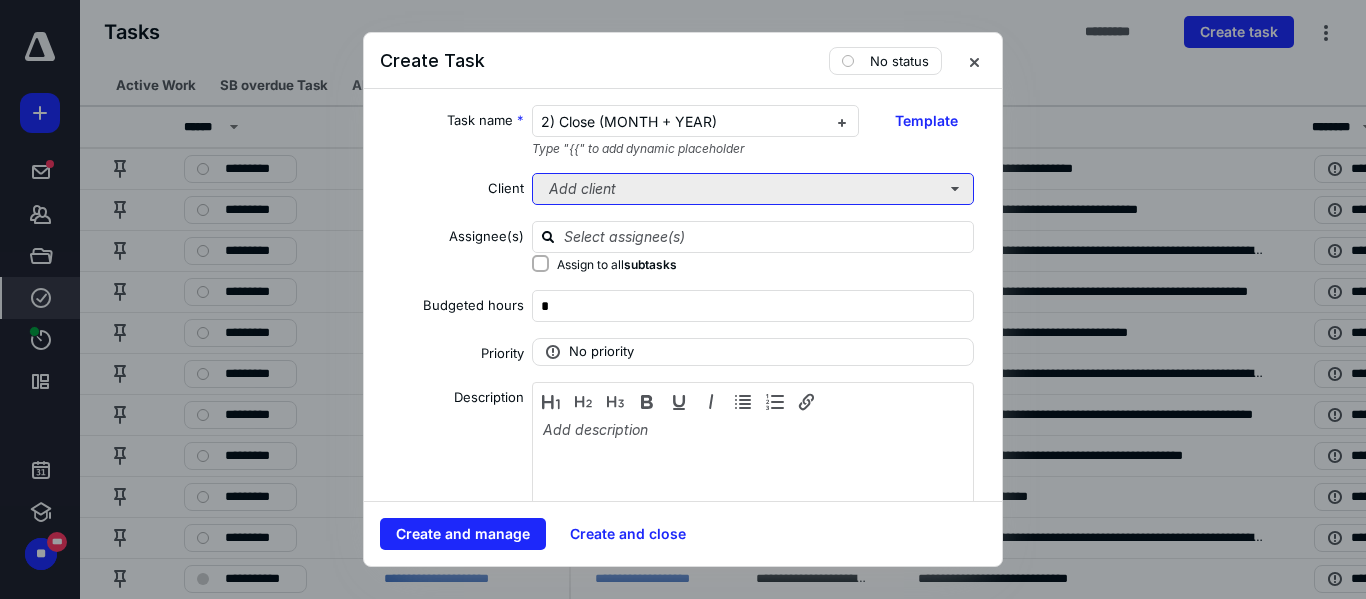 click on "Add client" at bounding box center [753, 189] 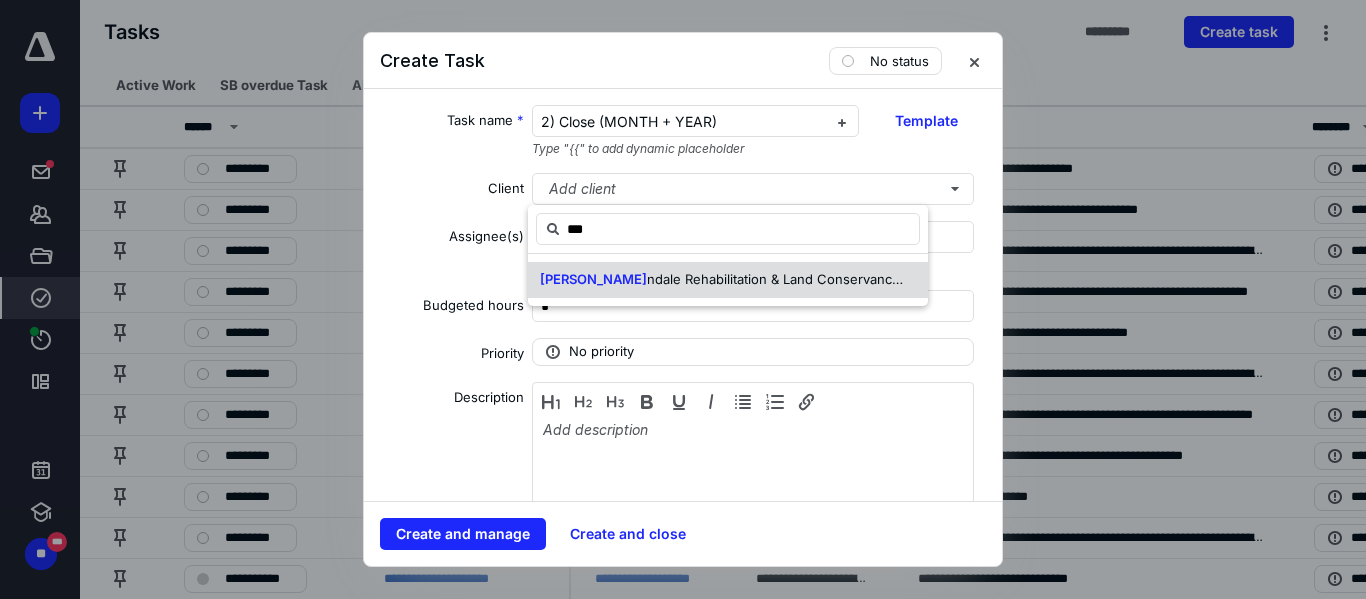 click on "ndale Rehabilitation & Land Conservancy Fund (AKD)" at bounding box center [811, 279] 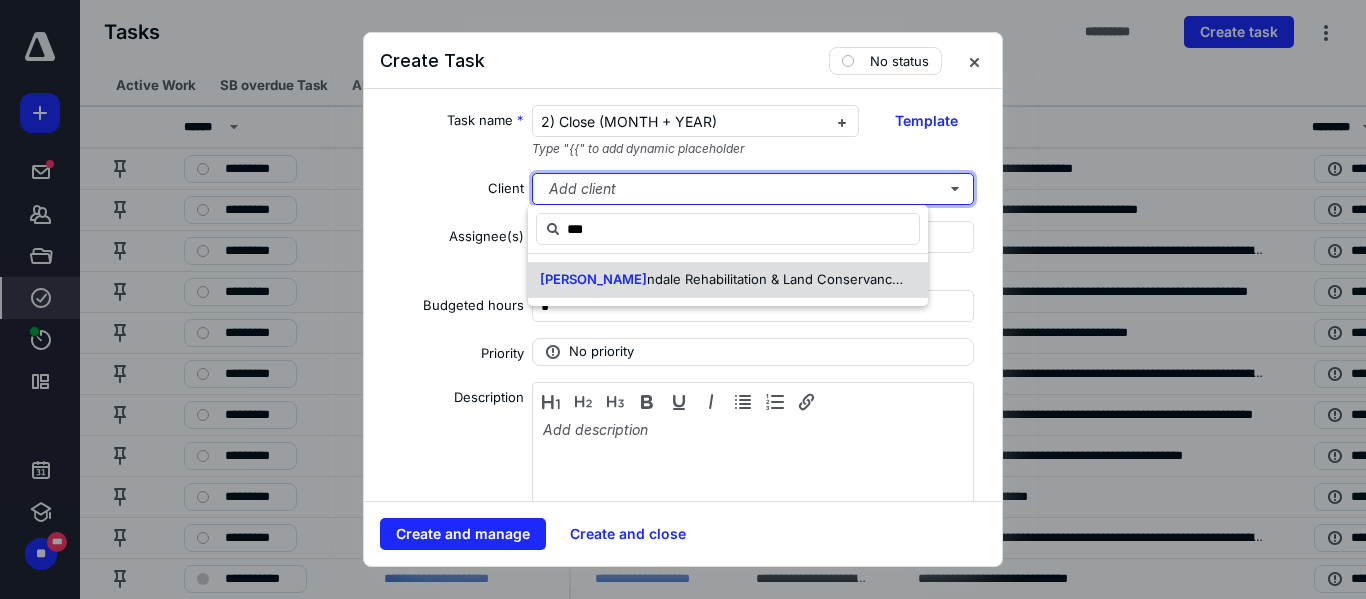 type 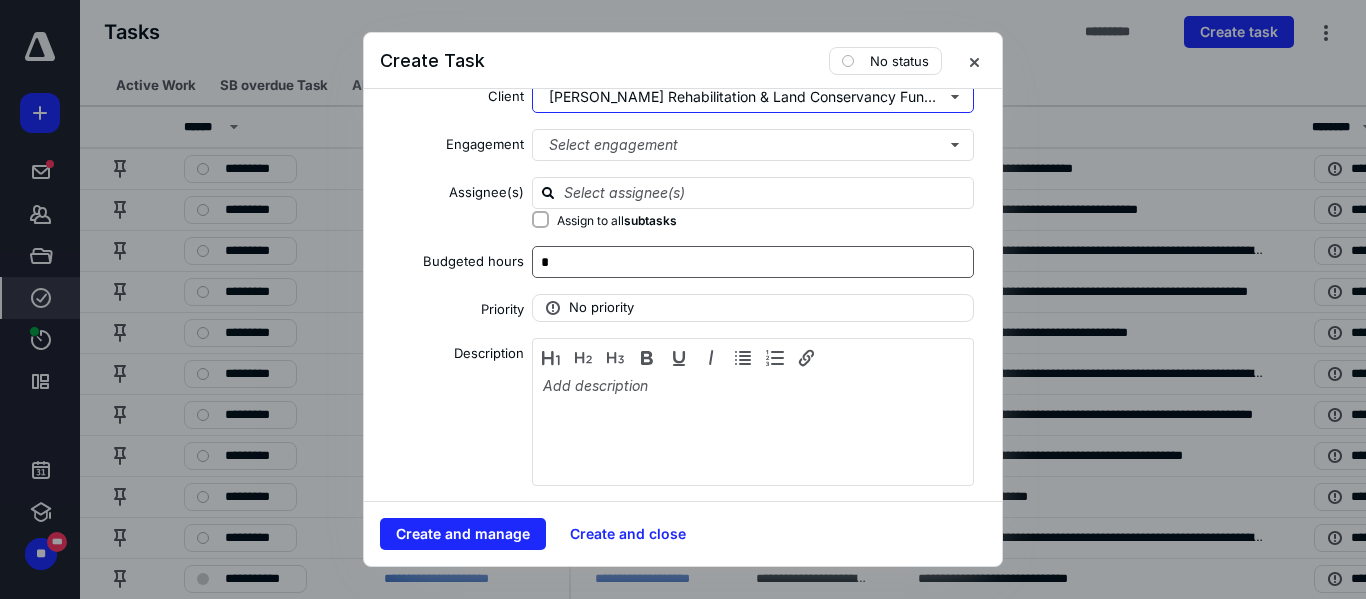 scroll, scrollTop: 71, scrollLeft: 0, axis: vertical 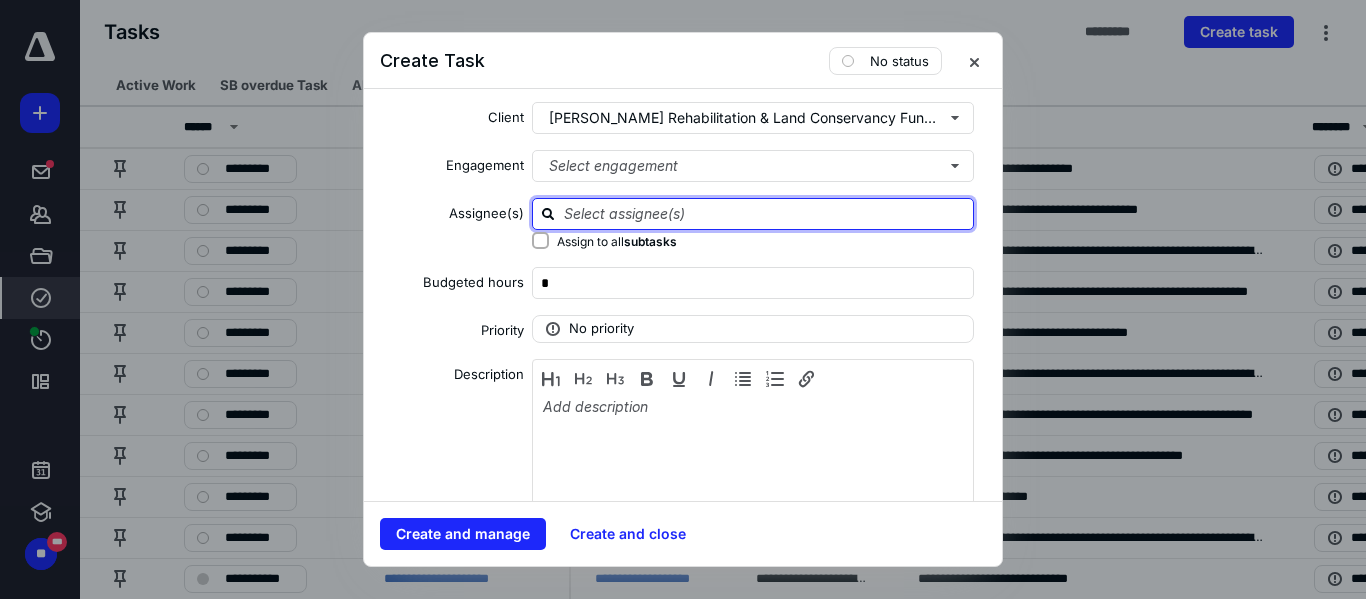 click at bounding box center (765, 213) 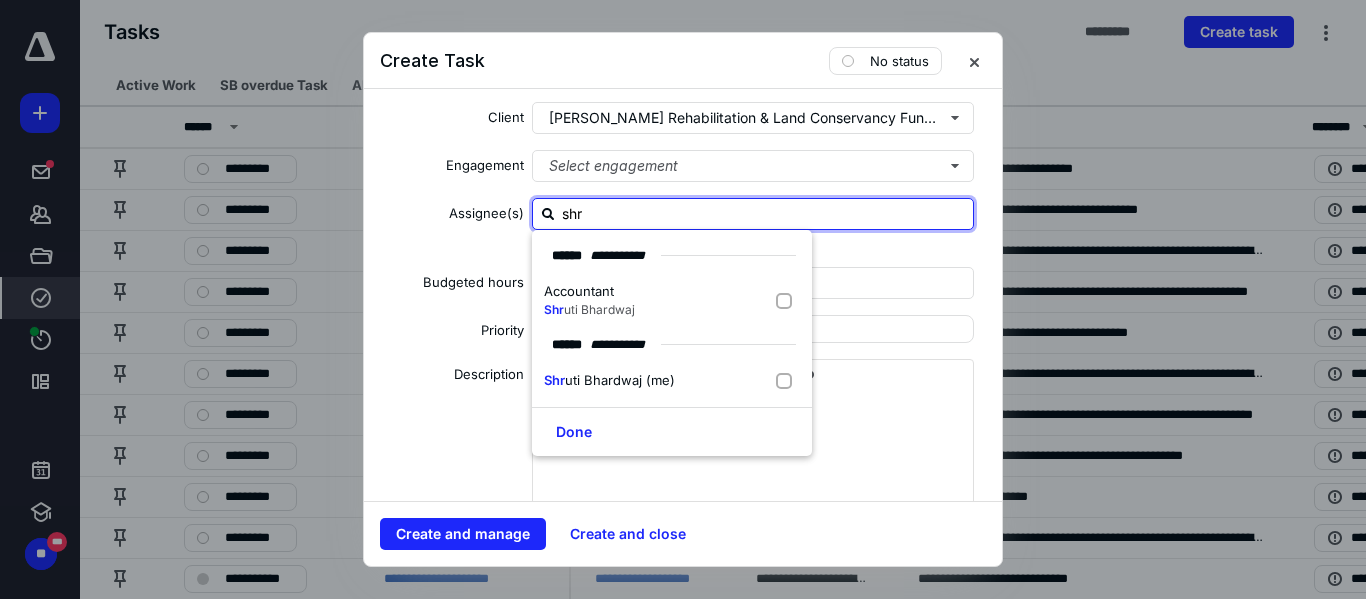 type on "shru" 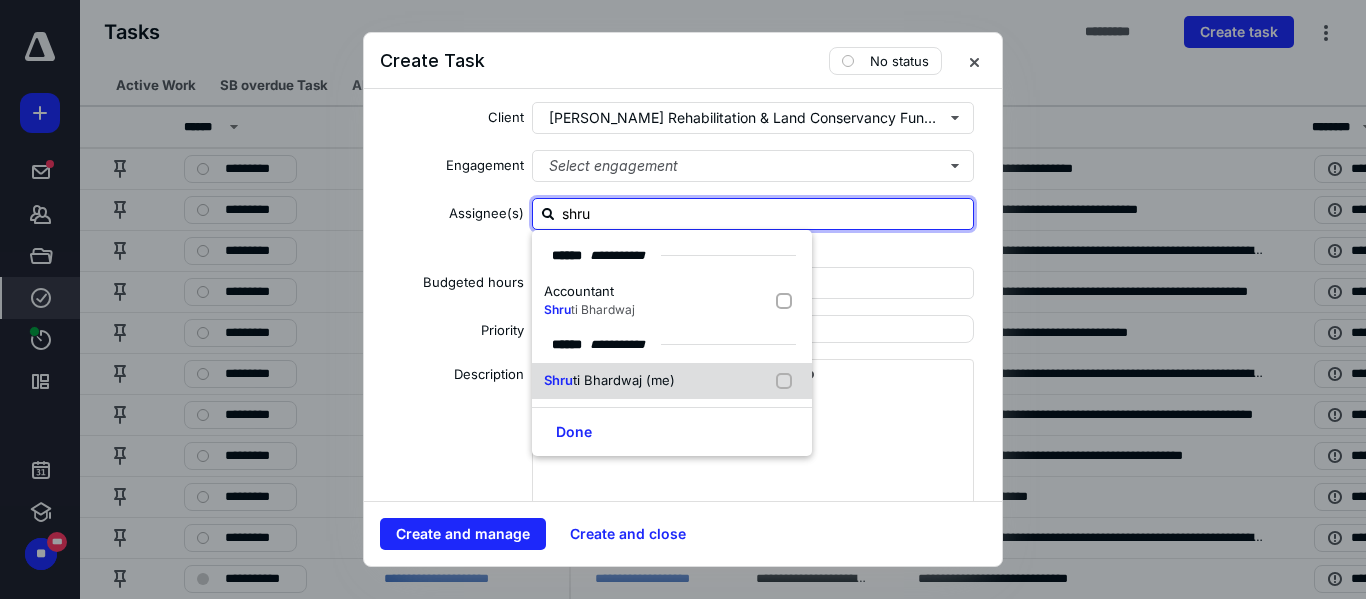 click on "Shru ti Bhardwaj (me)" at bounding box center [609, 381] 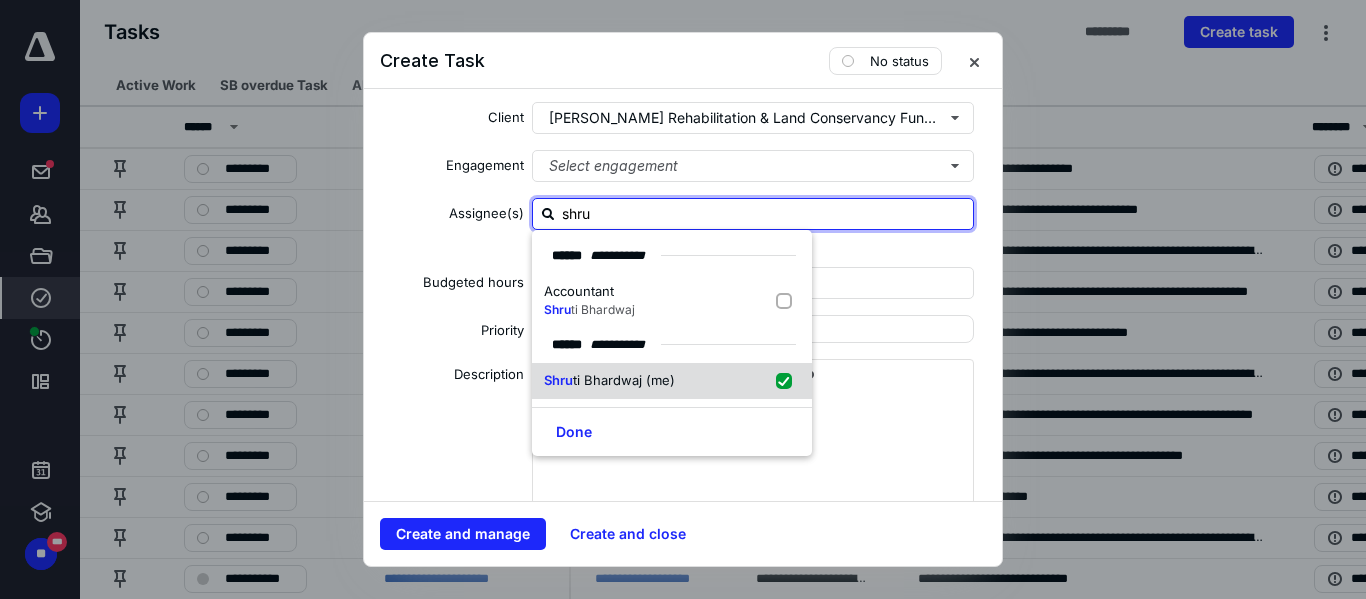 checkbox on "true" 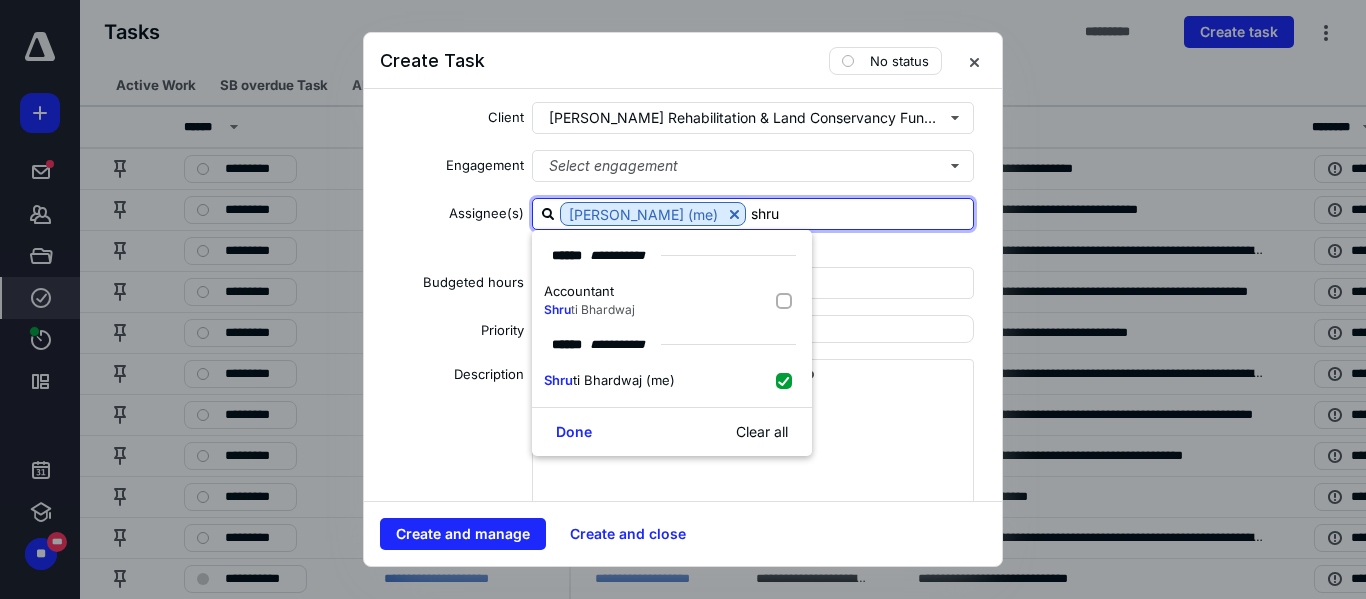 type on "shru" 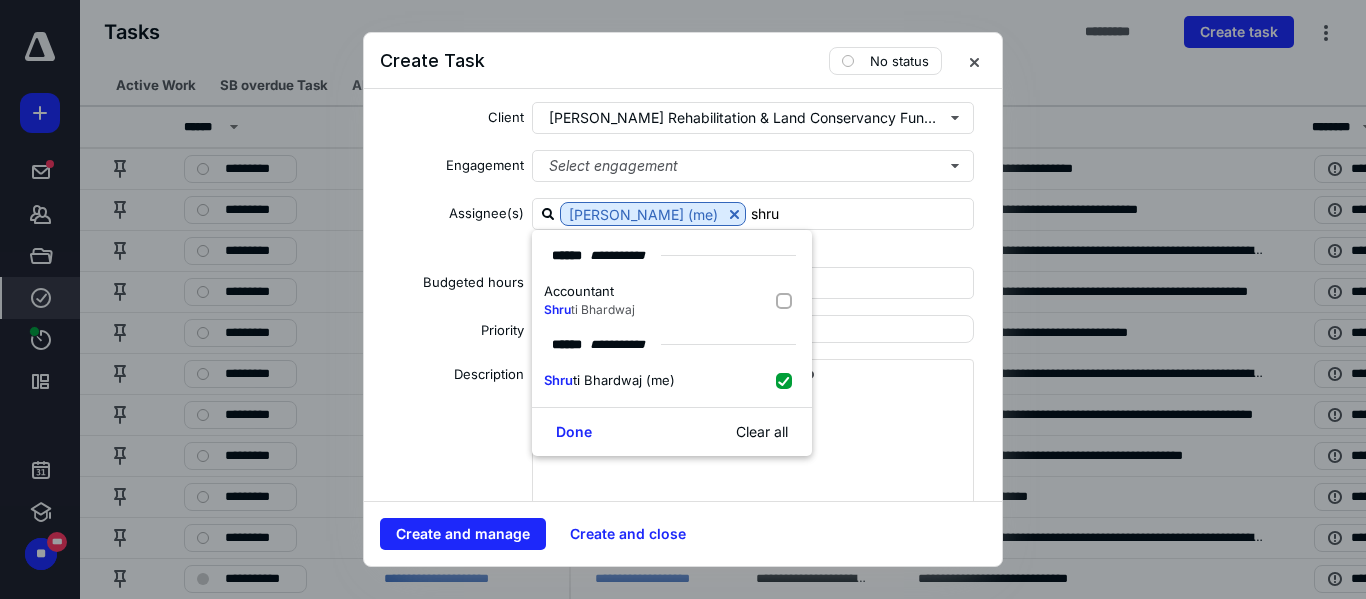 click on "Description" at bounding box center [452, 436] 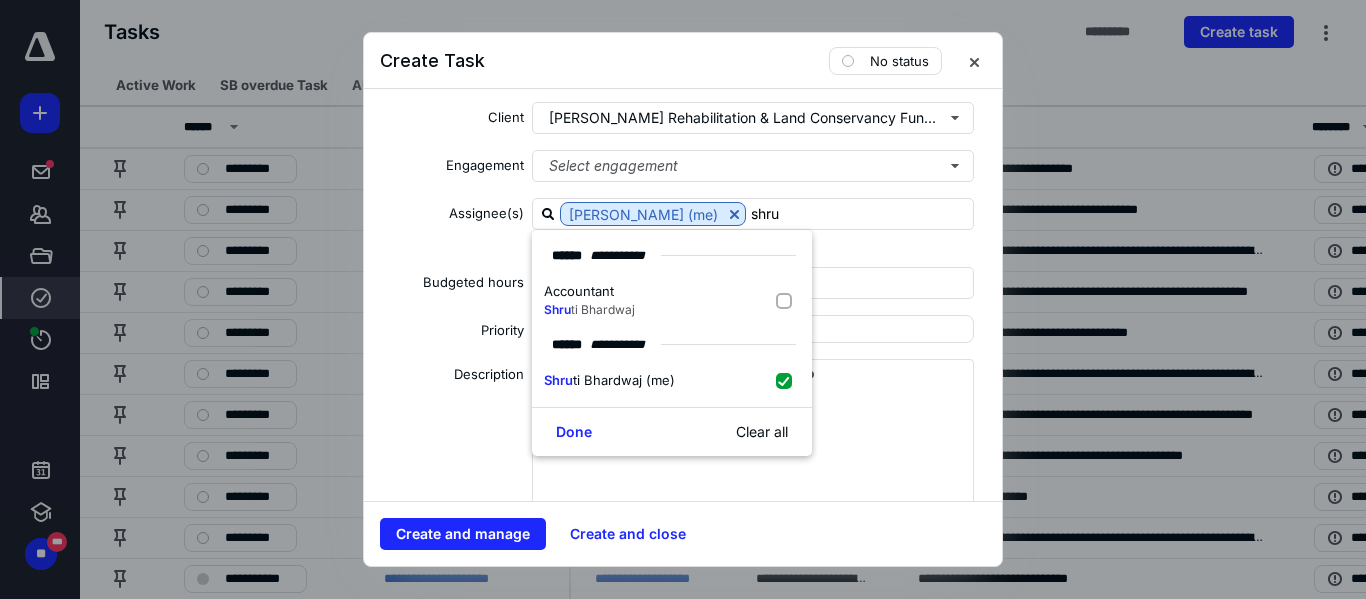 type 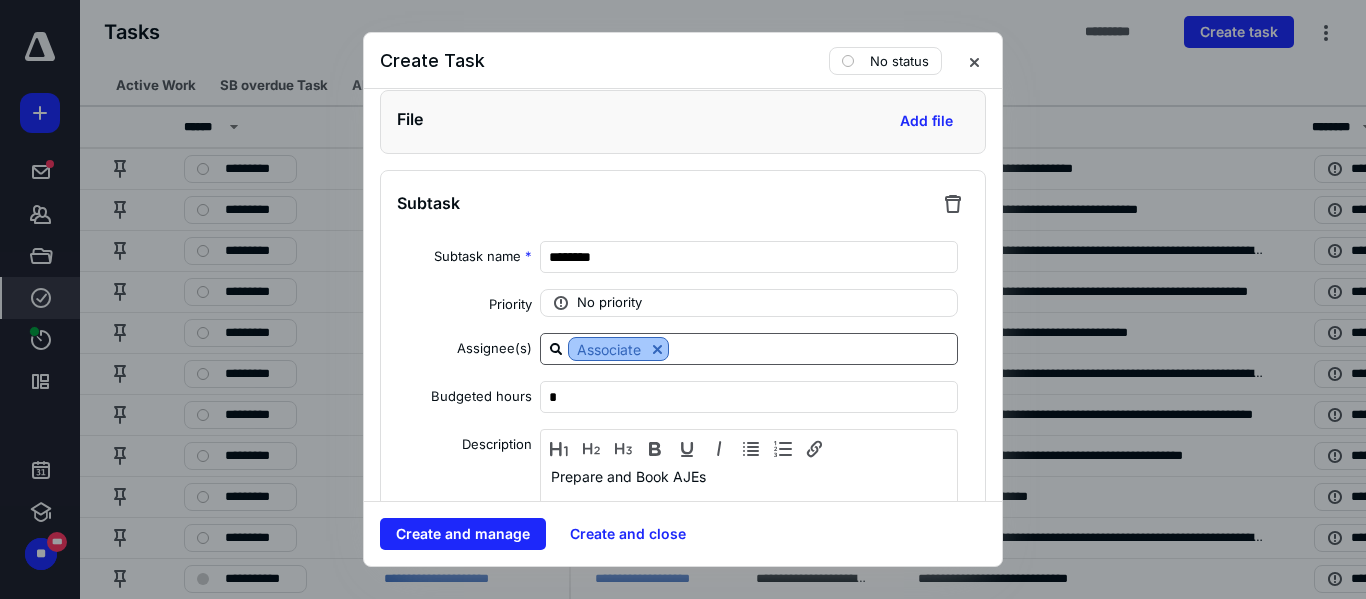 scroll, scrollTop: 1008, scrollLeft: 0, axis: vertical 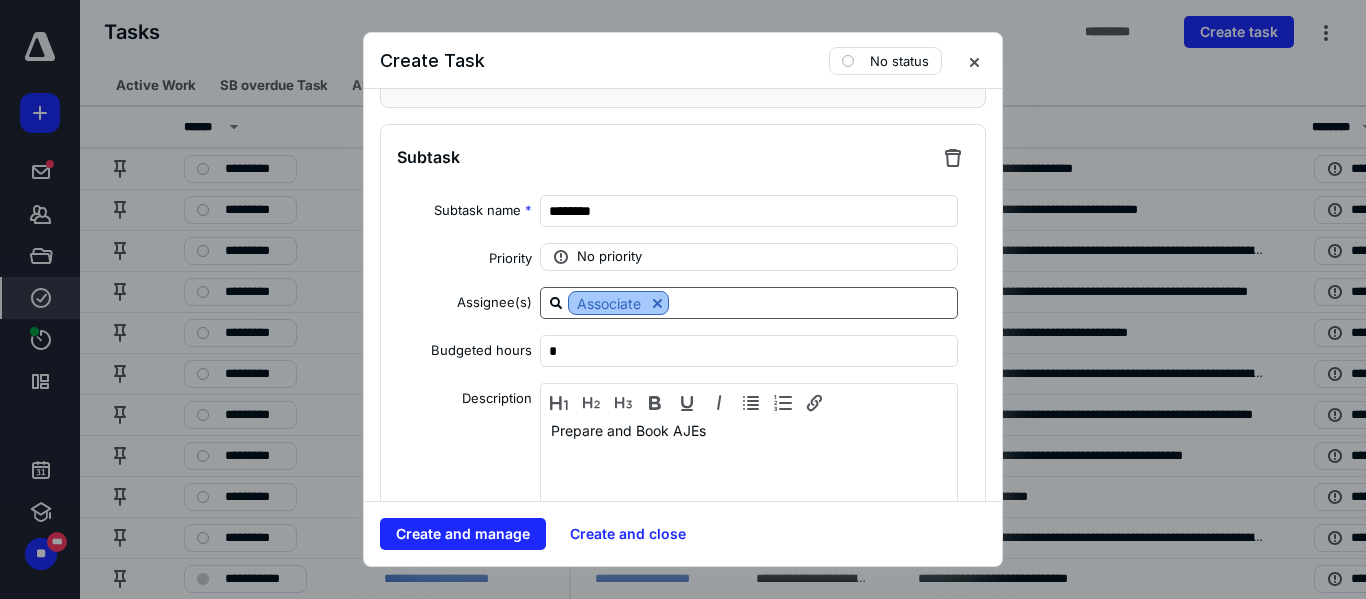 click at bounding box center [657, 303] 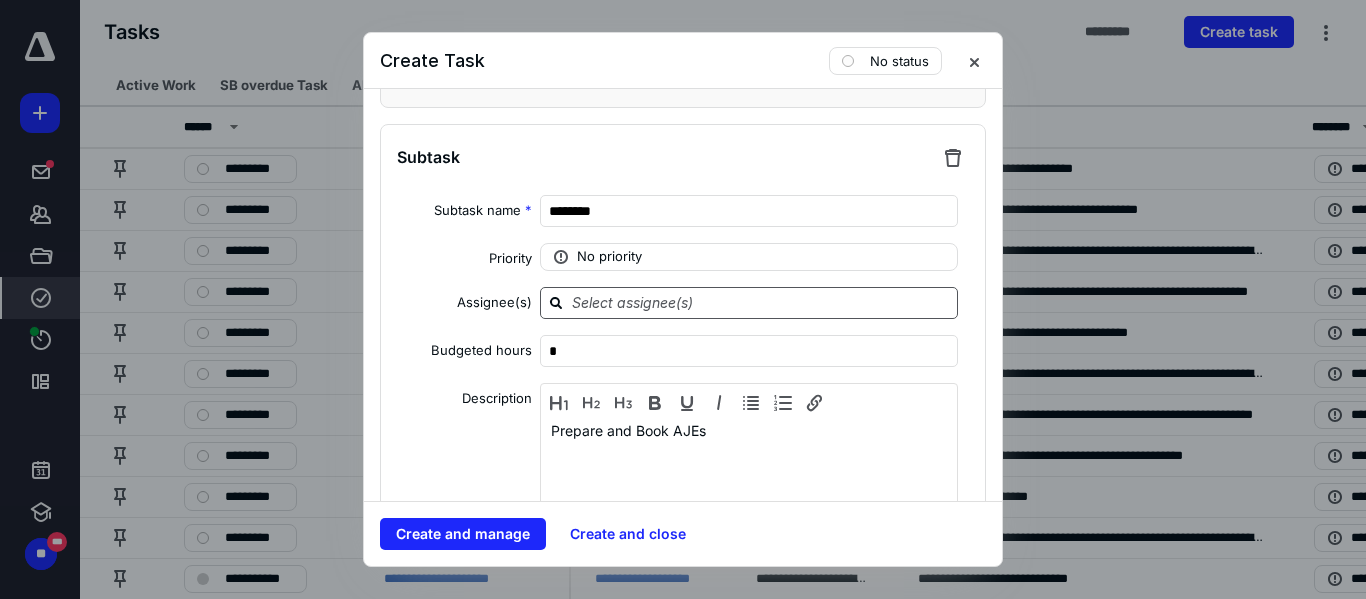 click at bounding box center [761, 302] 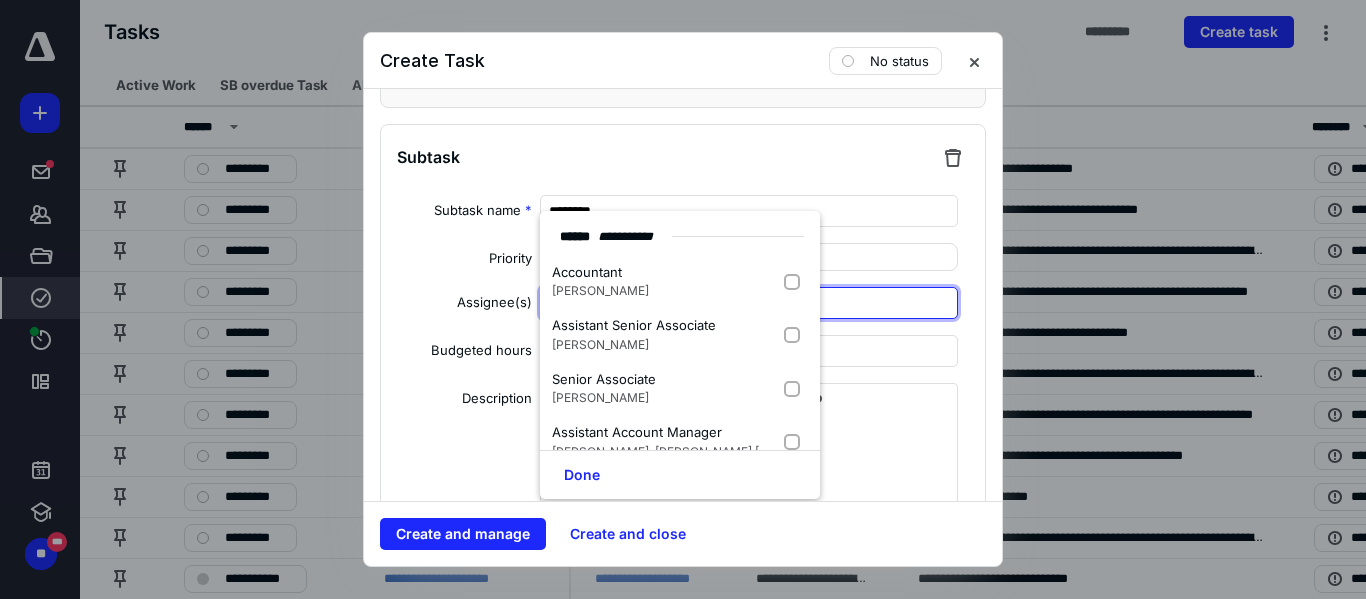 type on "d" 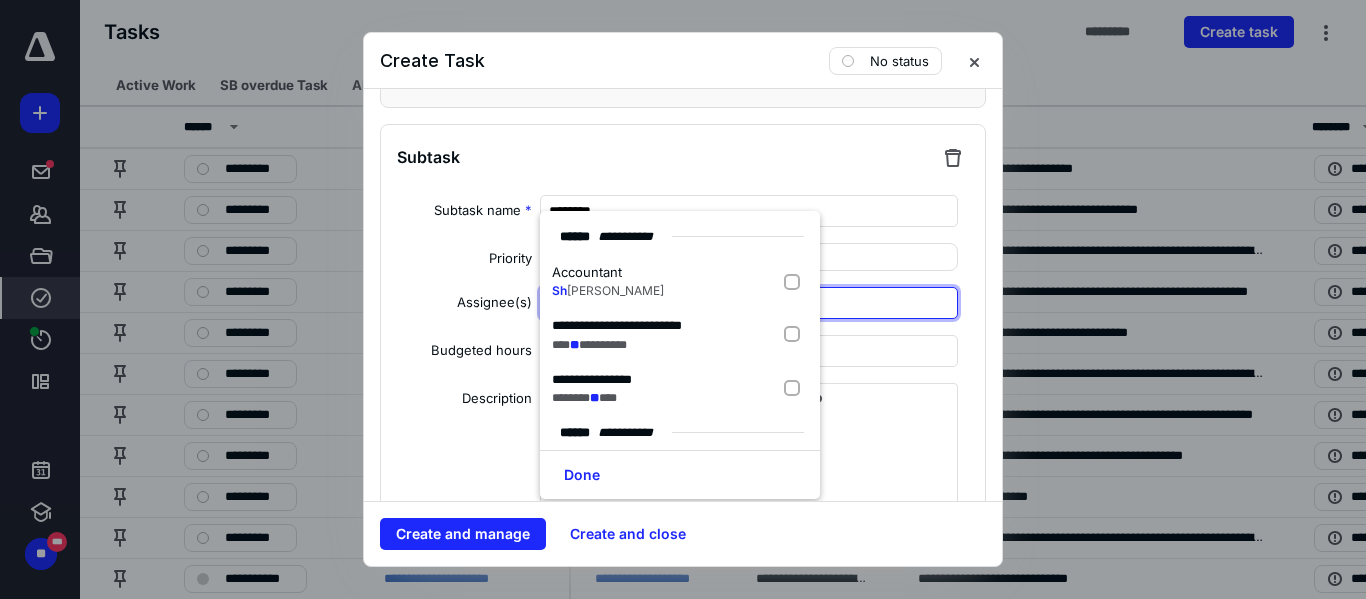 type on "shru" 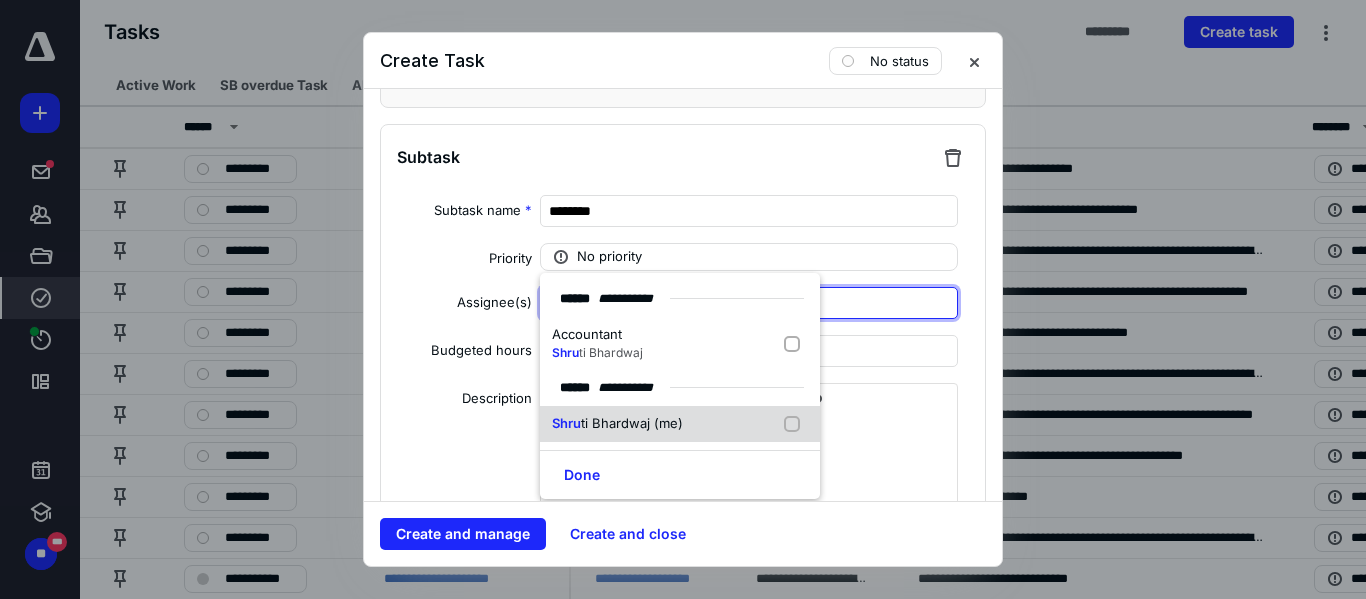 click on "Shru ti Bhardwaj (me)" at bounding box center (680, 424) 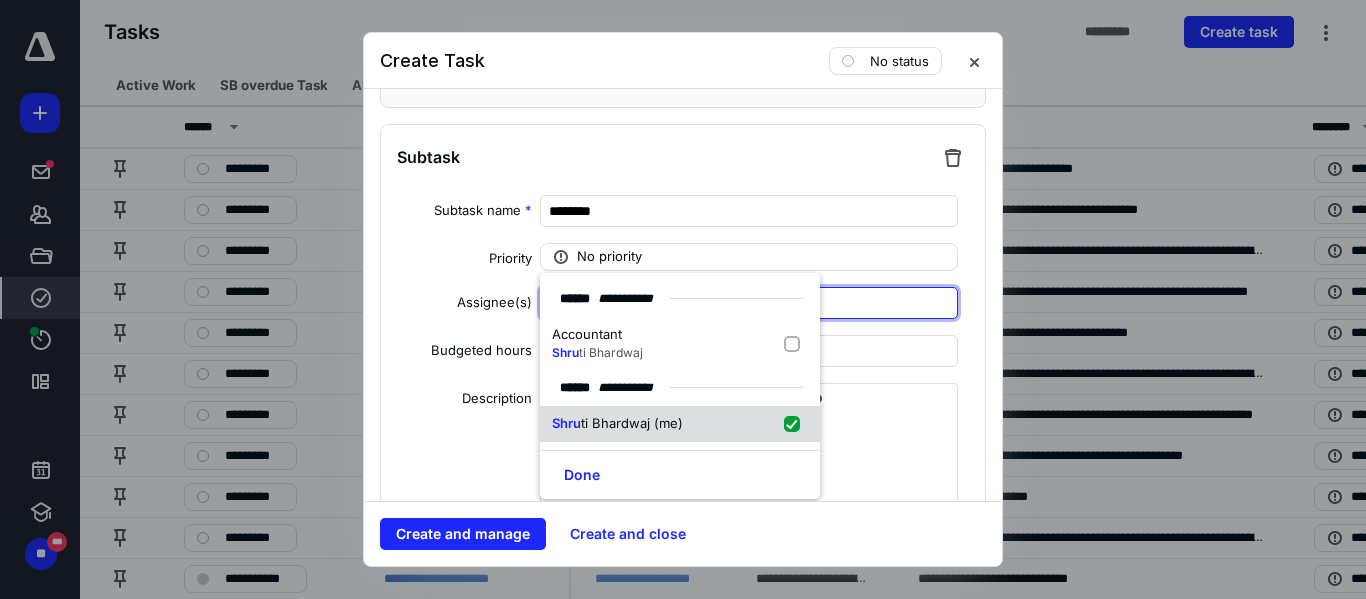 checkbox on "true" 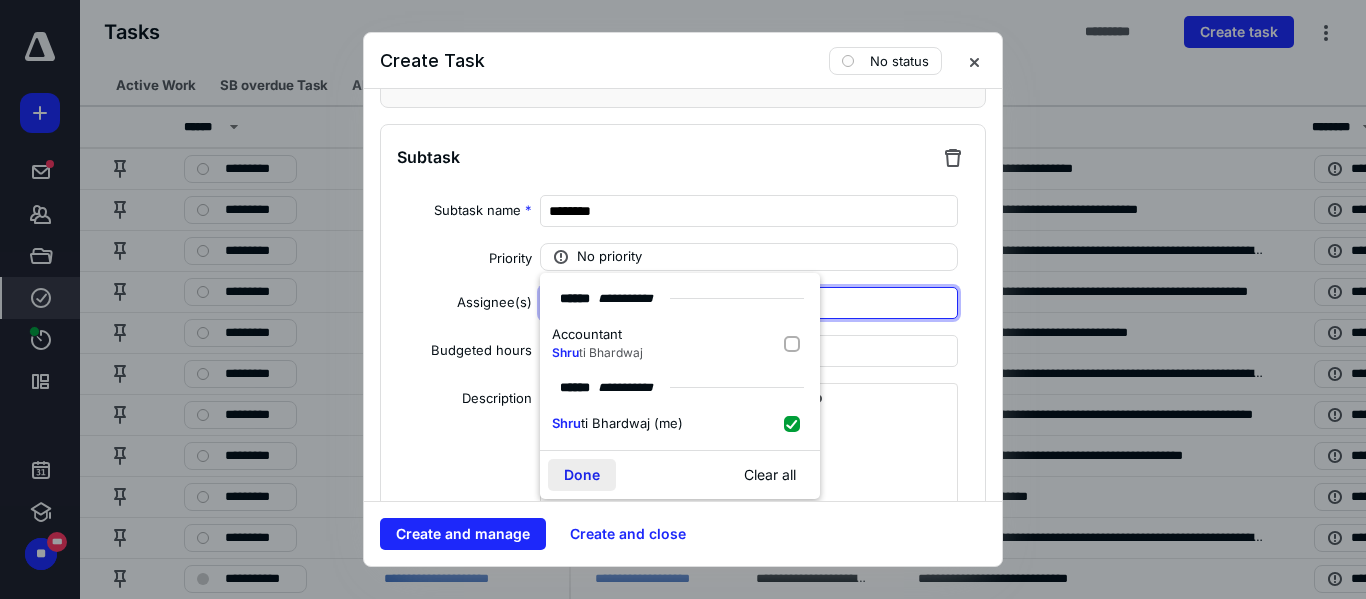 type on "shru" 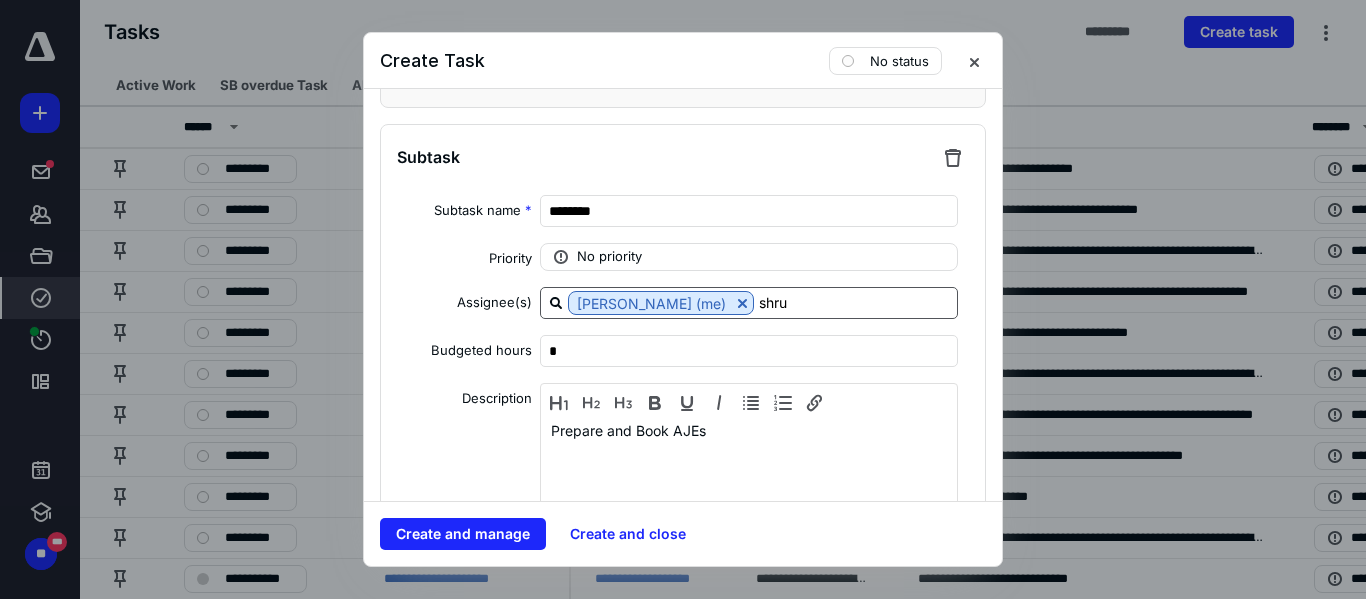 type 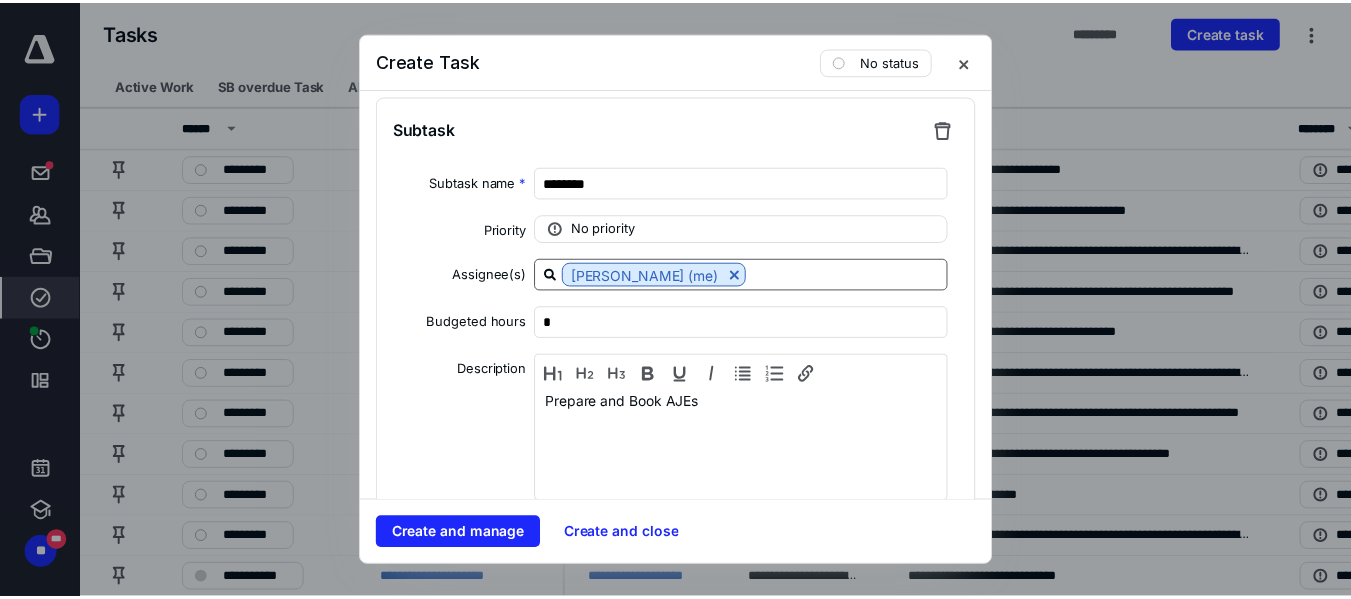 scroll, scrollTop: 1225, scrollLeft: 0, axis: vertical 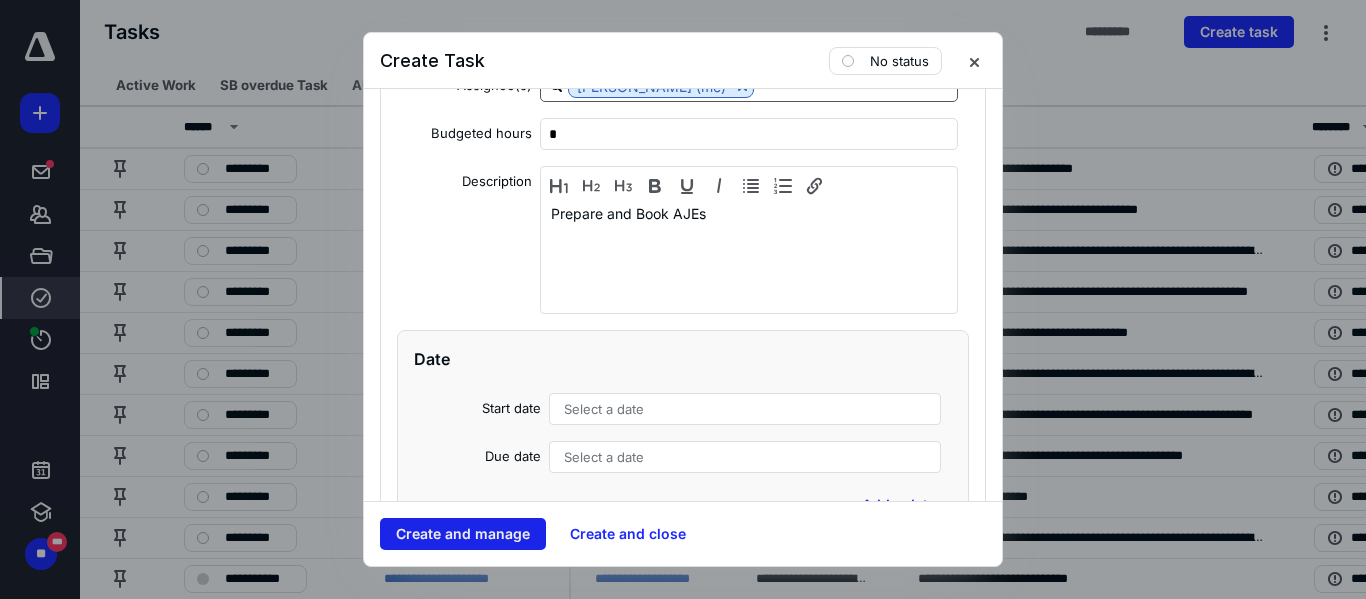 click on "Create and manage" at bounding box center (463, 534) 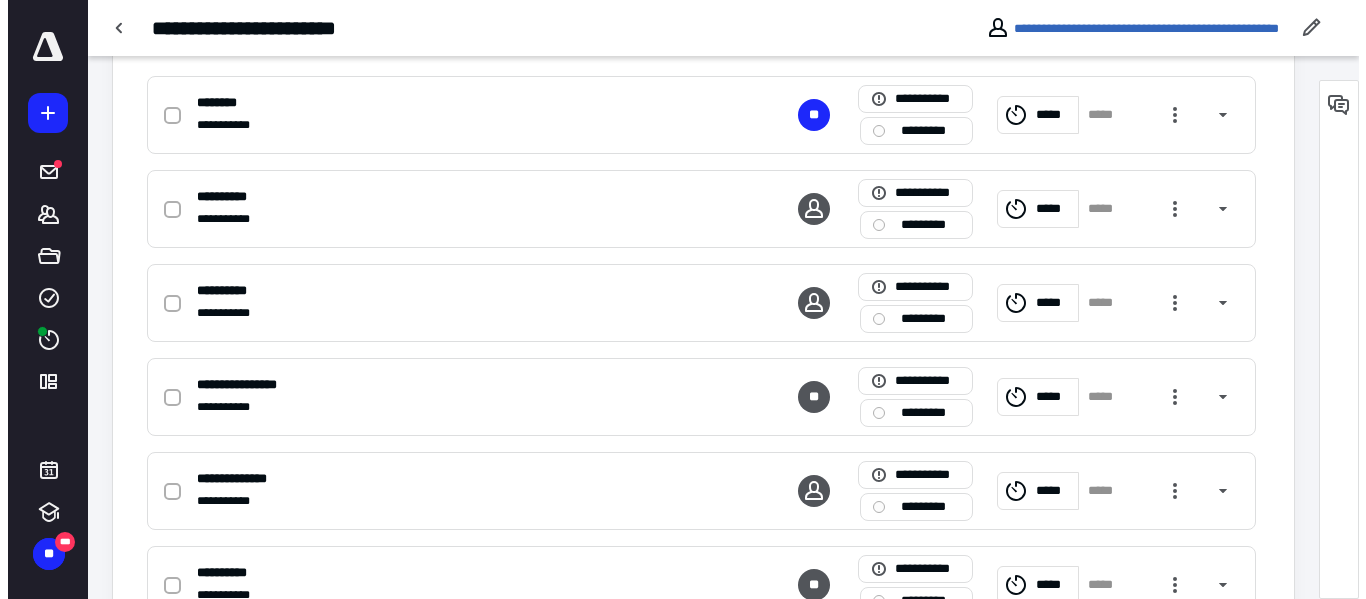 scroll, scrollTop: 501, scrollLeft: 0, axis: vertical 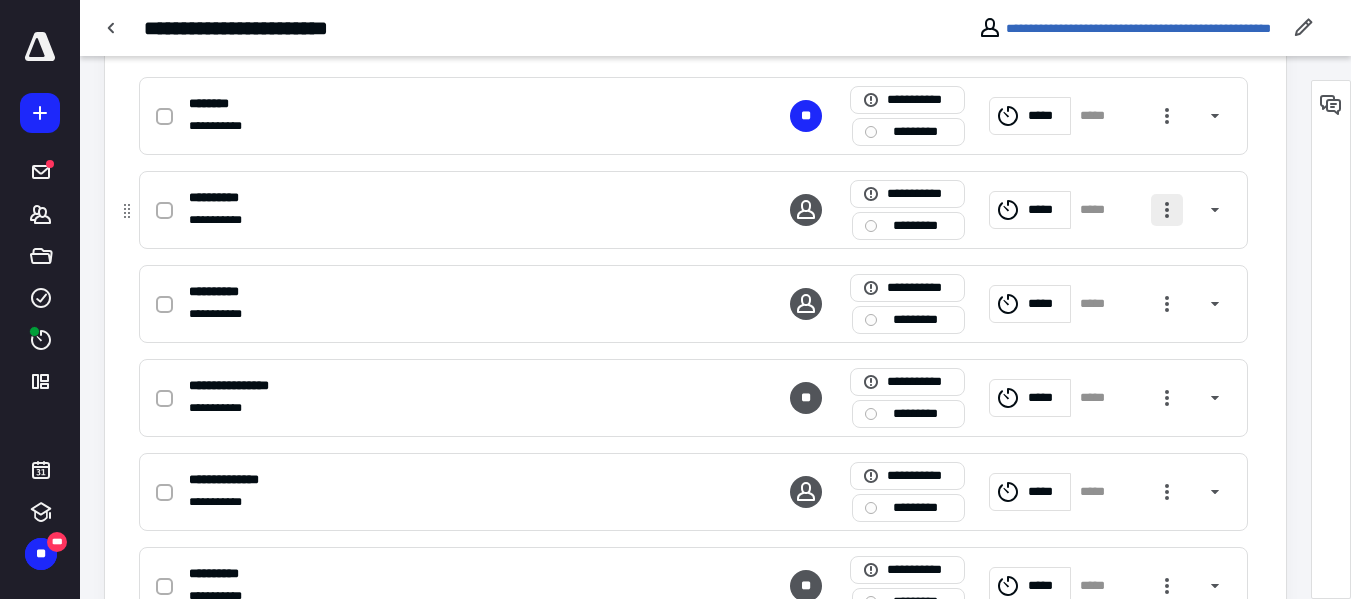 click at bounding box center (1167, 210) 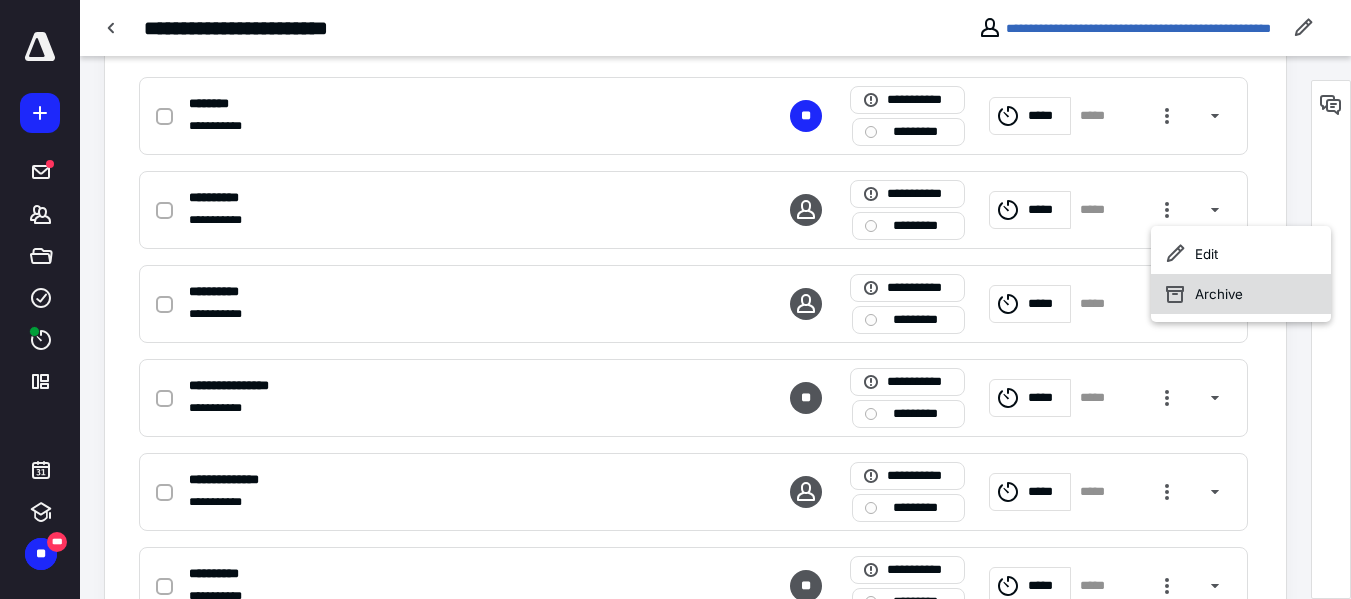 click on "Archive" at bounding box center [1241, 294] 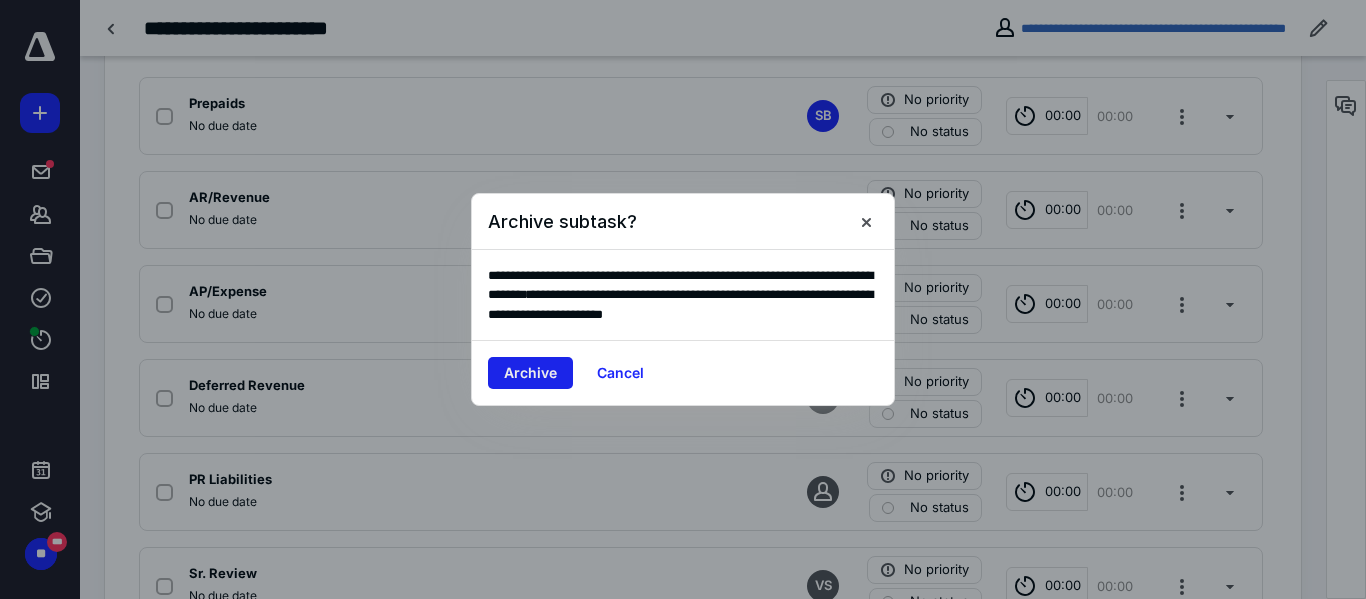 click on "Archive" at bounding box center [530, 373] 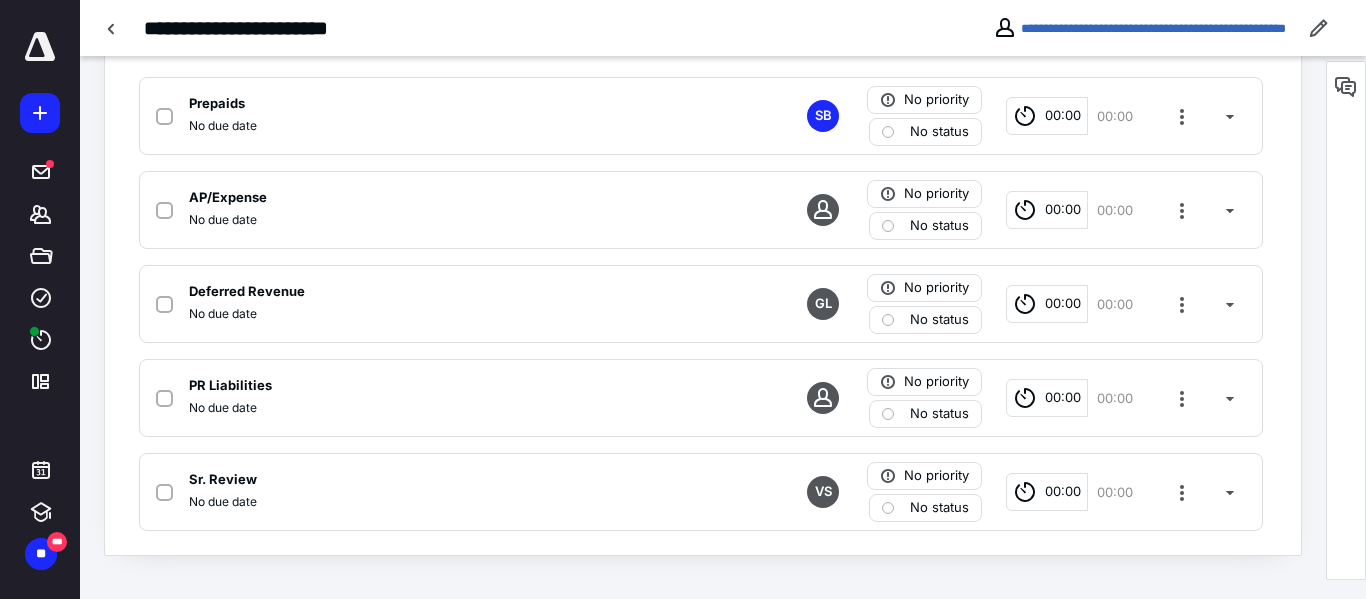 scroll, scrollTop: 482, scrollLeft: 0, axis: vertical 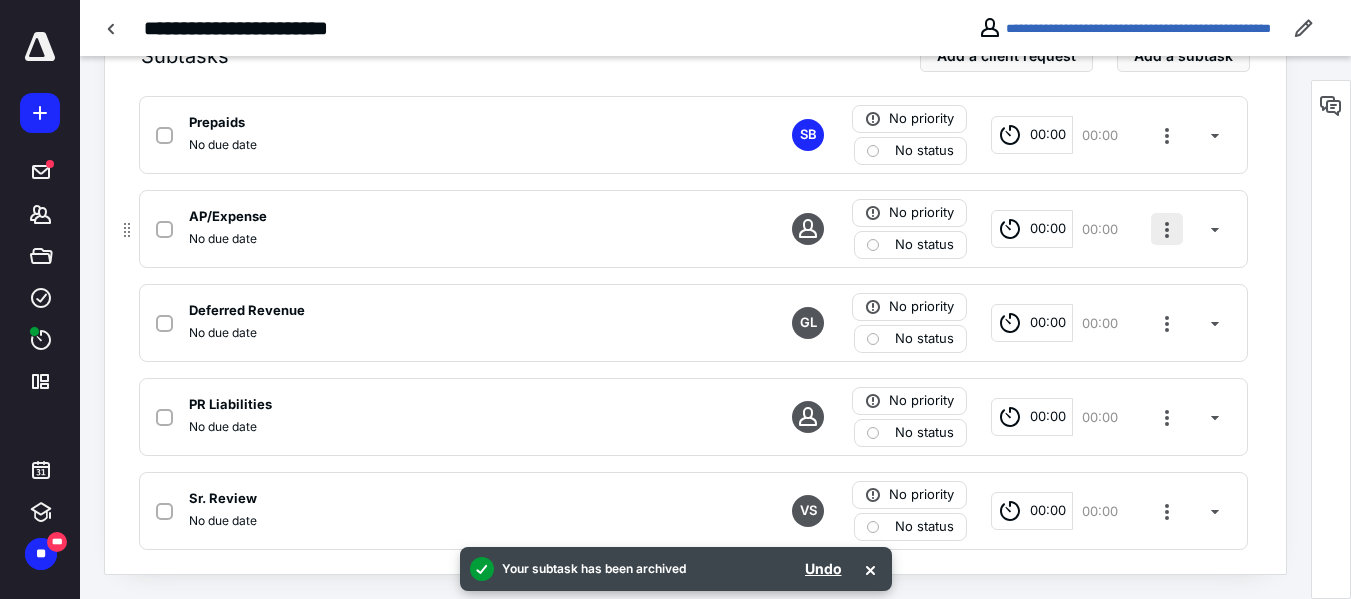 click at bounding box center (1167, 229) 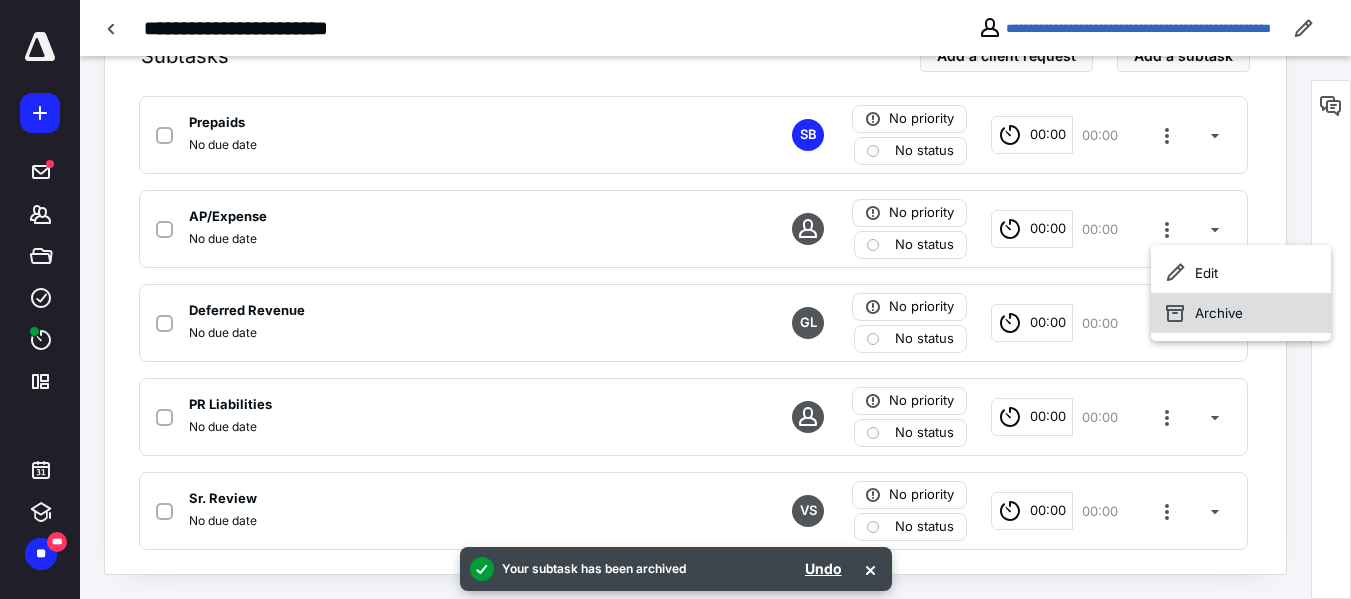 click on "Archive" at bounding box center [1241, 313] 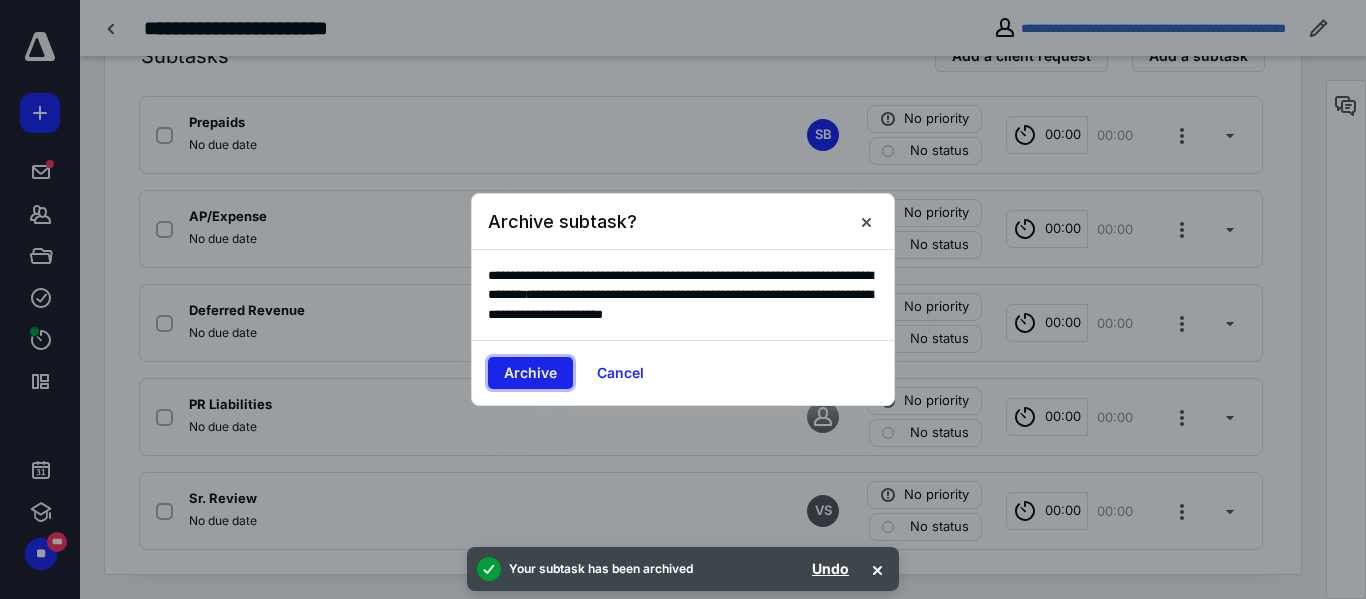 click on "Archive" at bounding box center (530, 373) 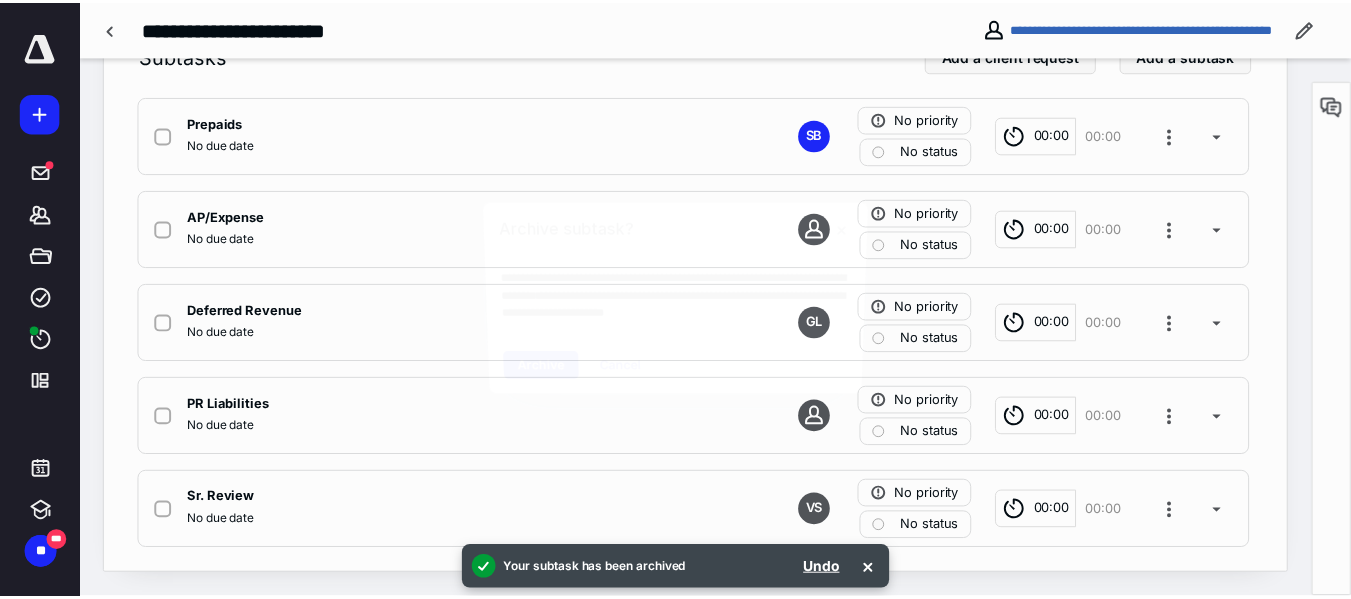 scroll, scrollTop: 388, scrollLeft: 0, axis: vertical 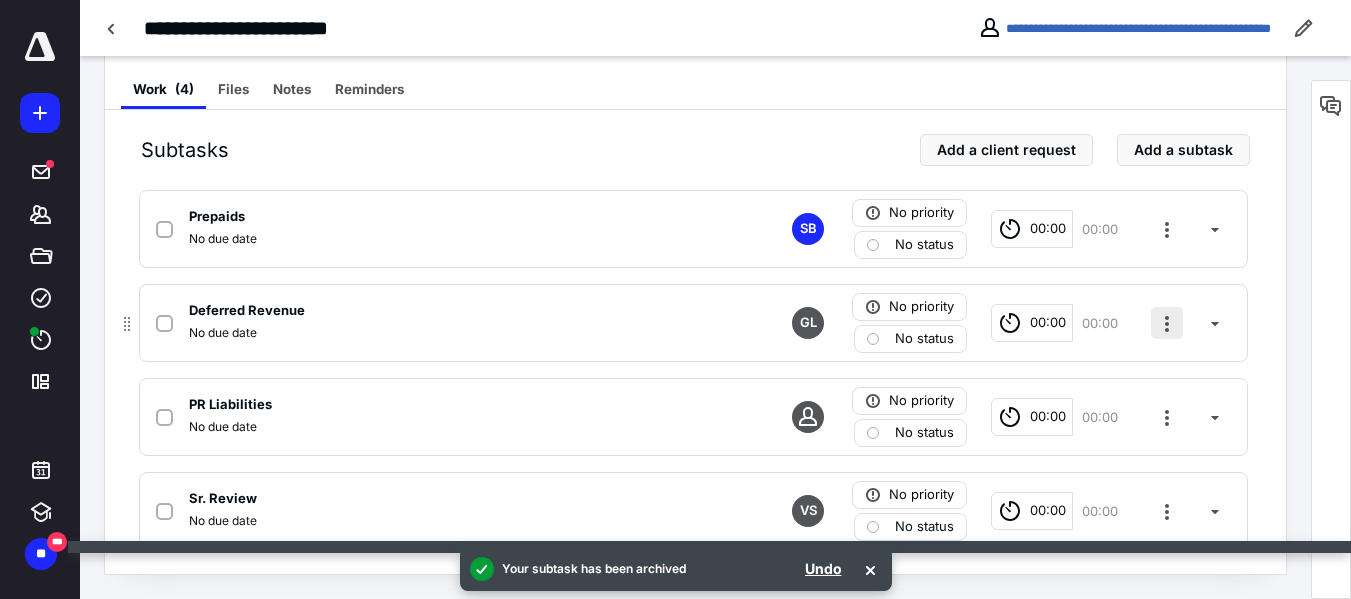 click at bounding box center (1167, 323) 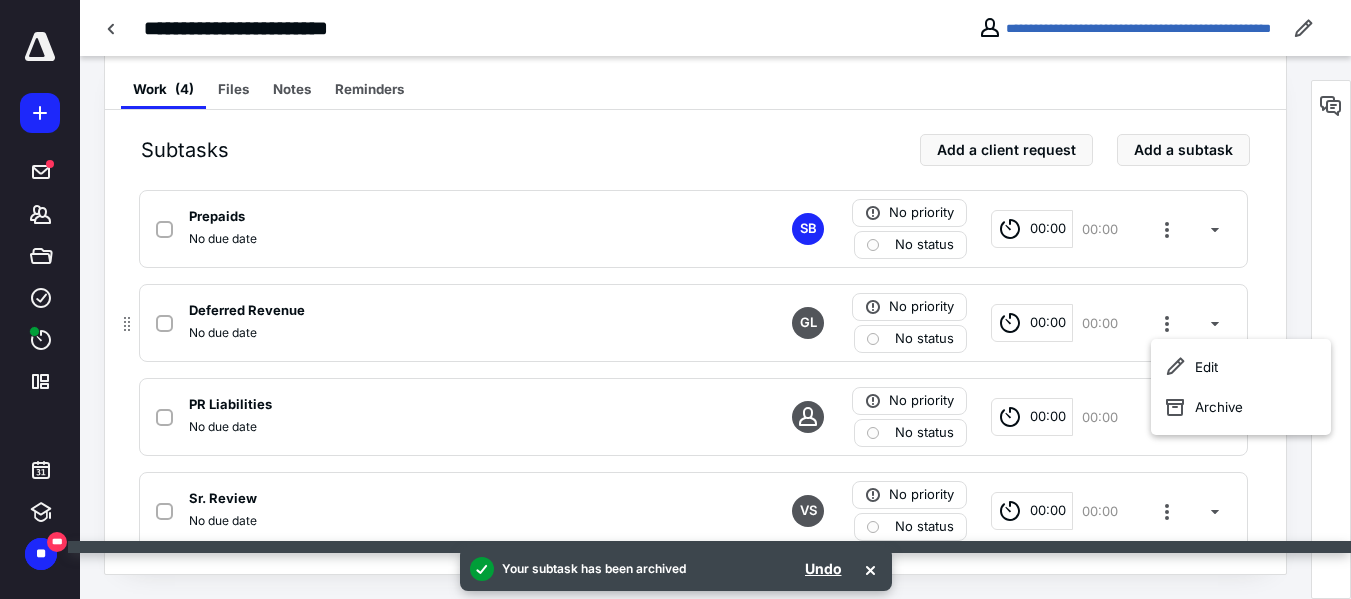 click on "Deferred Revenue" at bounding box center [431, 311] 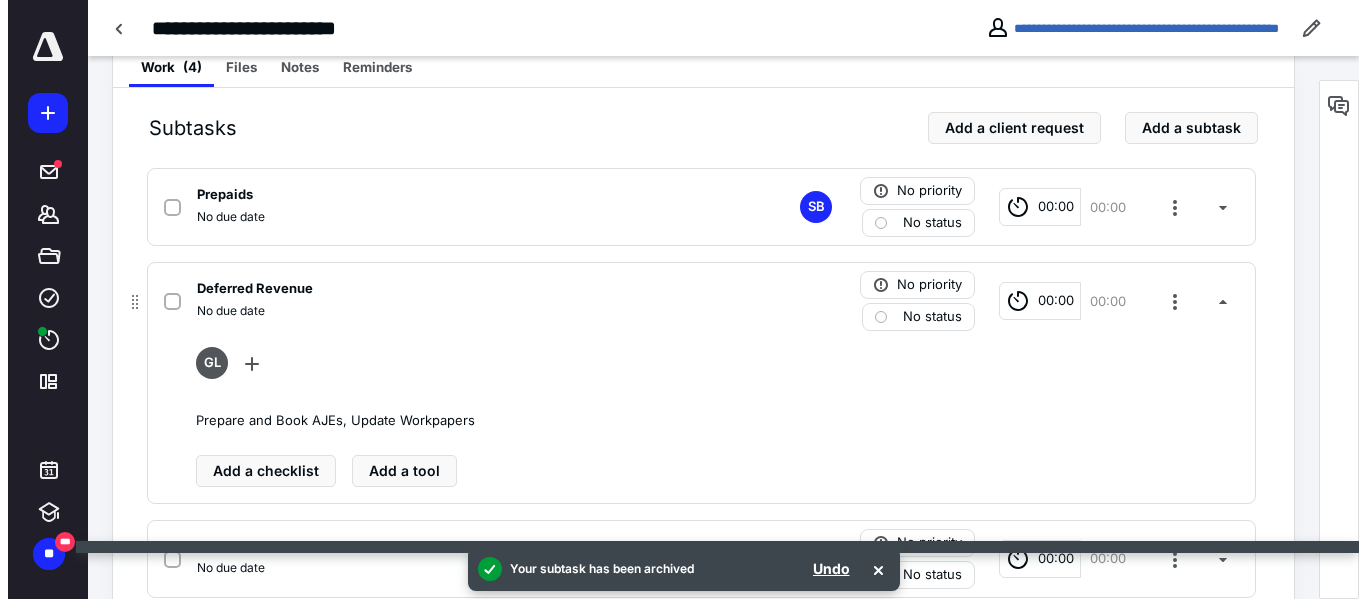 scroll, scrollTop: 412, scrollLeft: 0, axis: vertical 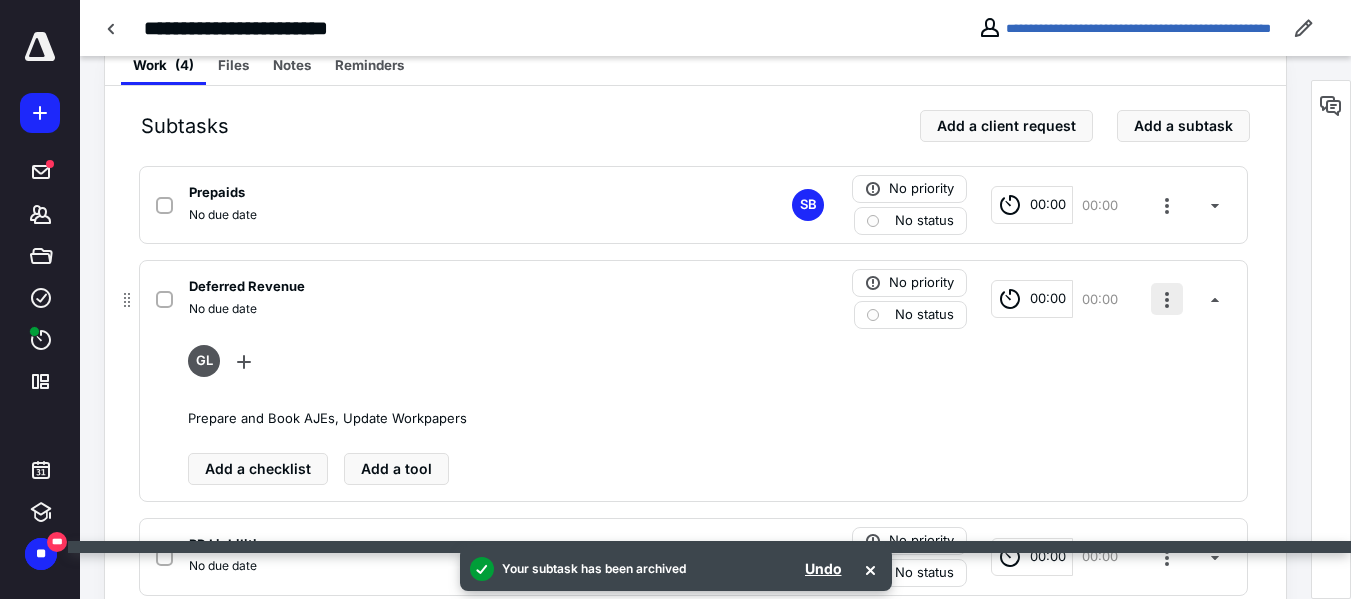 click at bounding box center [1167, 299] 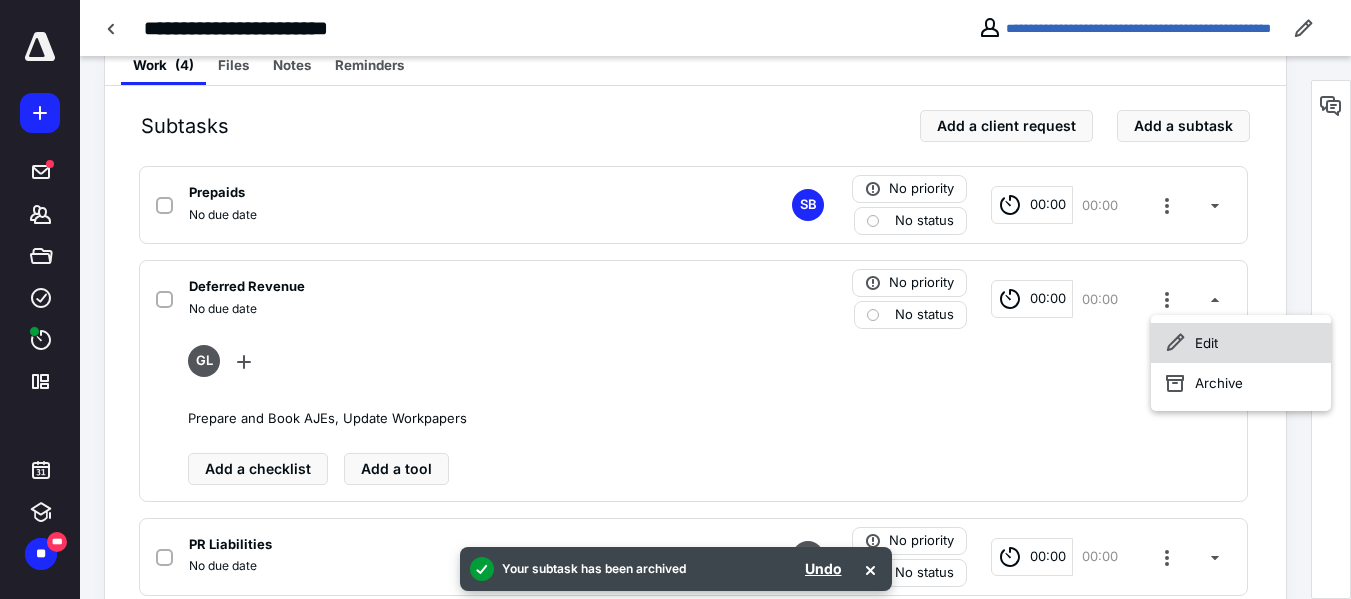 click on "Edit" at bounding box center (1241, 343) 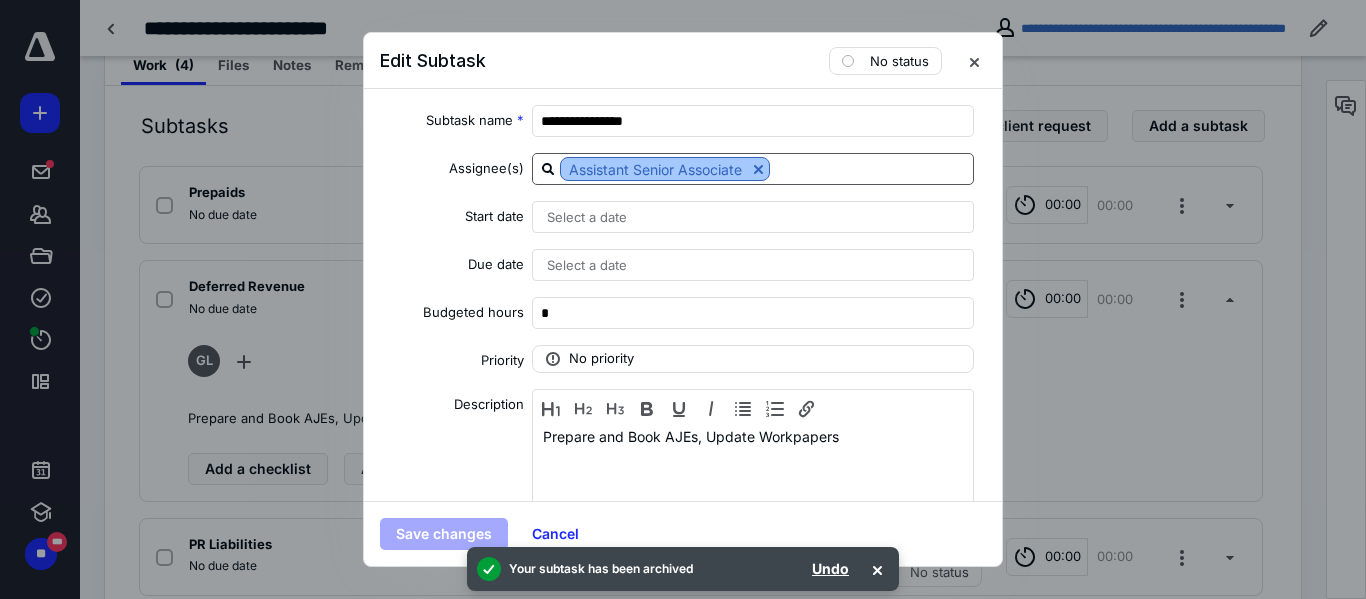 click at bounding box center [758, 169] 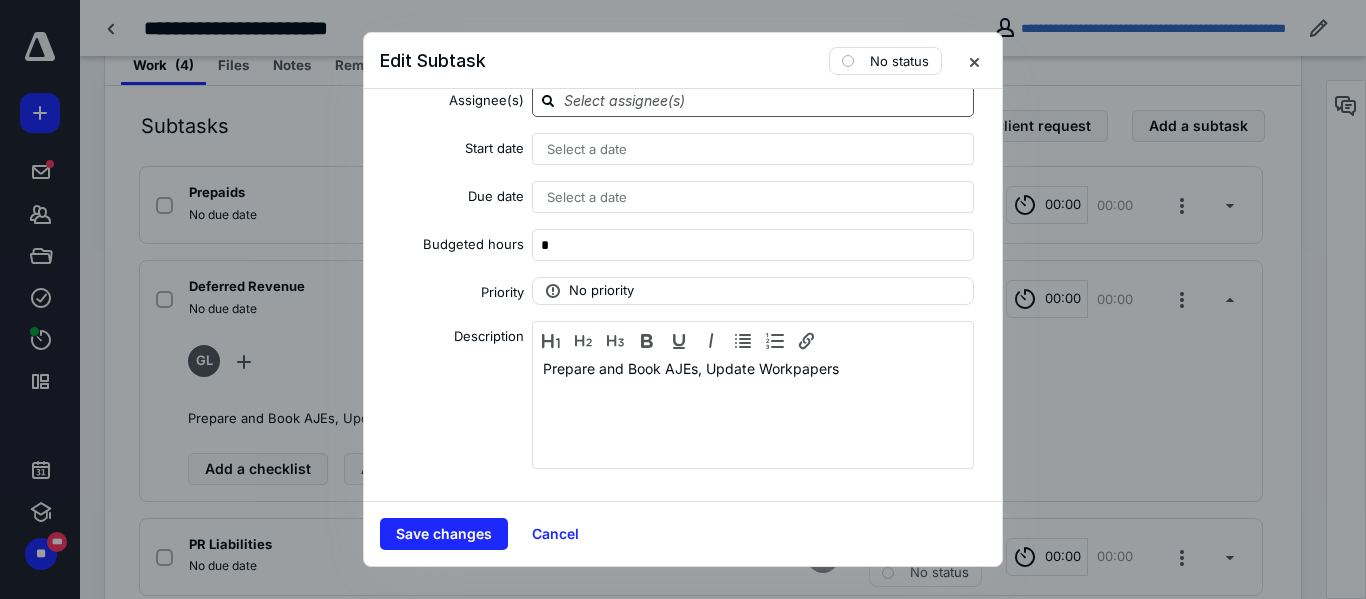 scroll, scrollTop: 0, scrollLeft: 0, axis: both 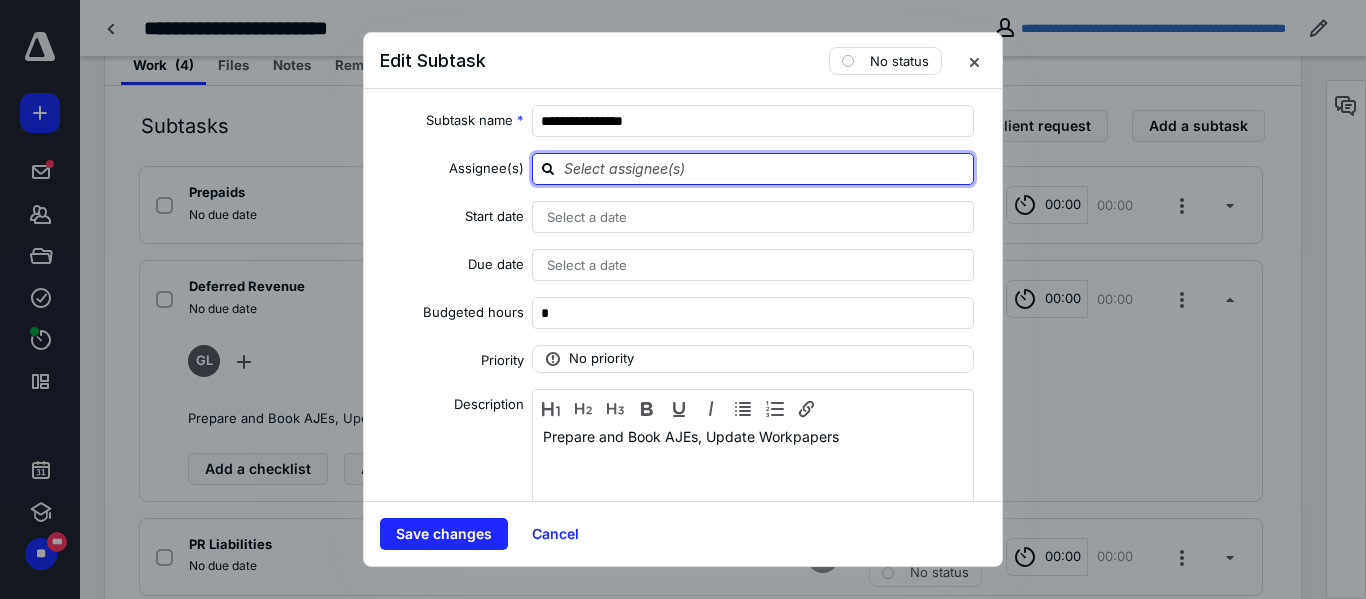 click at bounding box center (765, 168) 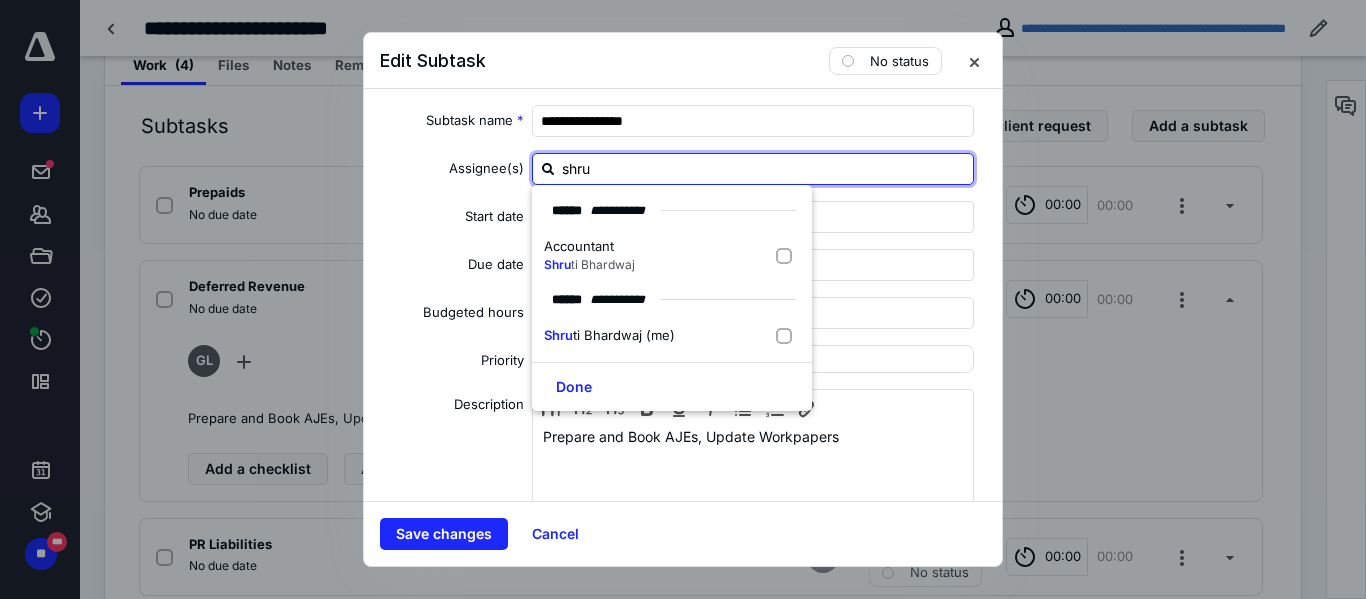 type on "shrut" 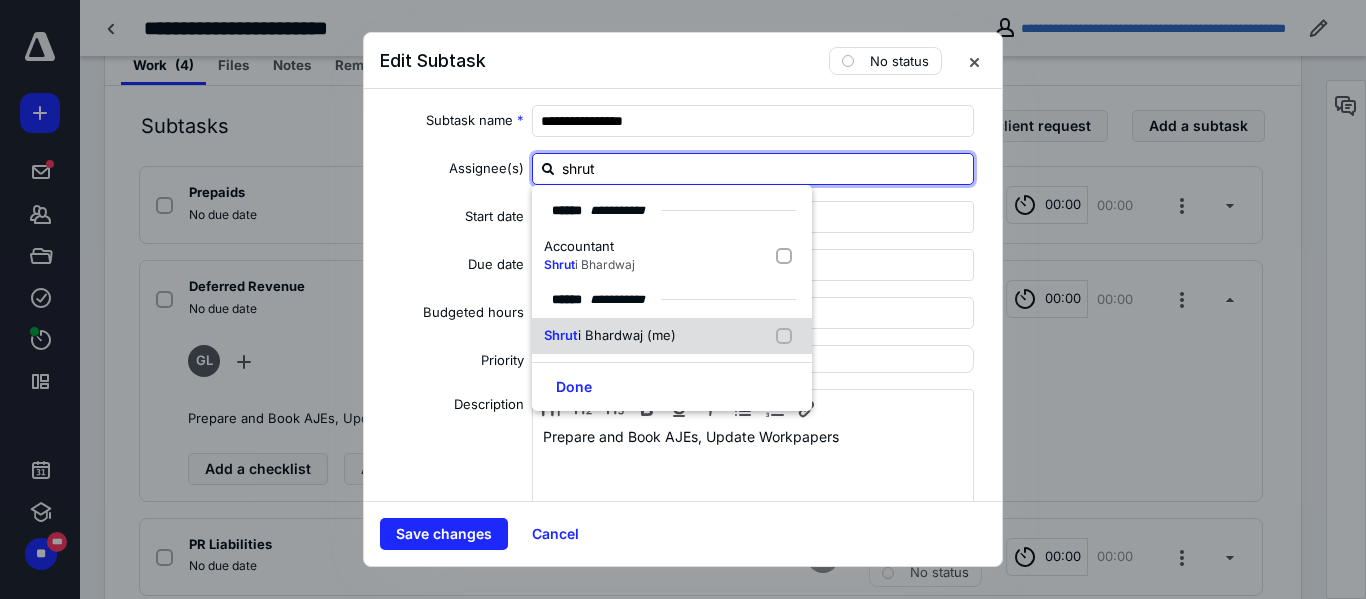 click on "[PERSON_NAME] (me)" at bounding box center (614, 336) 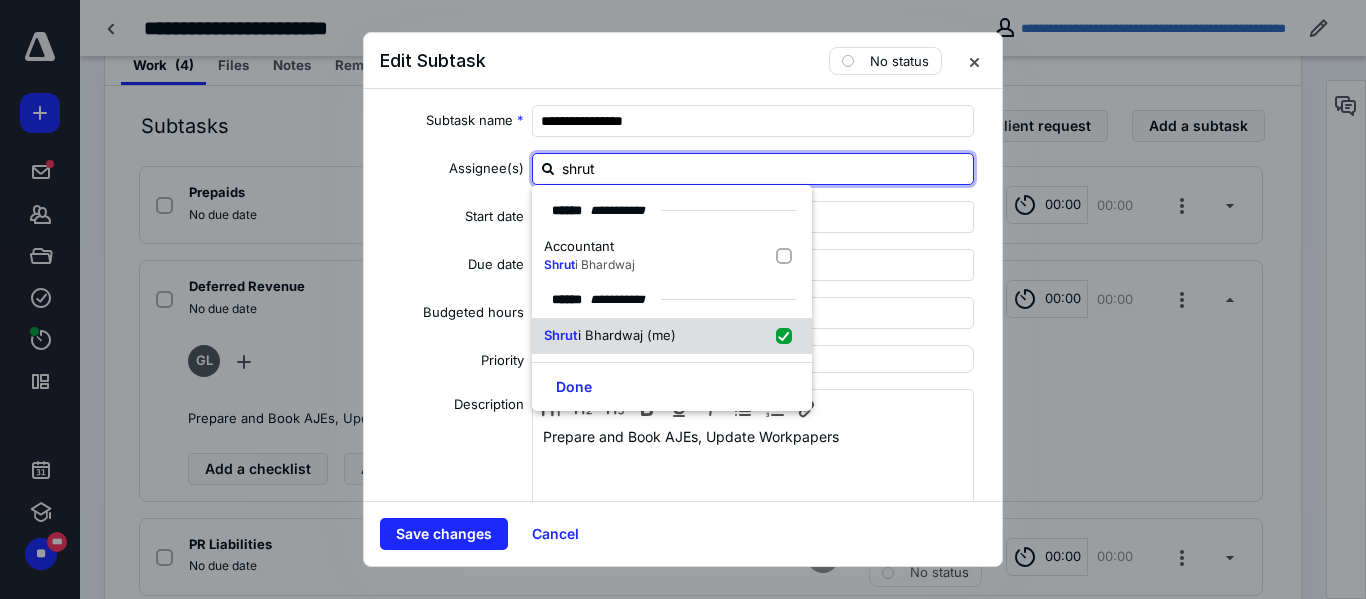 checkbox on "true" 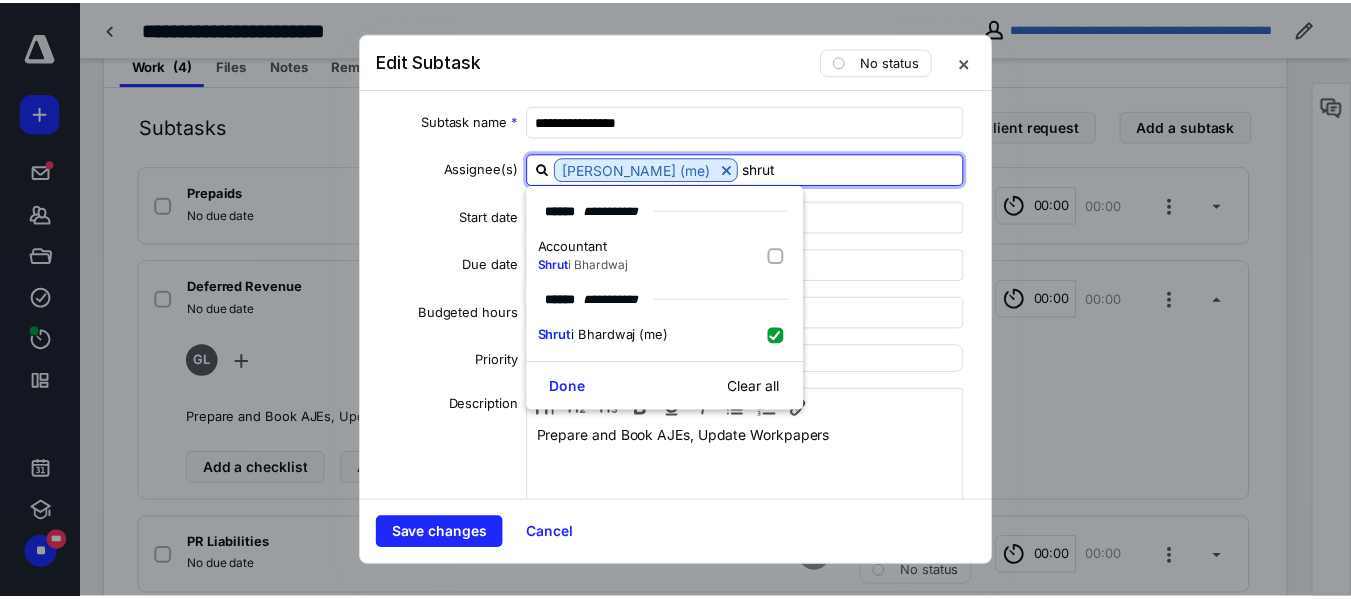 scroll, scrollTop: 68, scrollLeft: 0, axis: vertical 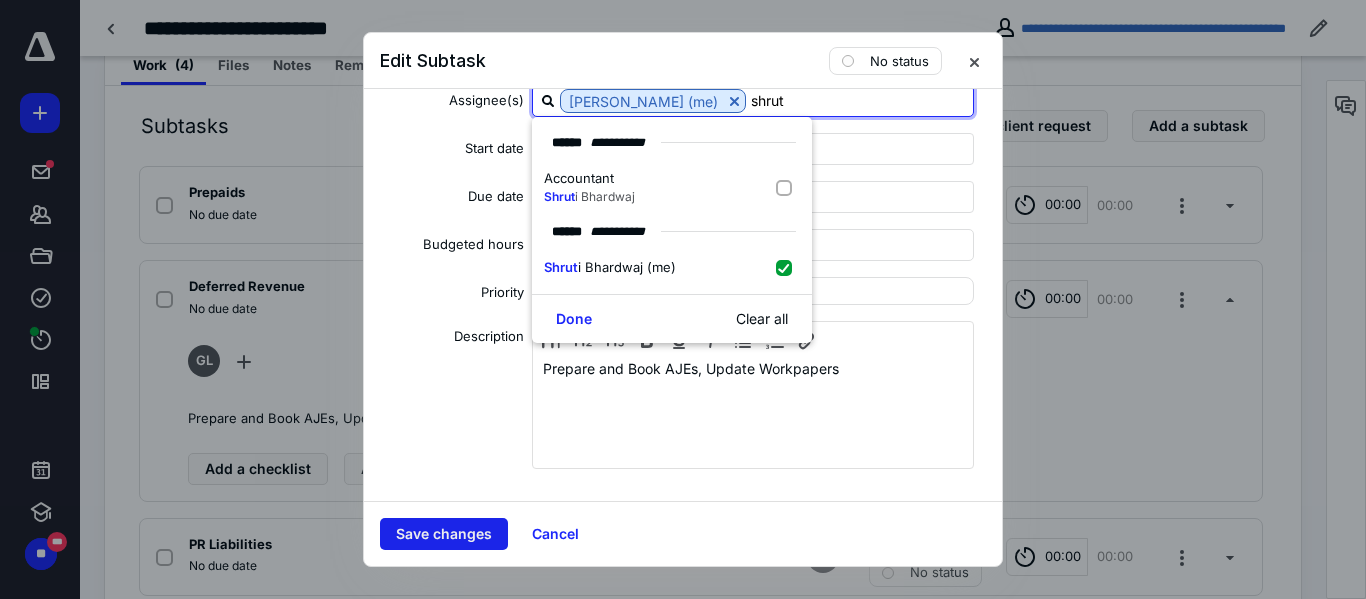 type on "shrut" 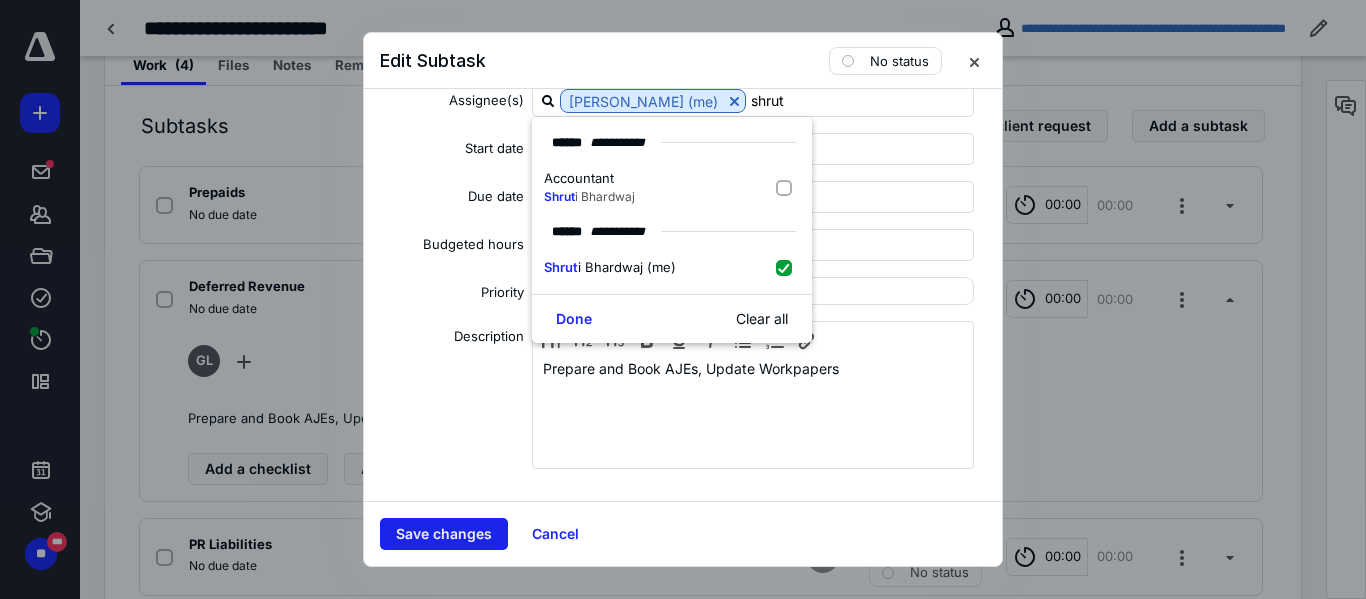 click on "Save changes" at bounding box center (444, 534) 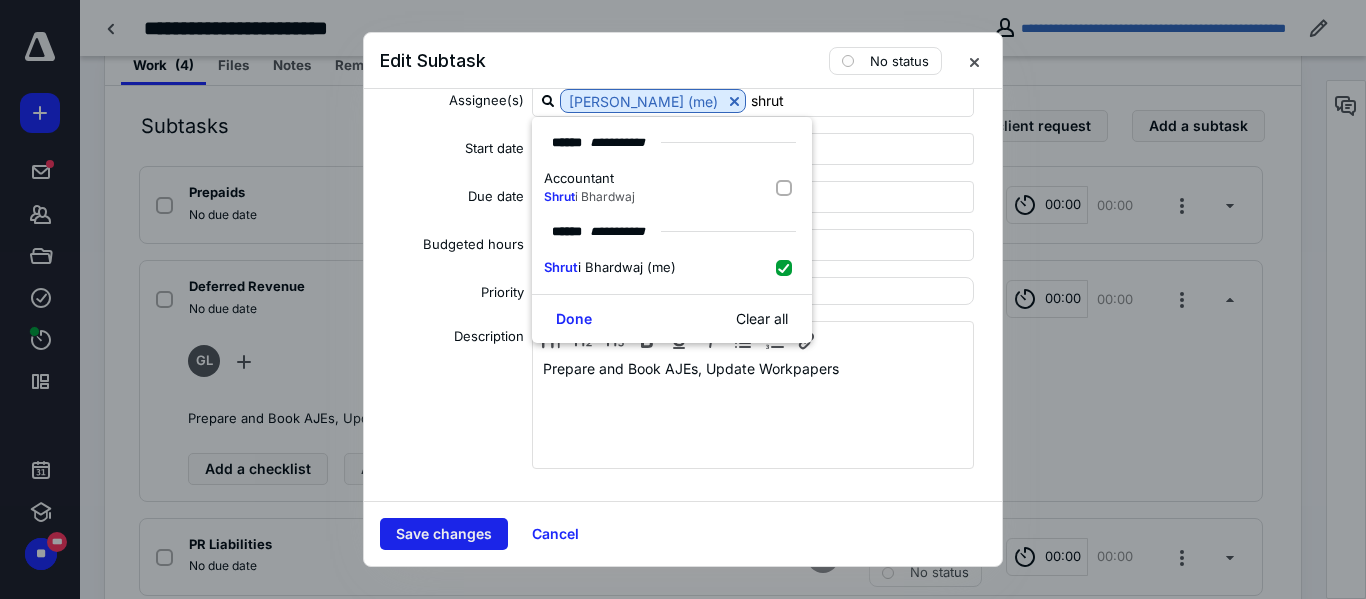 type 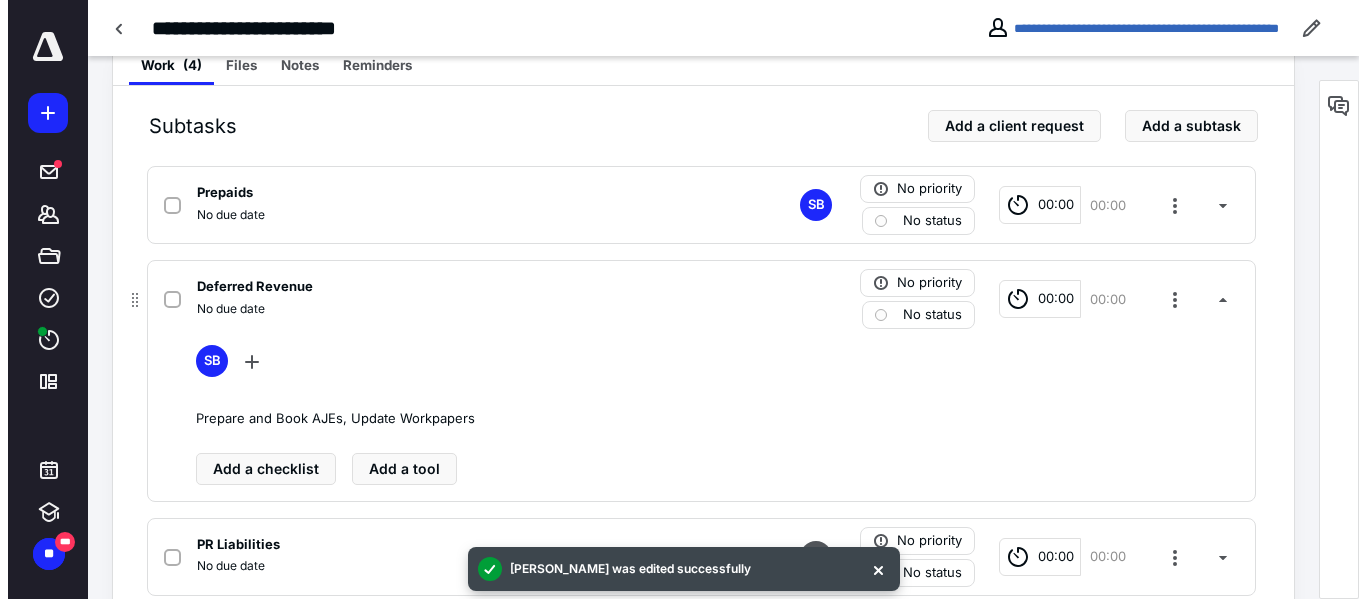 scroll, scrollTop: 552, scrollLeft: 0, axis: vertical 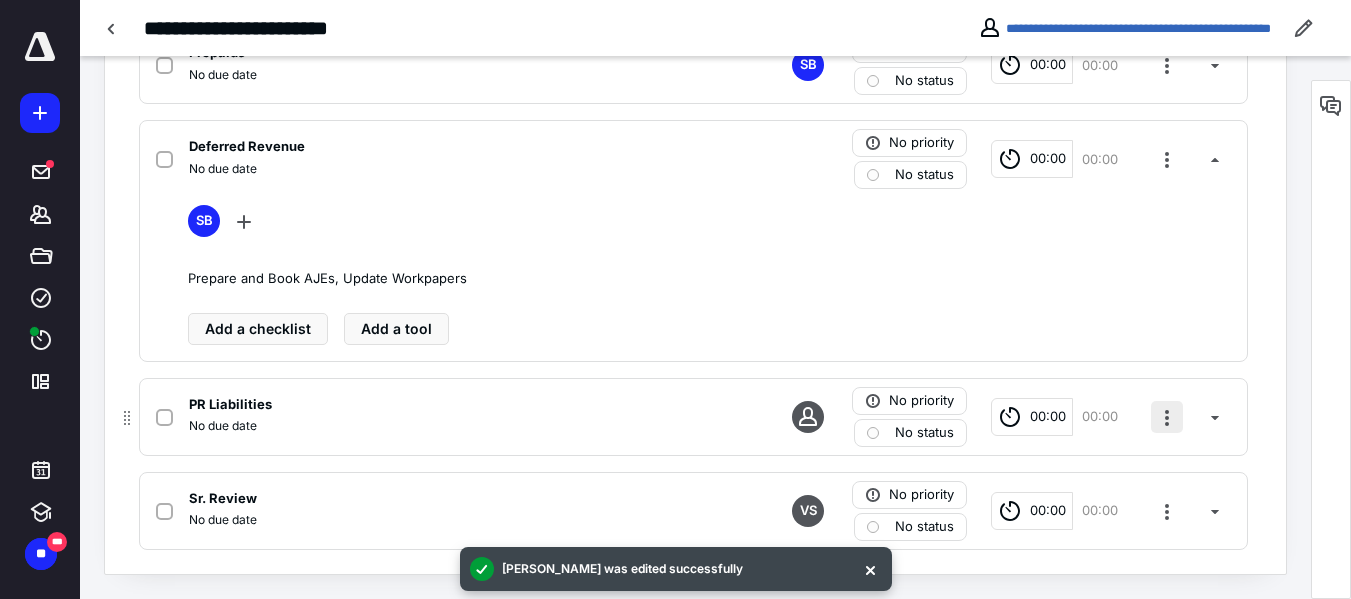 click at bounding box center [1167, 417] 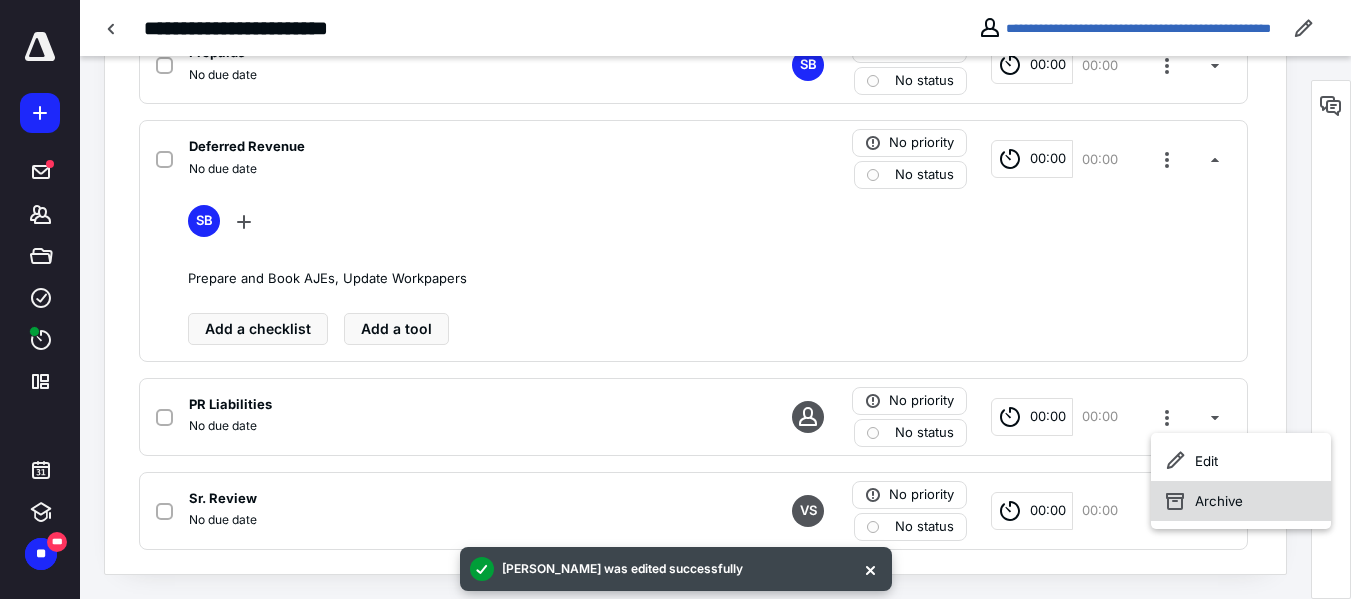 click on "Archive" at bounding box center (1241, 501) 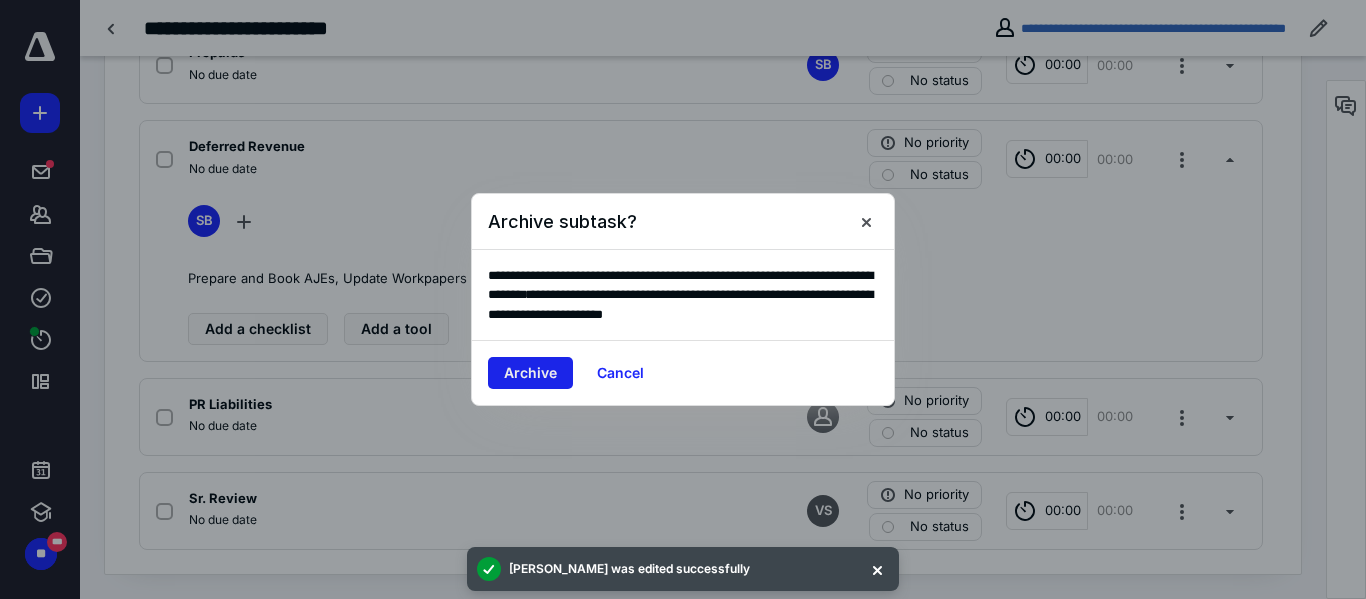 click on "Archive" at bounding box center [530, 373] 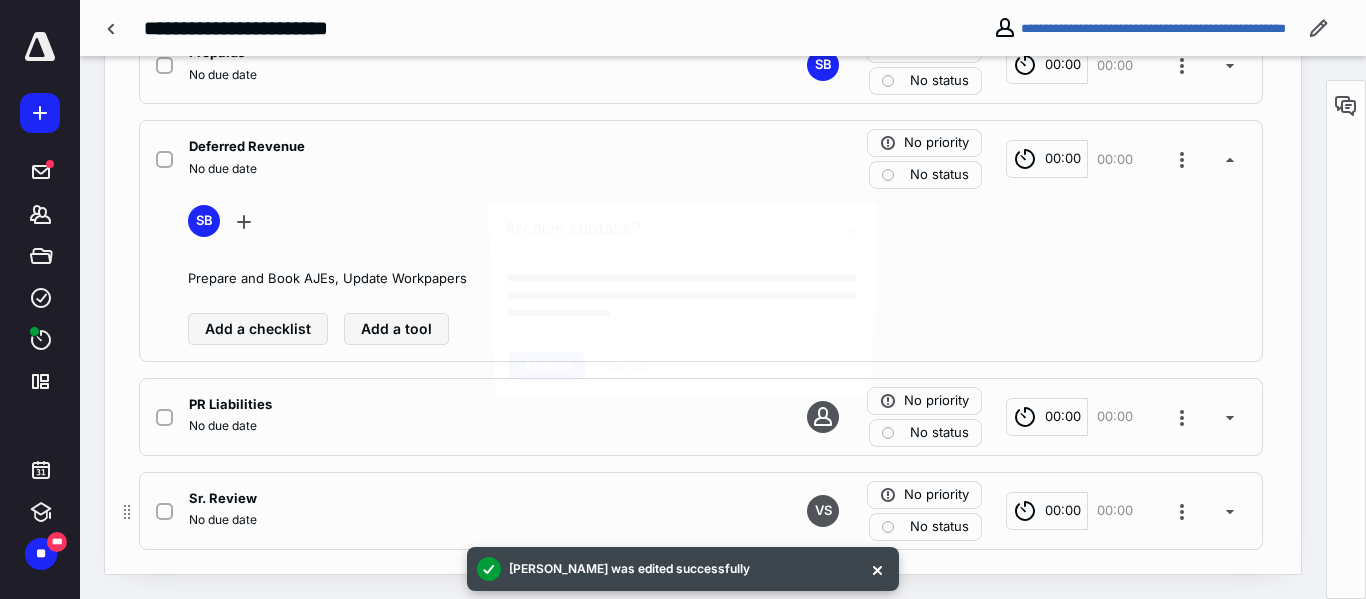 scroll, scrollTop: 458, scrollLeft: 0, axis: vertical 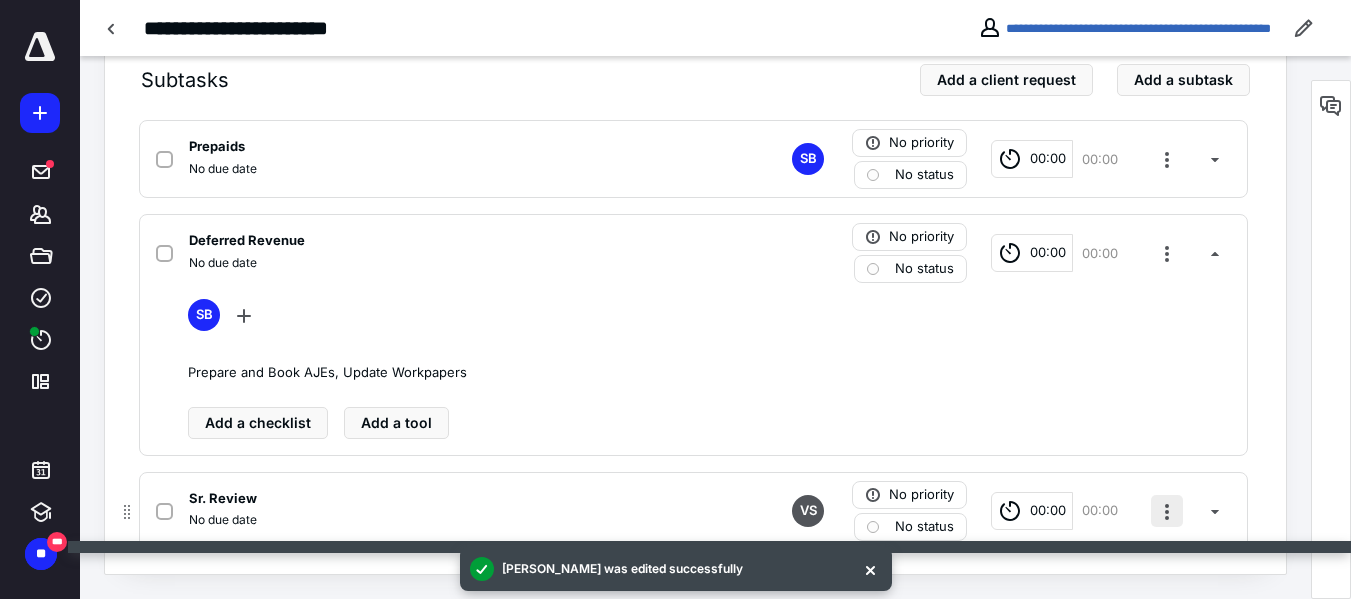 click at bounding box center [1167, 511] 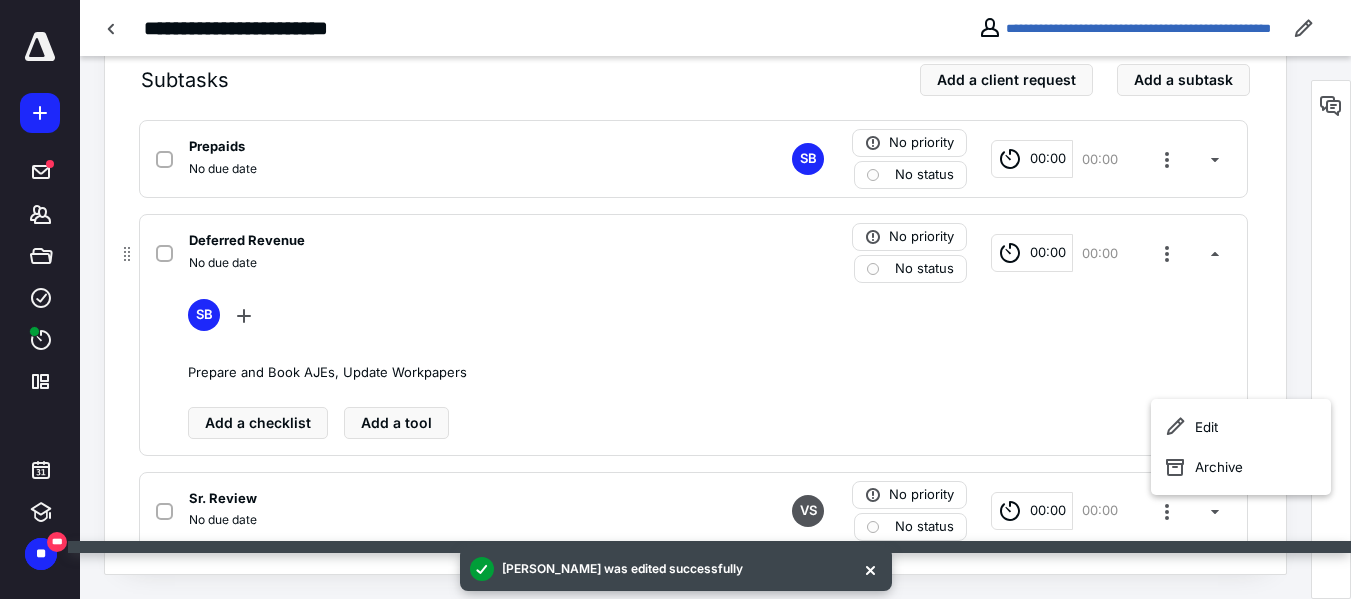click on "SB Prepare and Book AJEs, Update Workpapers Add a checklist Add a tool" at bounding box center (709, 369) 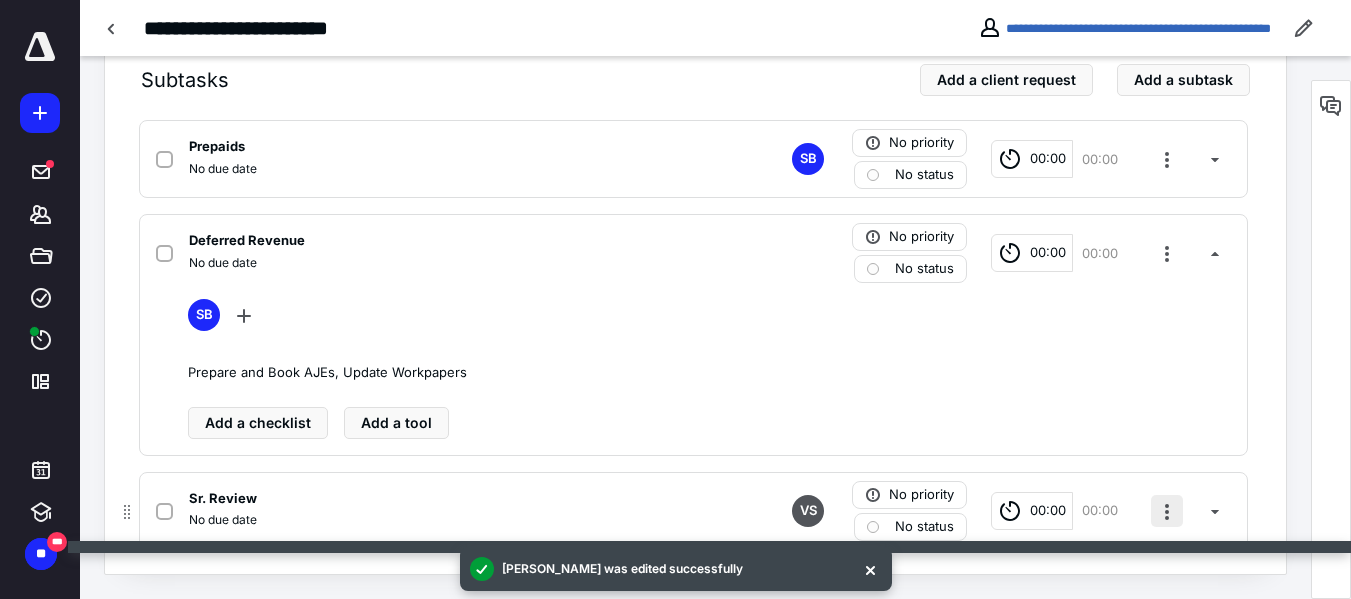 click at bounding box center (1167, 511) 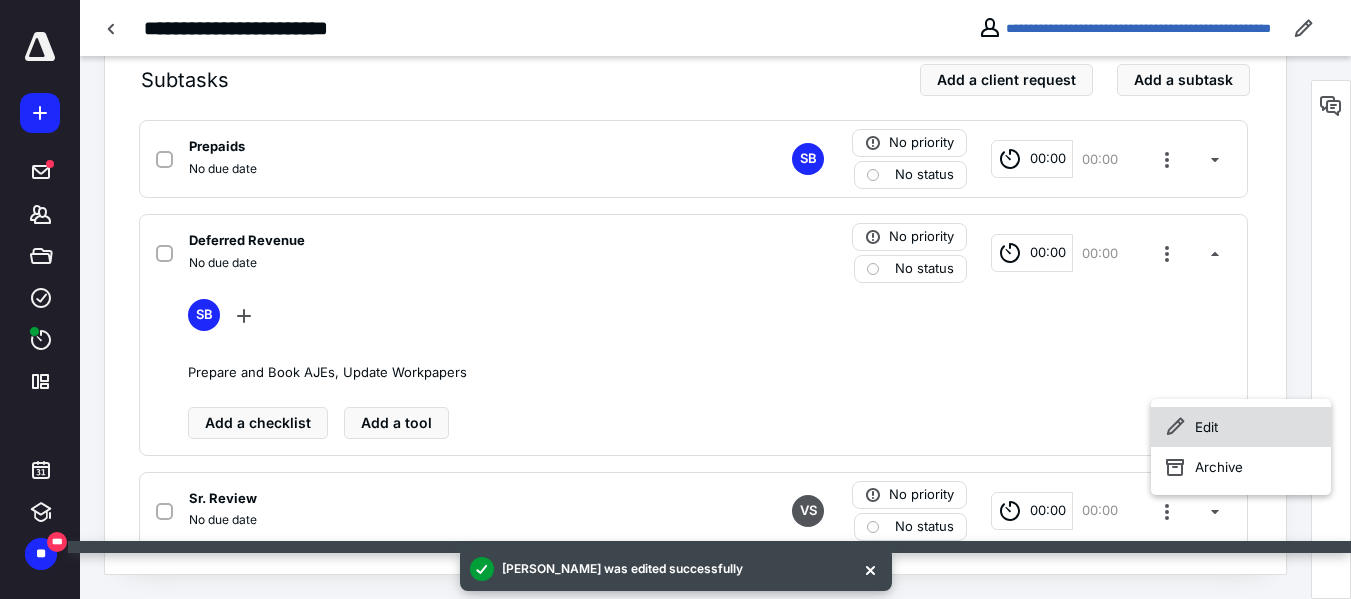 click on "Edit" at bounding box center [1241, 427] 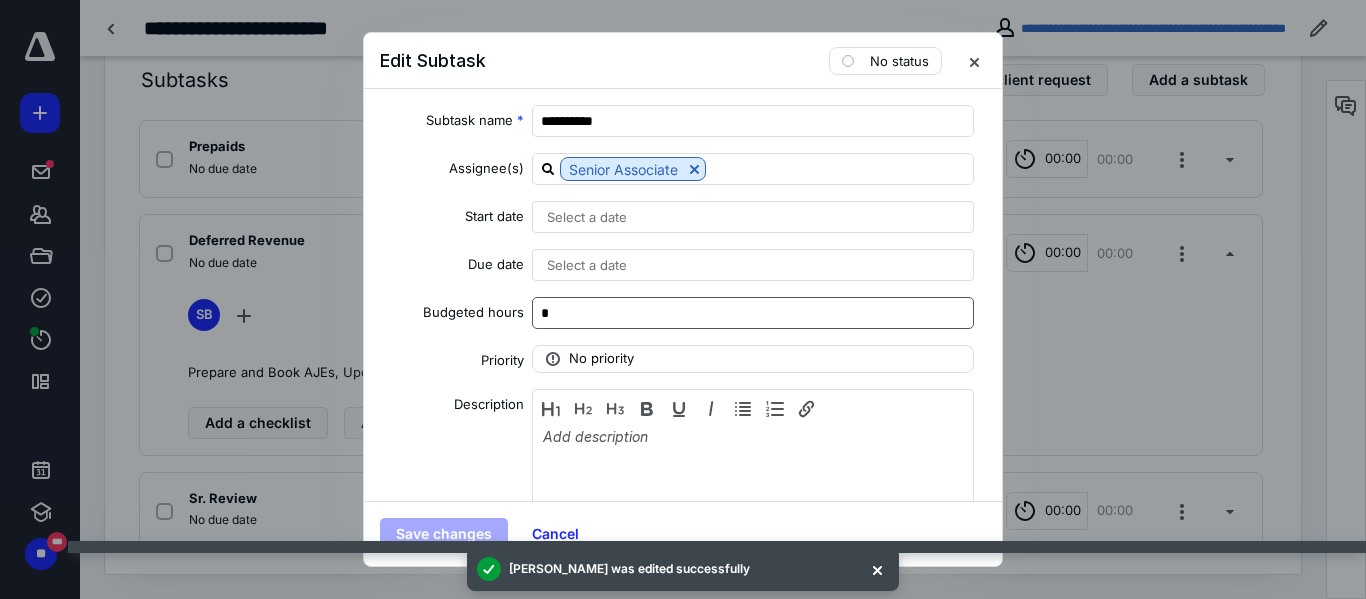 scroll, scrollTop: 68, scrollLeft: 0, axis: vertical 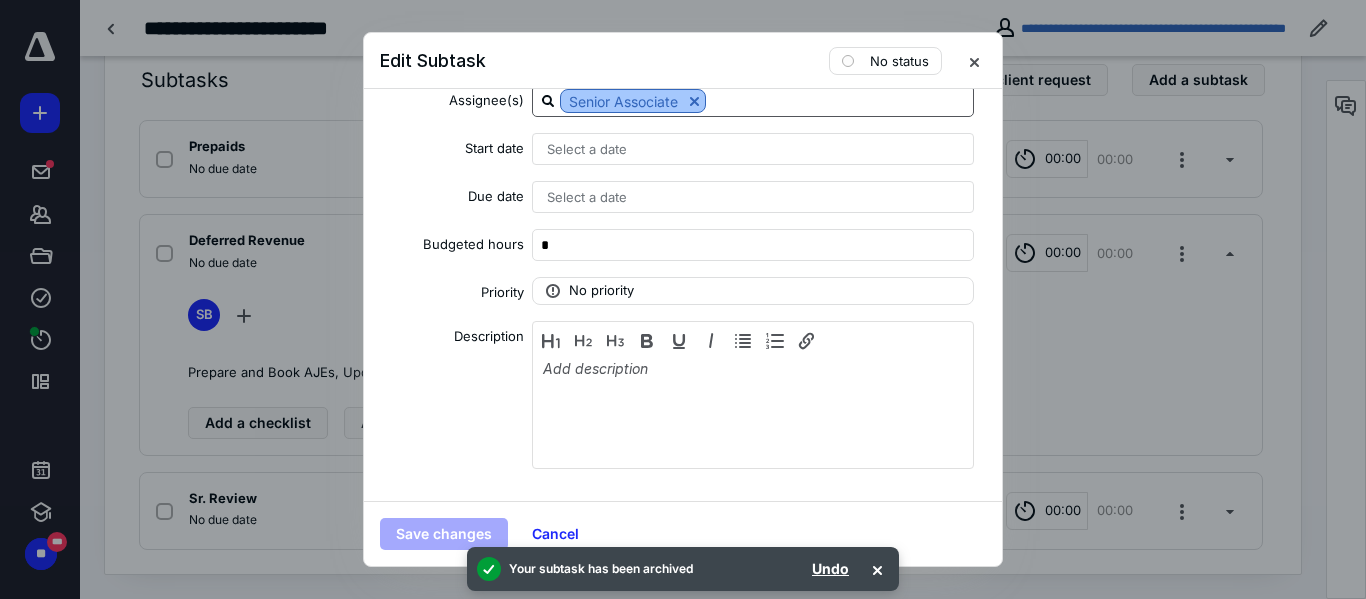click at bounding box center [694, 101] 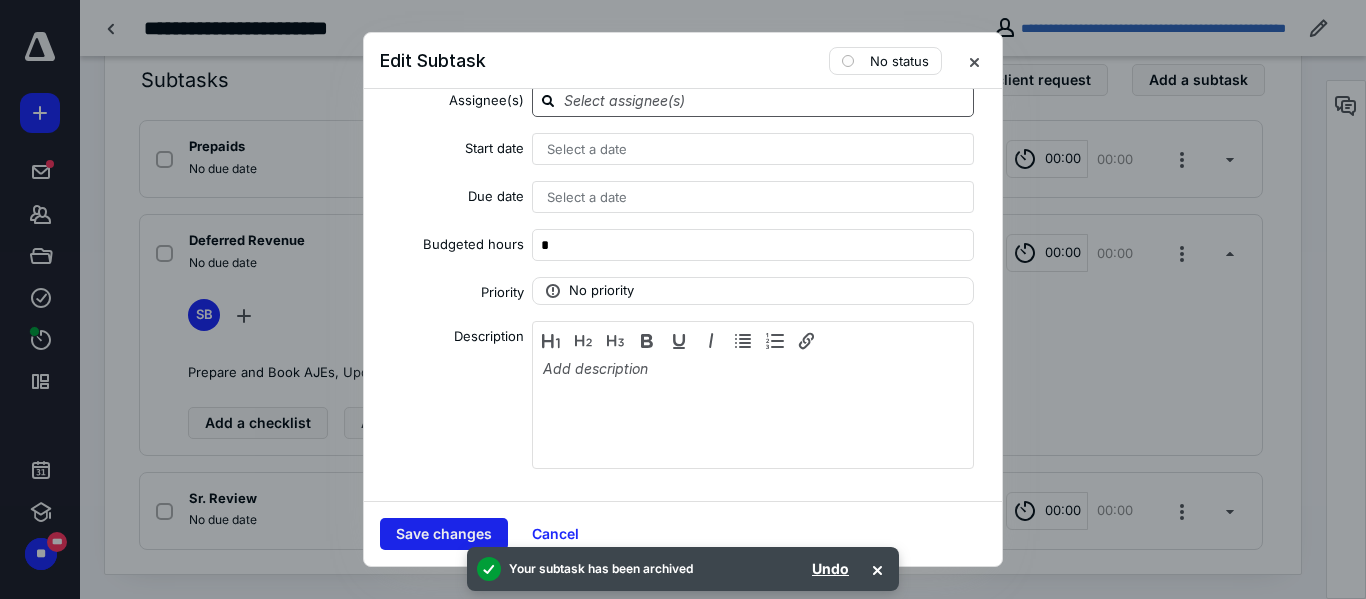 click on "Save changes" at bounding box center [444, 534] 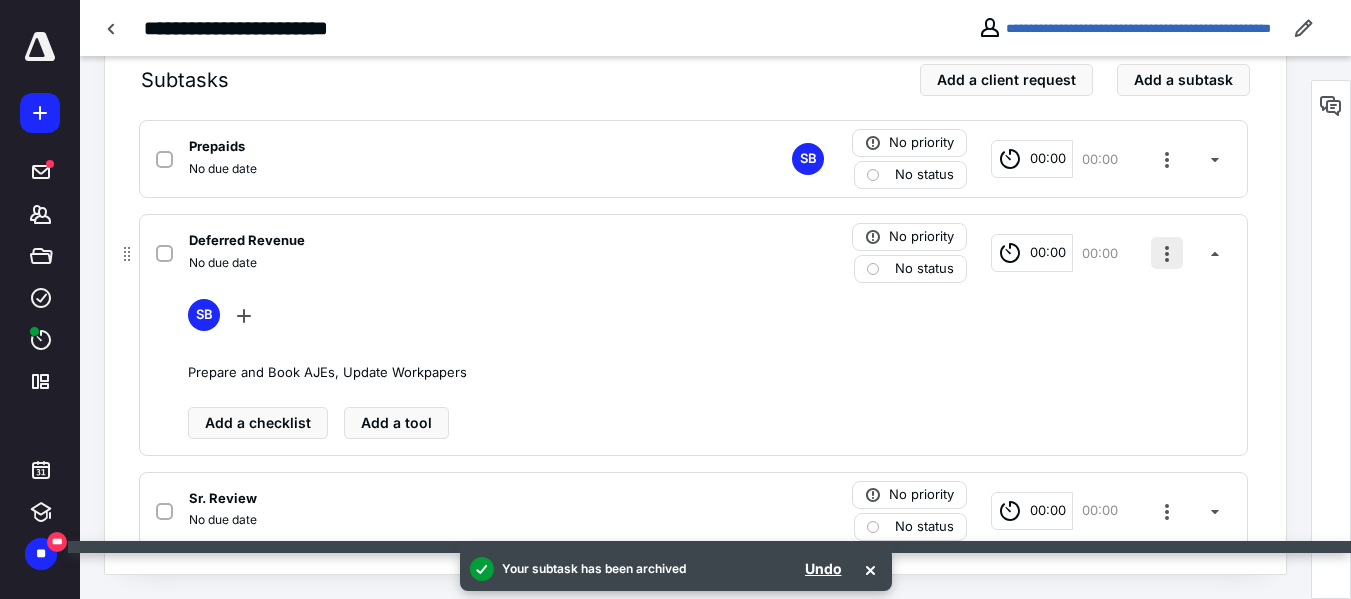 click at bounding box center (1167, 253) 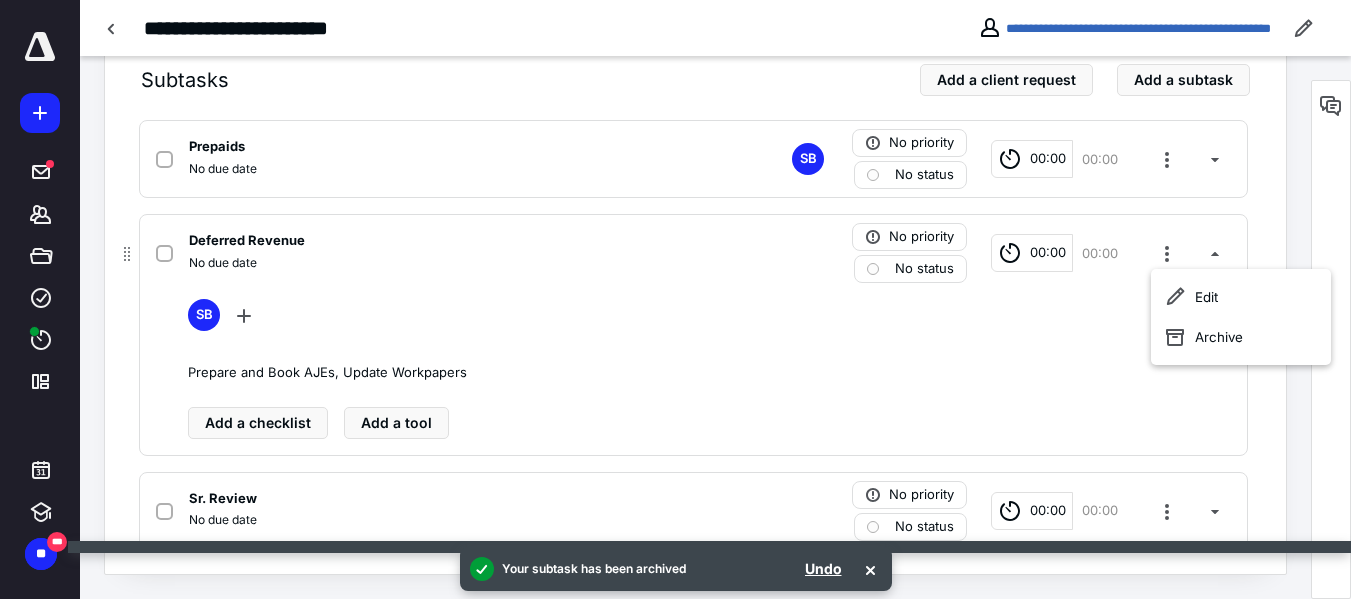 click on "SB" at bounding box center [709, 319] 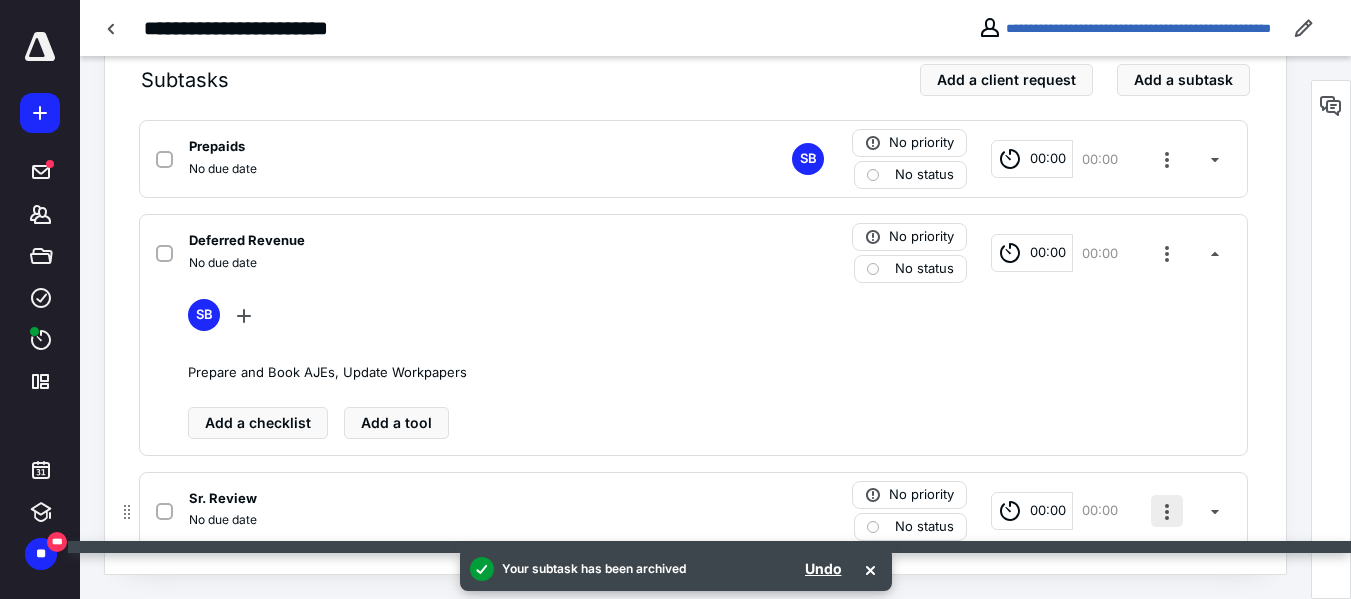 click at bounding box center (1167, 511) 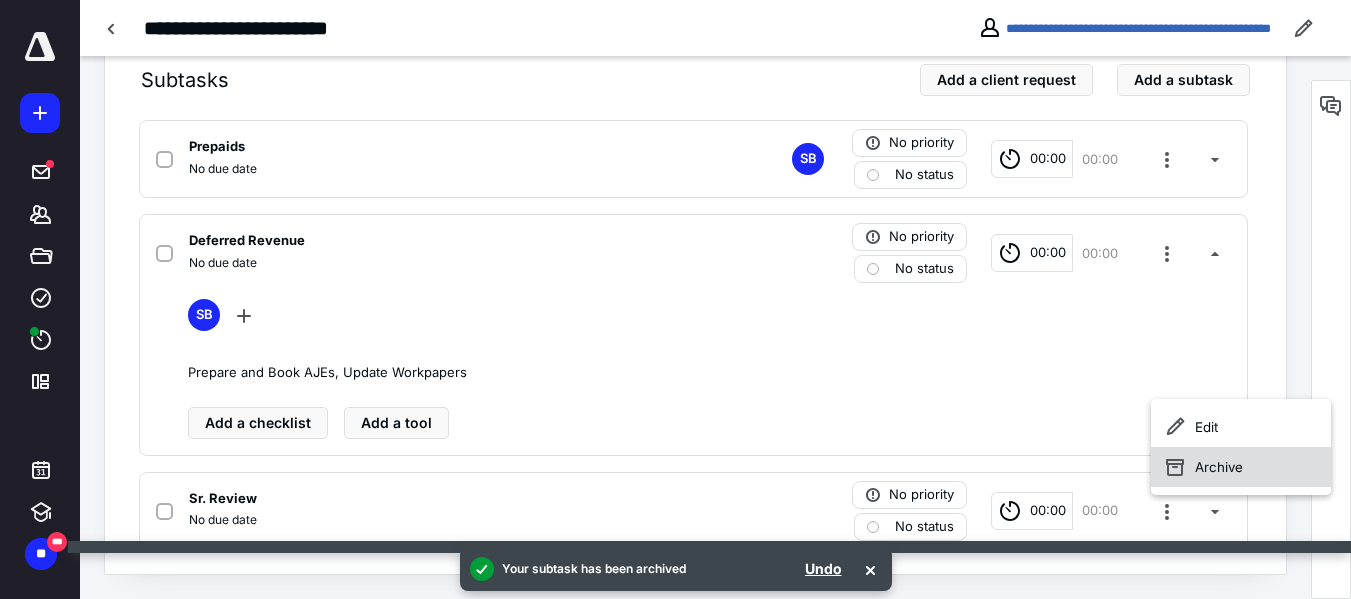 click on "Archive" at bounding box center [1241, 467] 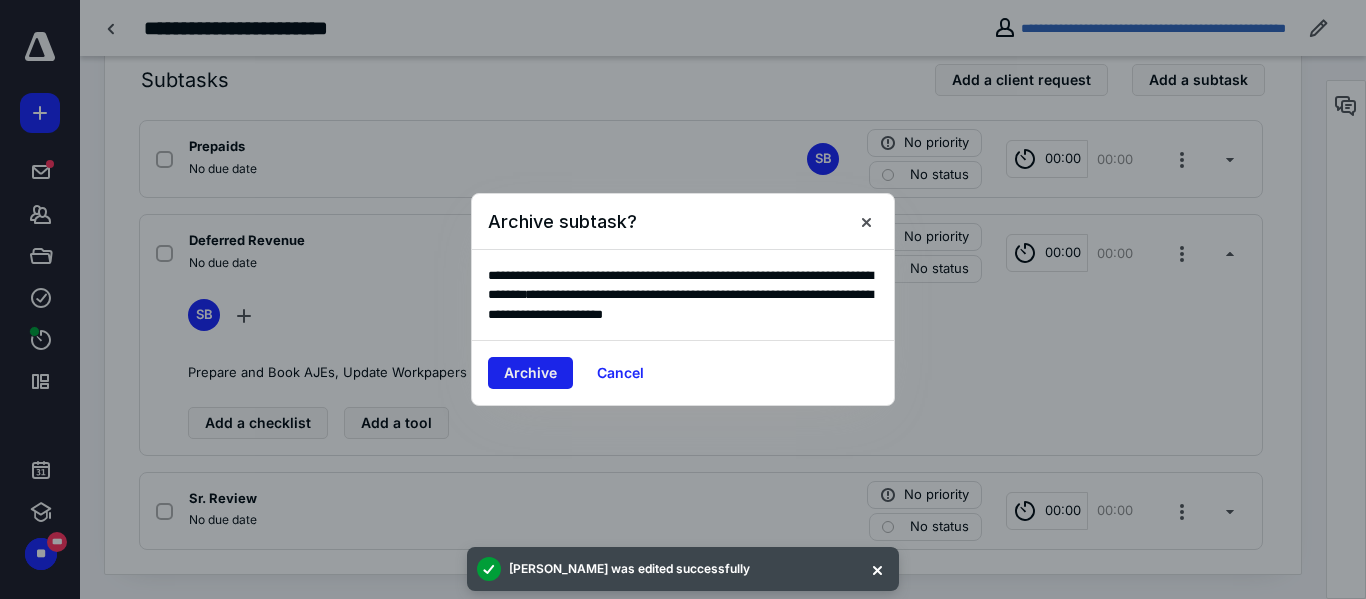 click on "Archive" at bounding box center [530, 373] 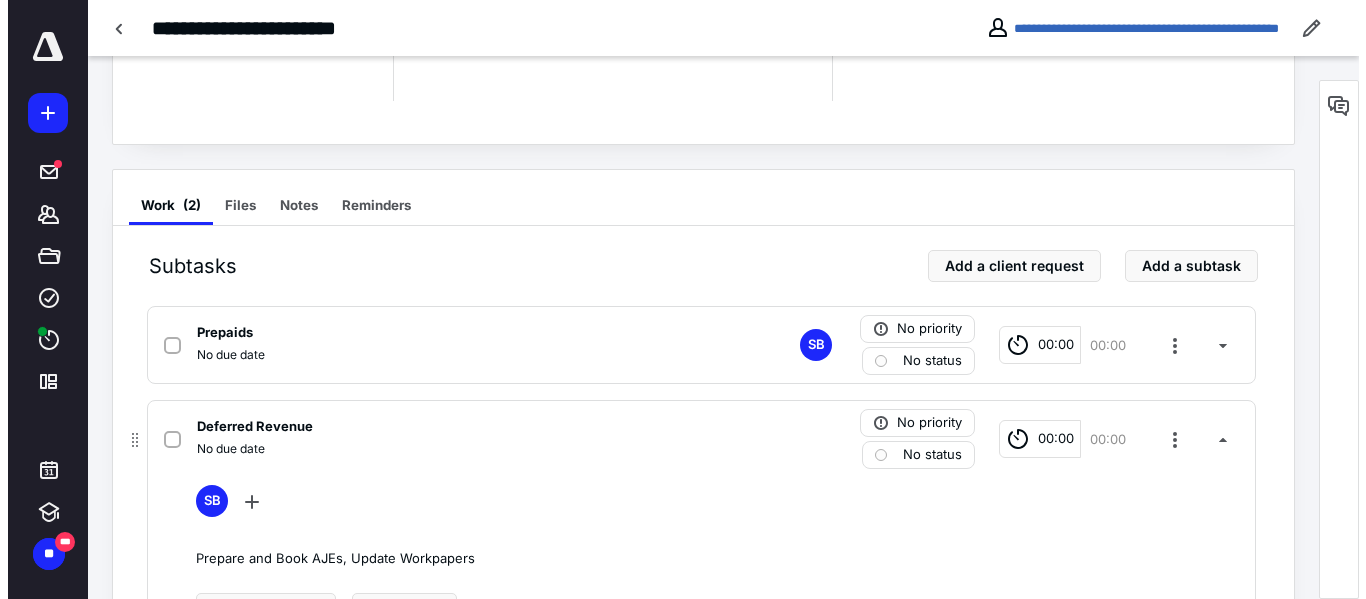 scroll, scrollTop: 247, scrollLeft: 0, axis: vertical 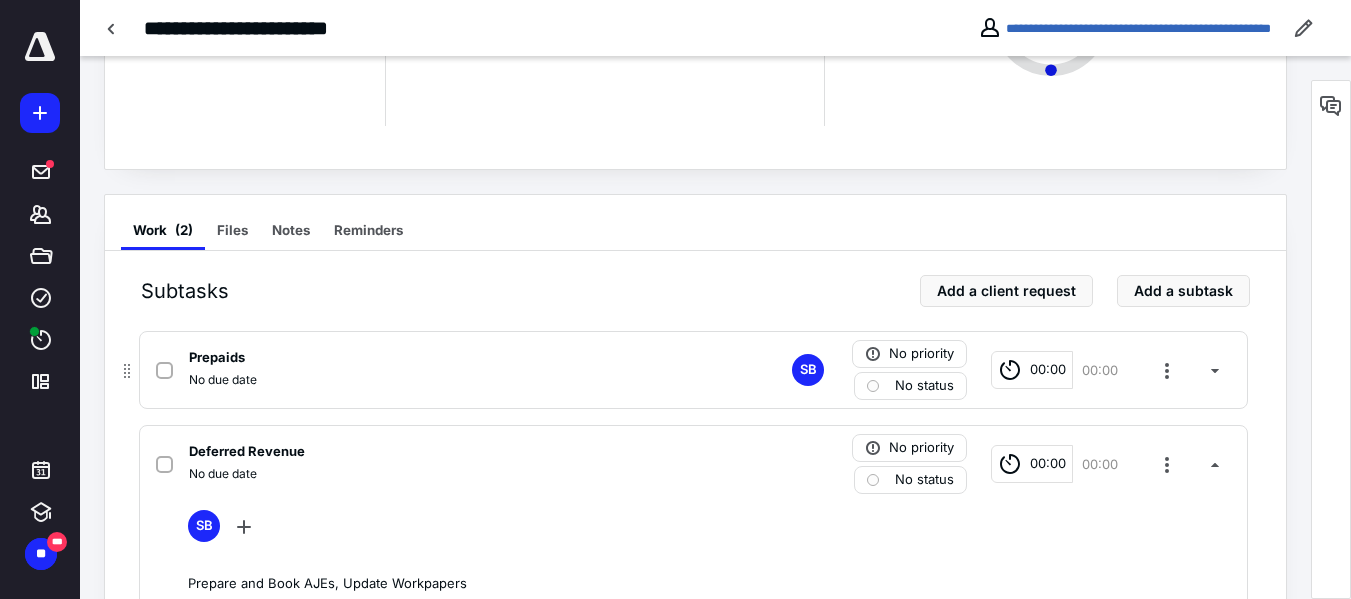 click on "00:00" at bounding box center [1032, 370] 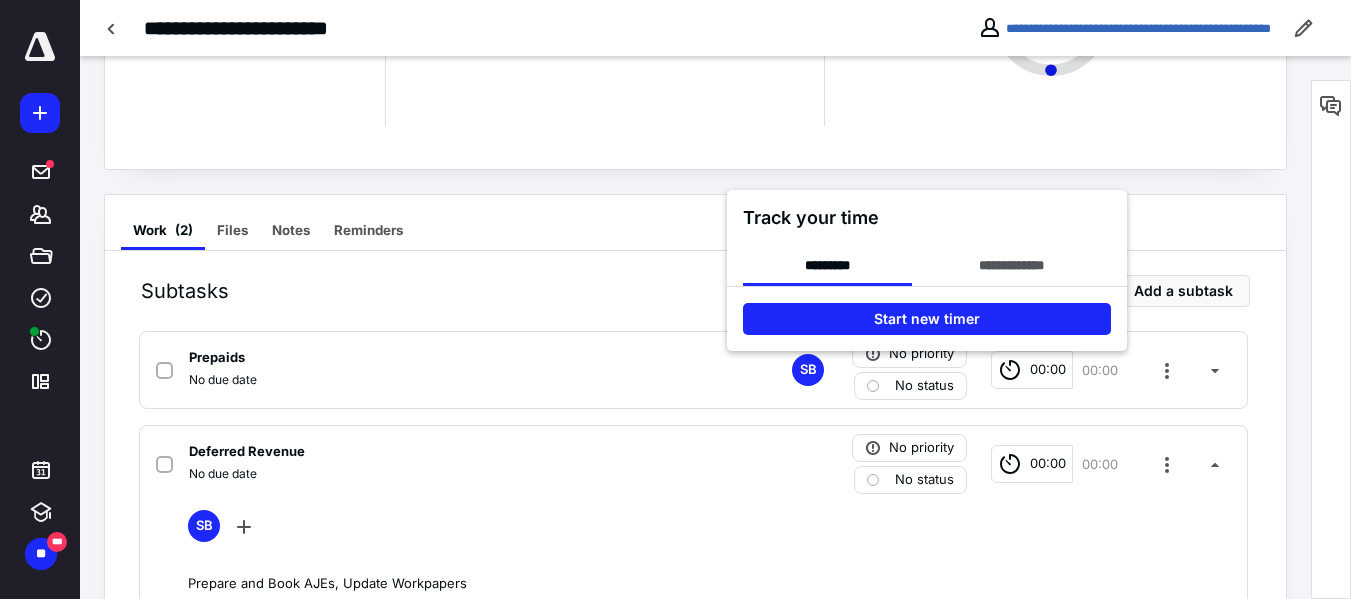 click at bounding box center (675, 299) 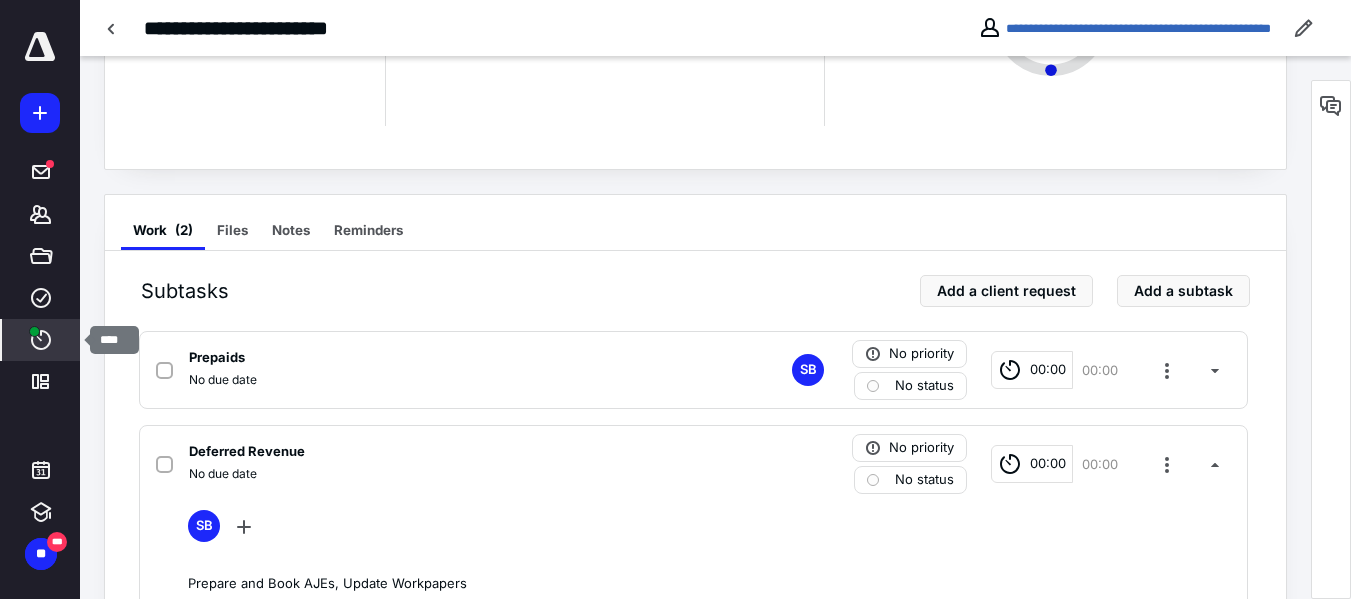 click 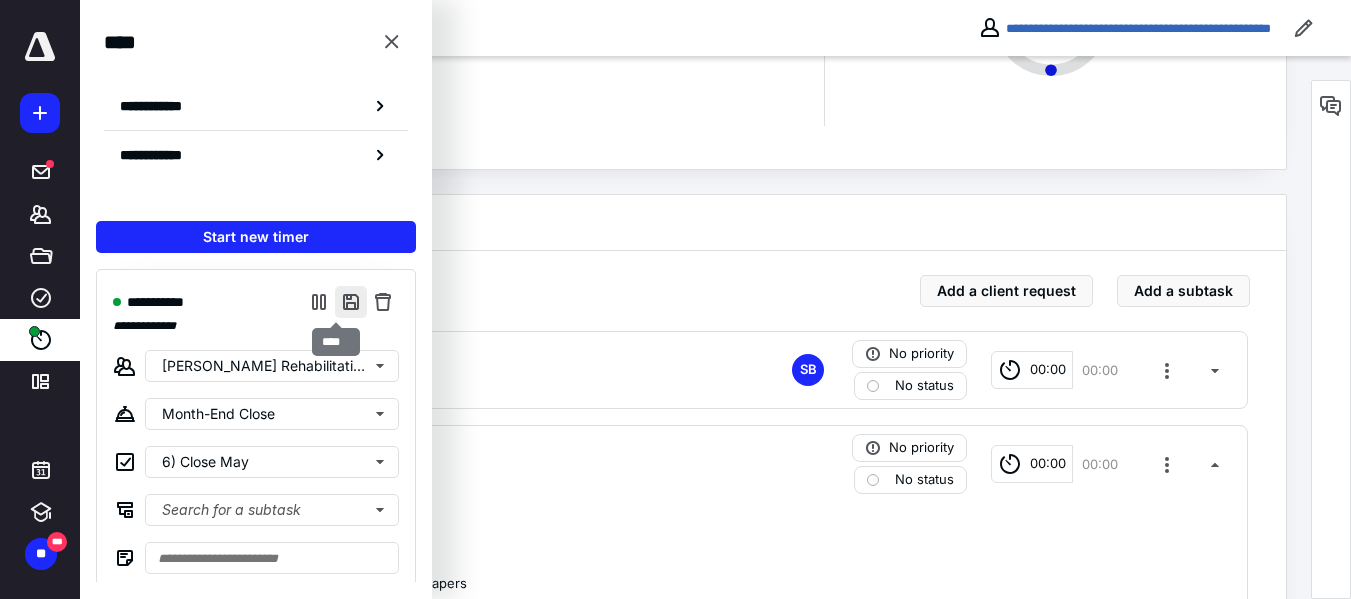 click at bounding box center (351, 302) 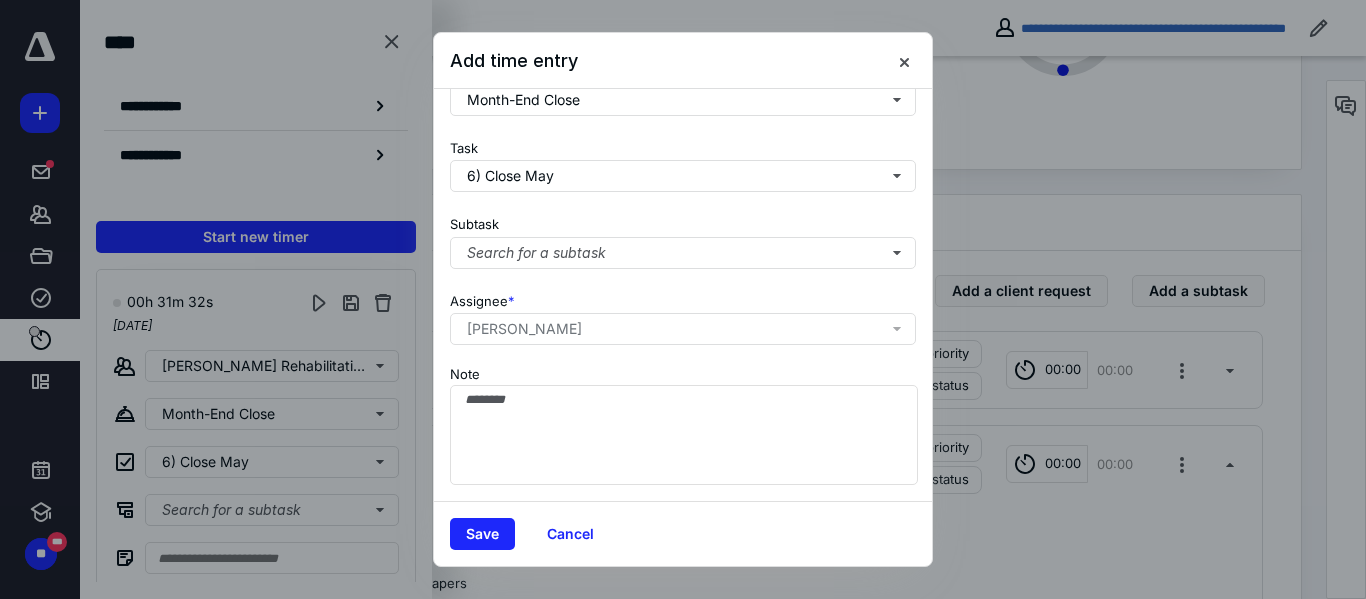 scroll, scrollTop: 293, scrollLeft: 0, axis: vertical 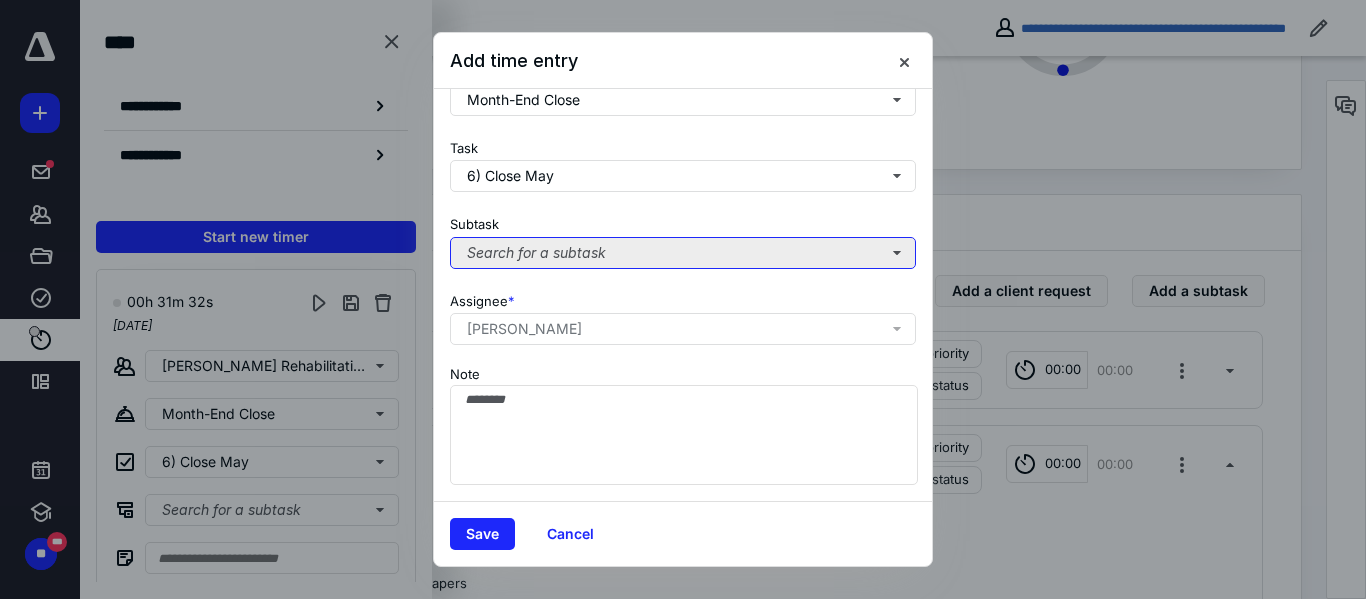 click on "Search for a subtask" at bounding box center [683, 253] 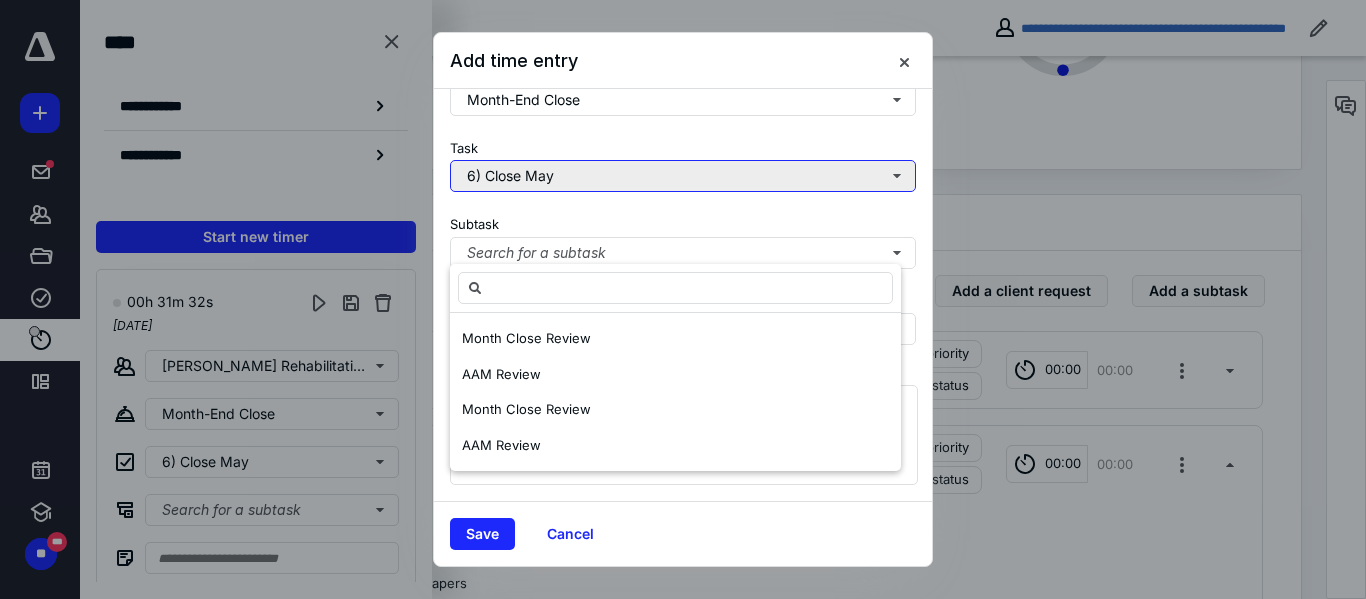 click on "6) Close May" at bounding box center (683, 176) 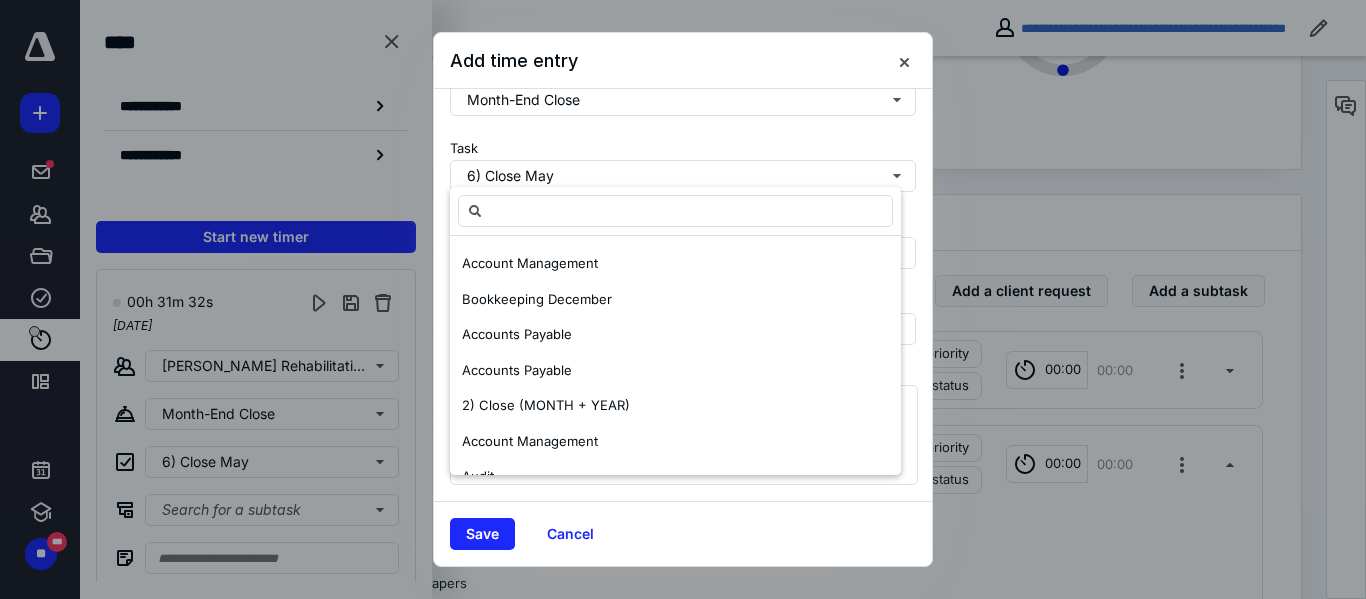scroll, scrollTop: 527, scrollLeft: 0, axis: vertical 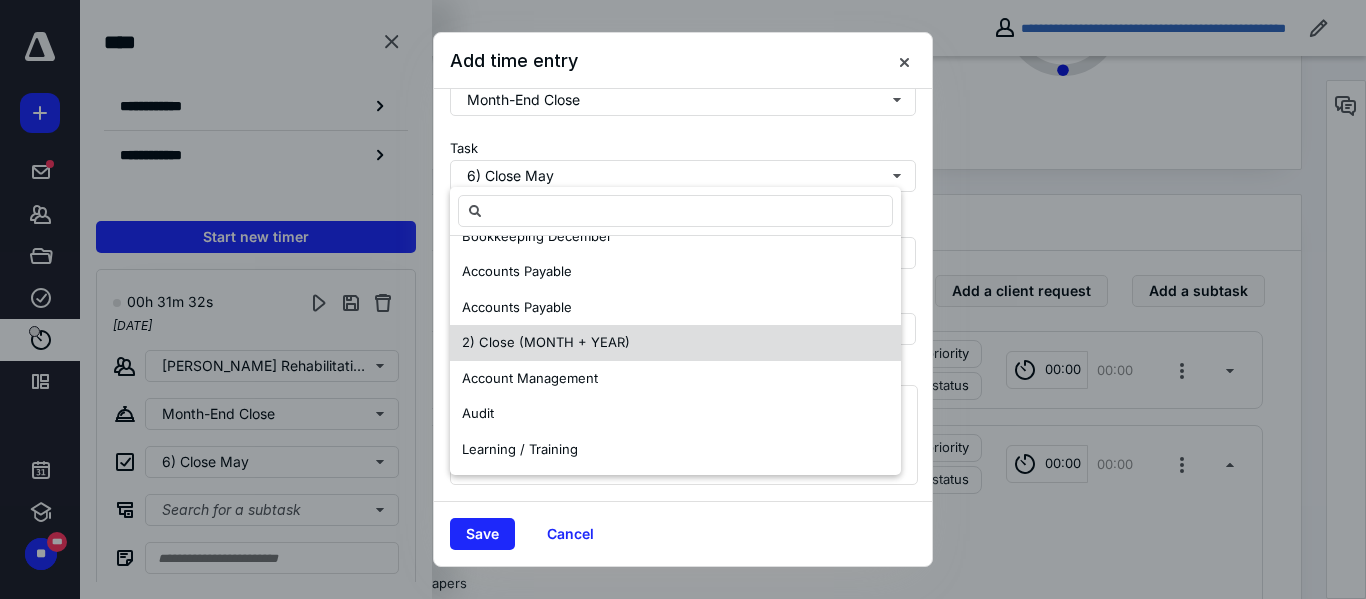 click on "2) Close (MONTH + YEAR)" at bounding box center (546, 342) 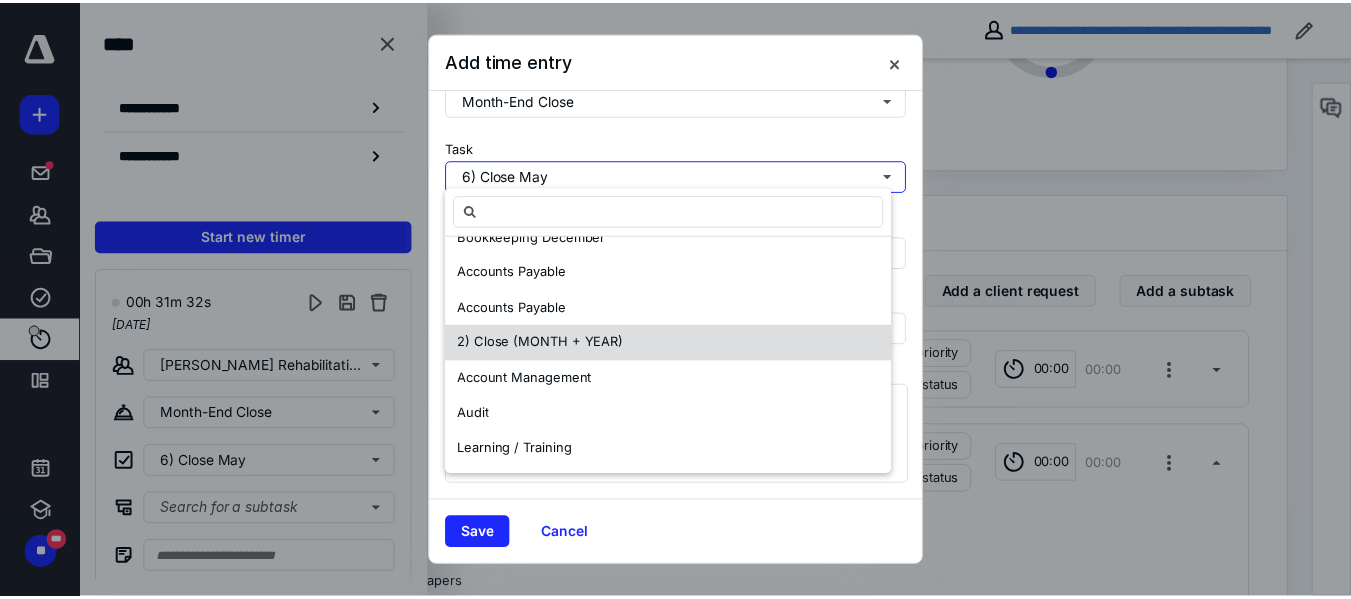 scroll, scrollTop: 0, scrollLeft: 0, axis: both 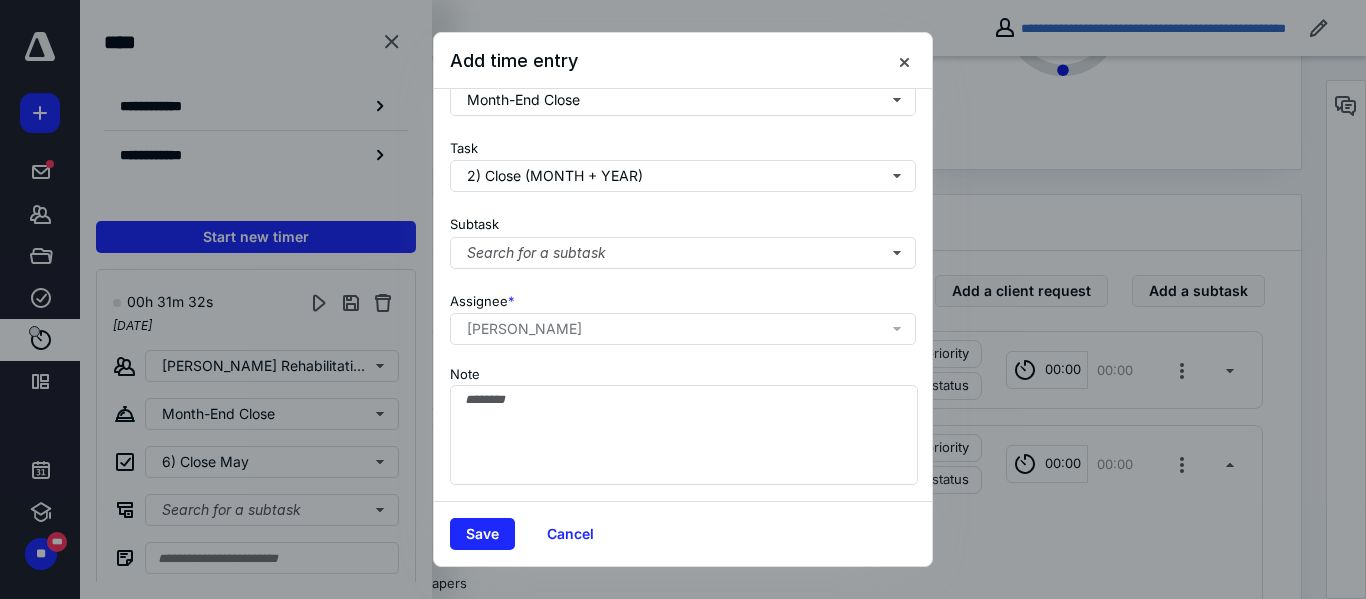 click on "[PERSON_NAME]" at bounding box center [524, 329] 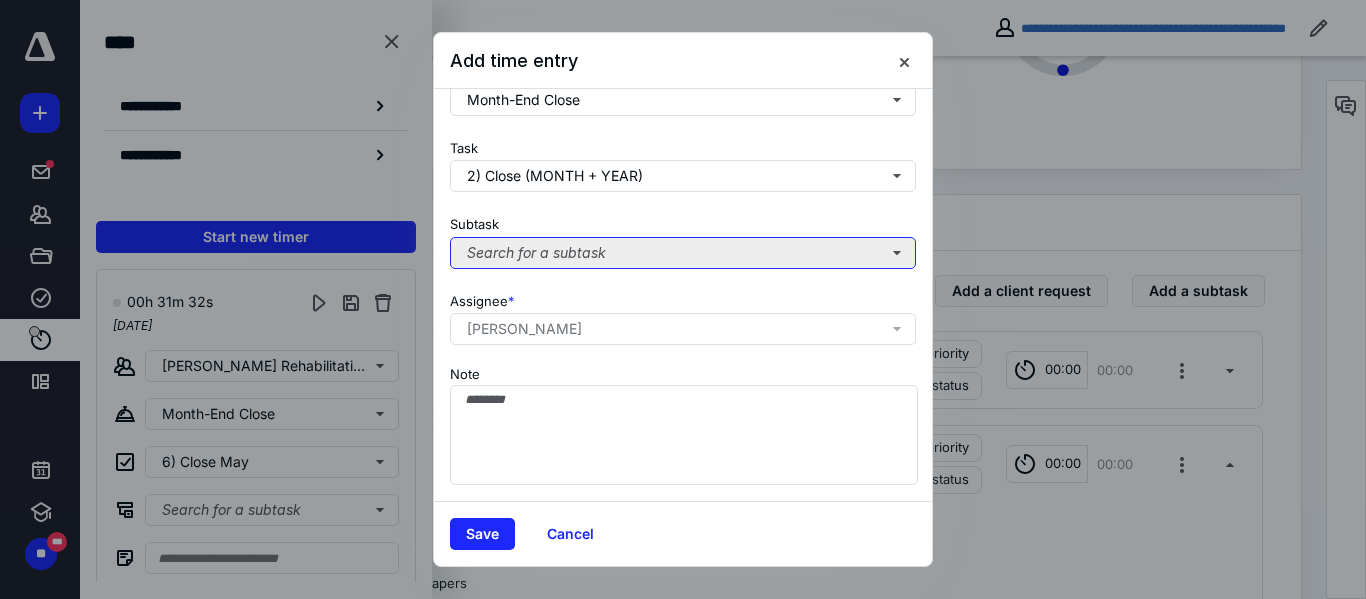 click on "Search for a subtask" at bounding box center (683, 253) 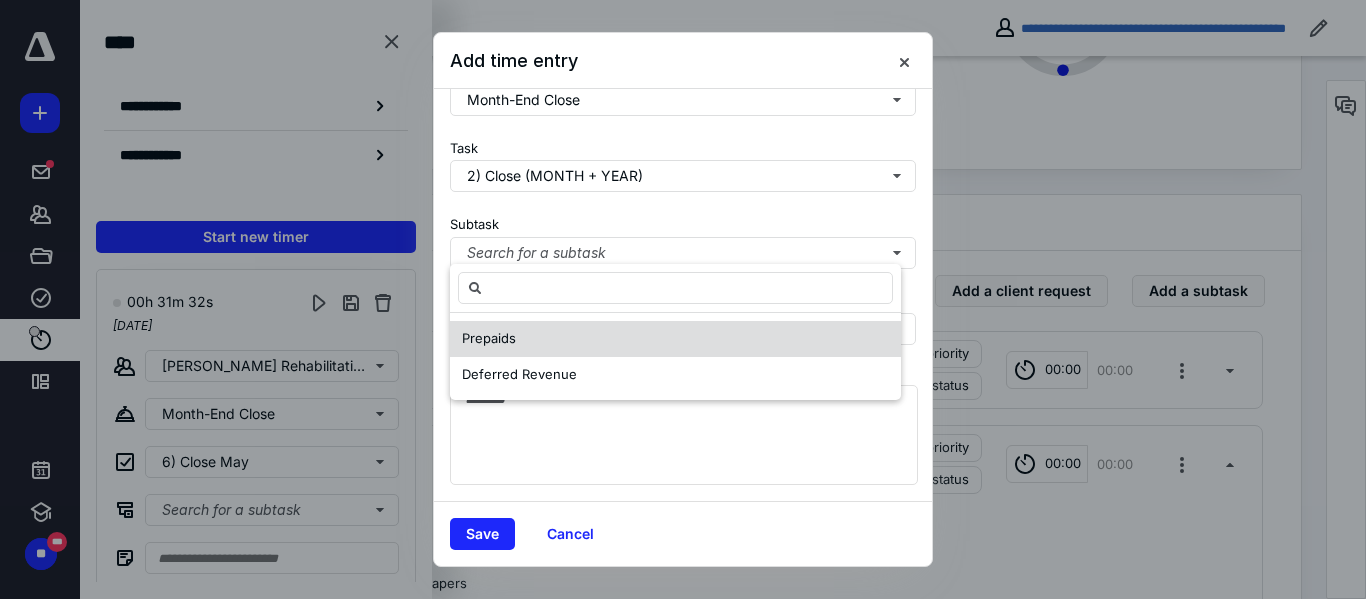 click on "Prepaids" at bounding box center [675, 339] 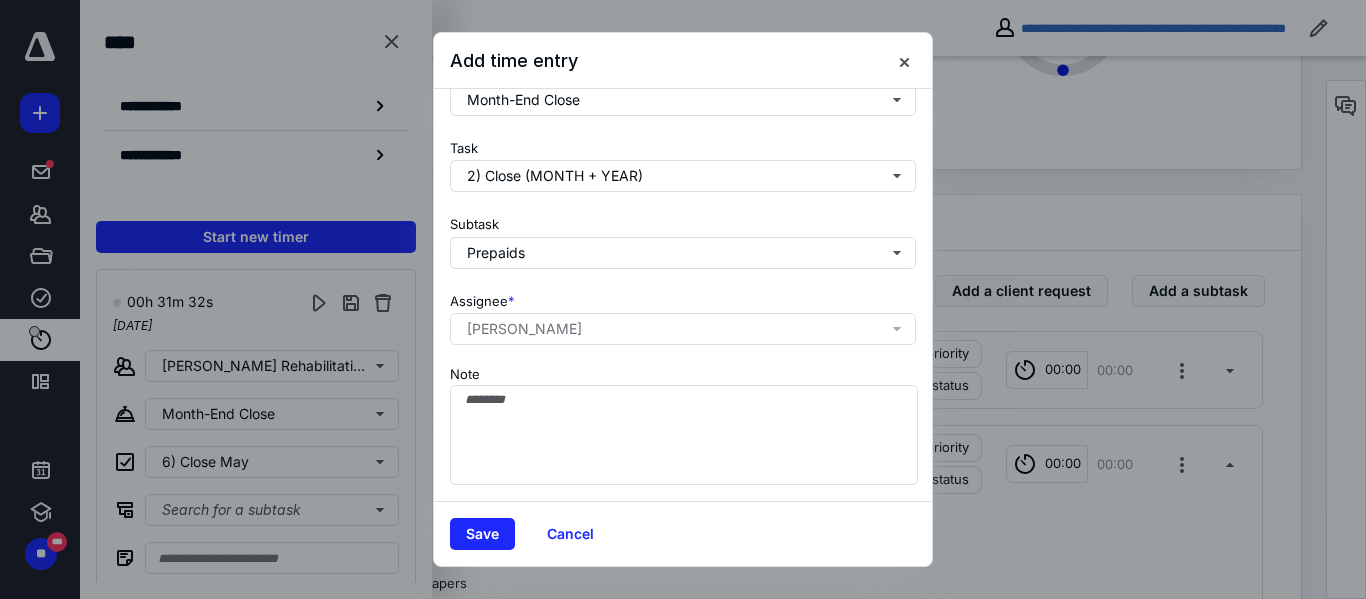 click on "[PERSON_NAME]" at bounding box center [524, 329] 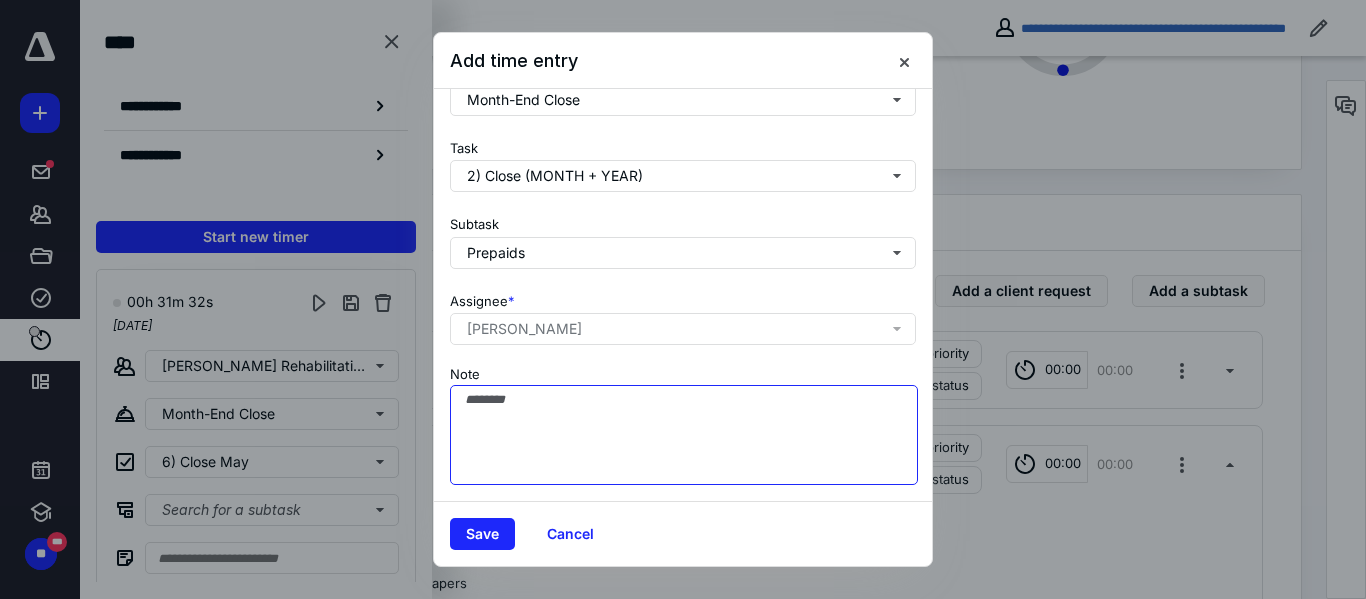 click on "Note" at bounding box center (684, 435) 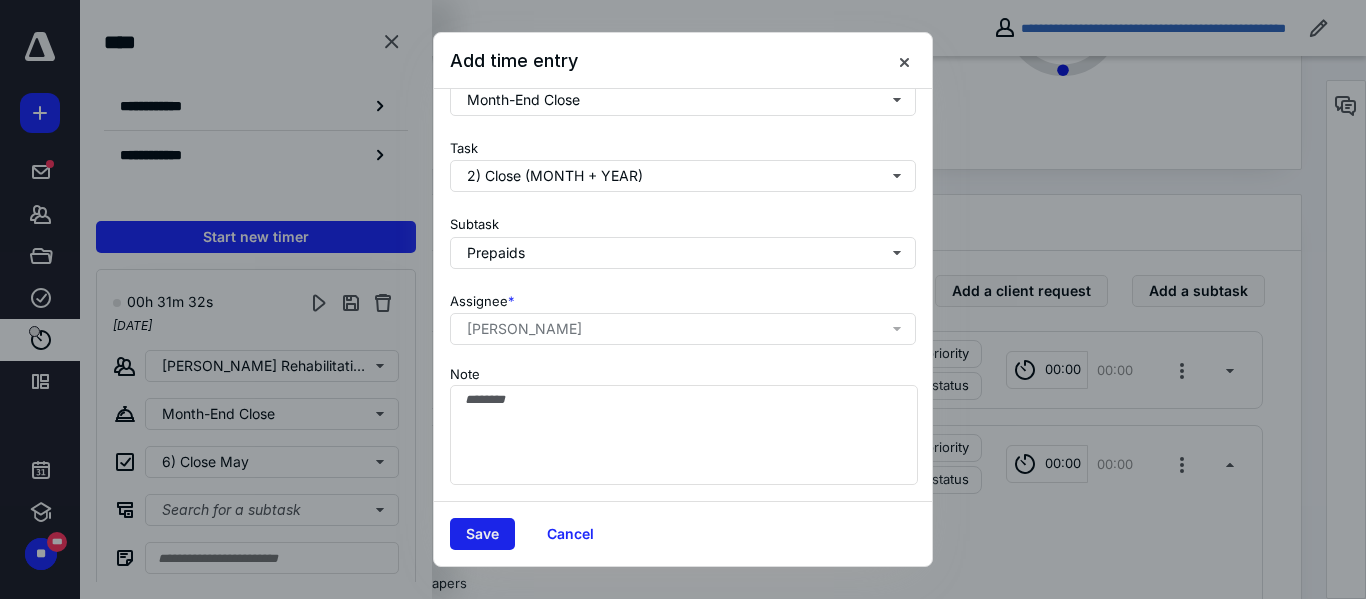 click on "Save" at bounding box center (482, 534) 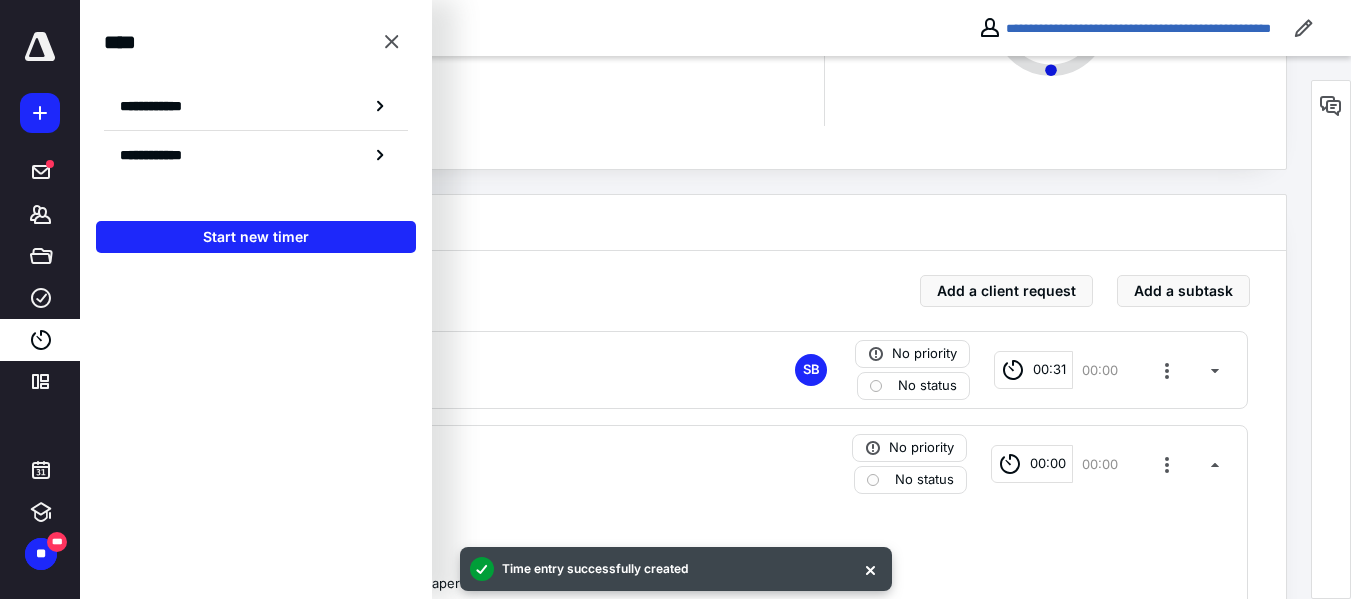 click on "Prepaids No due date SB No priority No status 00:31 00:00" at bounding box center (693, 370) 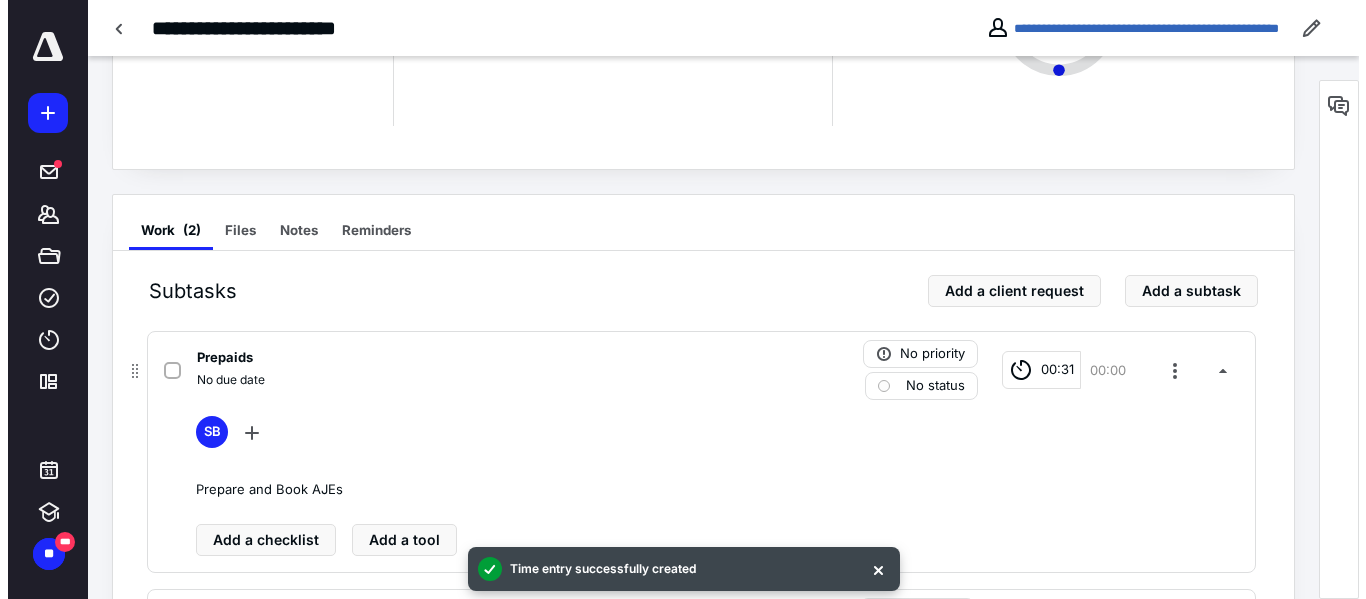 scroll, scrollTop: 364, scrollLeft: 0, axis: vertical 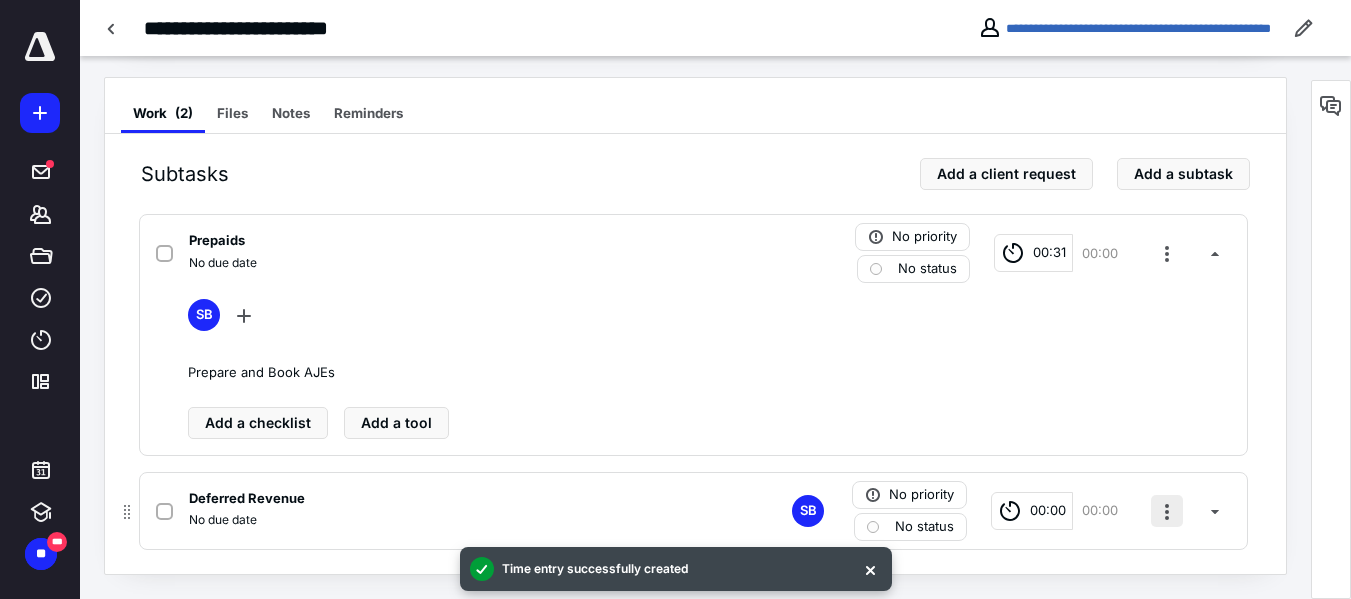 click at bounding box center (1167, 511) 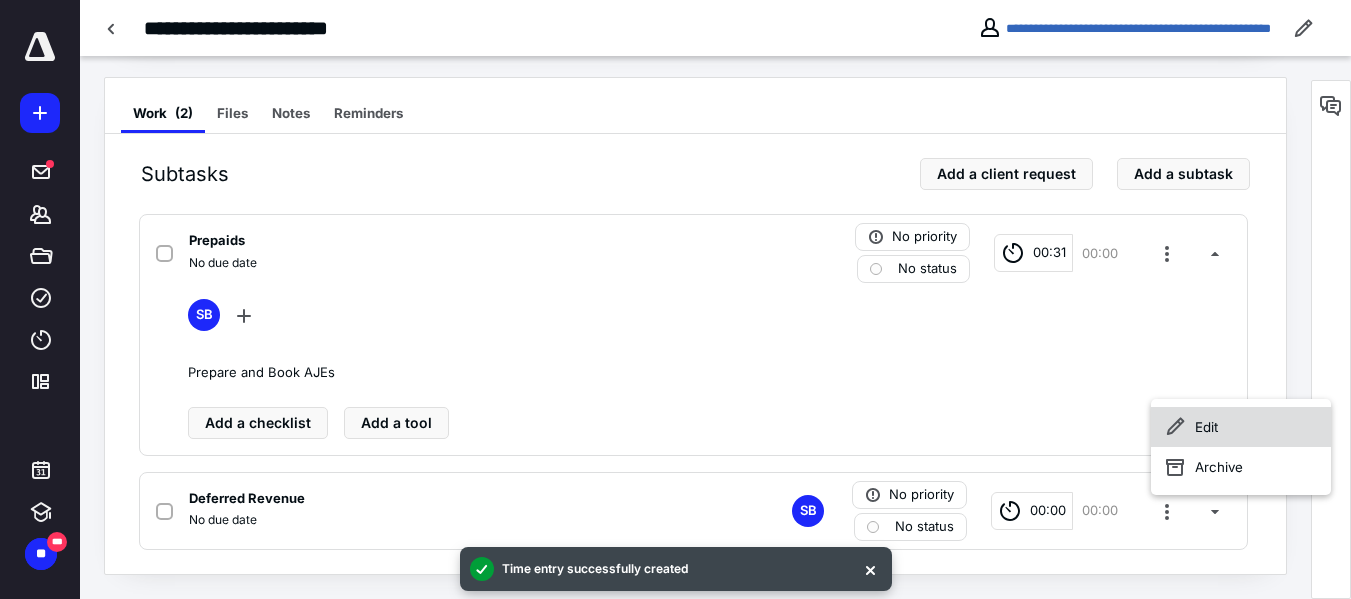 click on "Edit" at bounding box center (1241, 427) 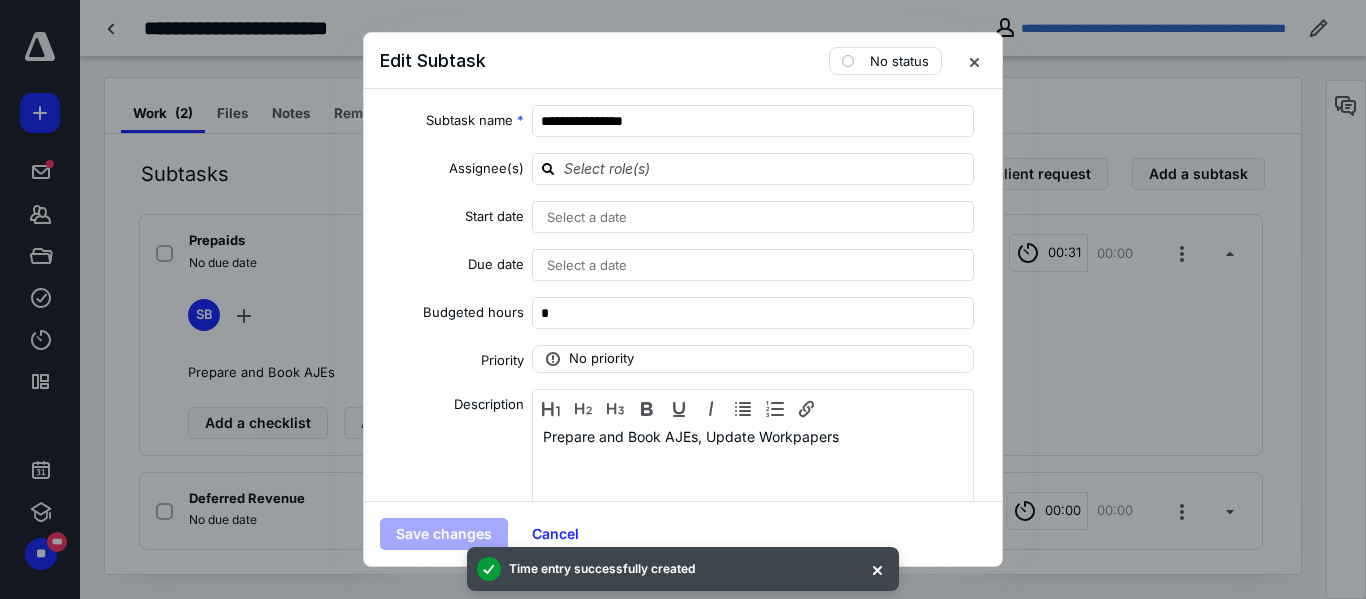 scroll, scrollTop: 68, scrollLeft: 0, axis: vertical 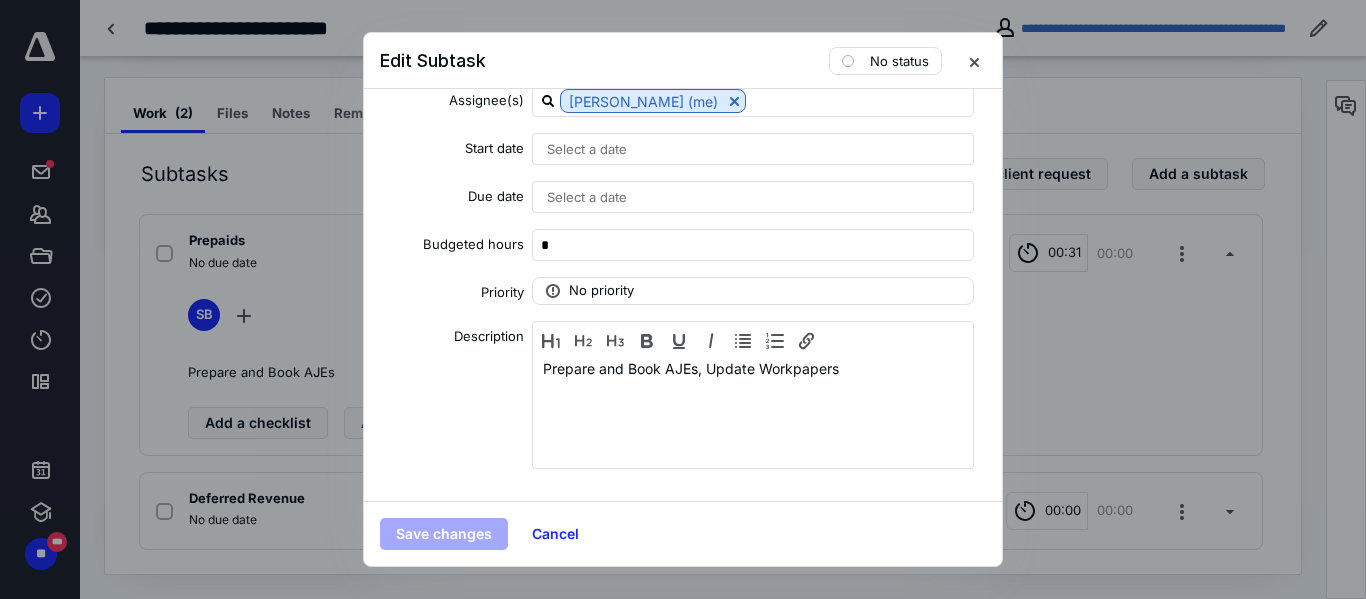 click on "Save changes" at bounding box center (444, 534) 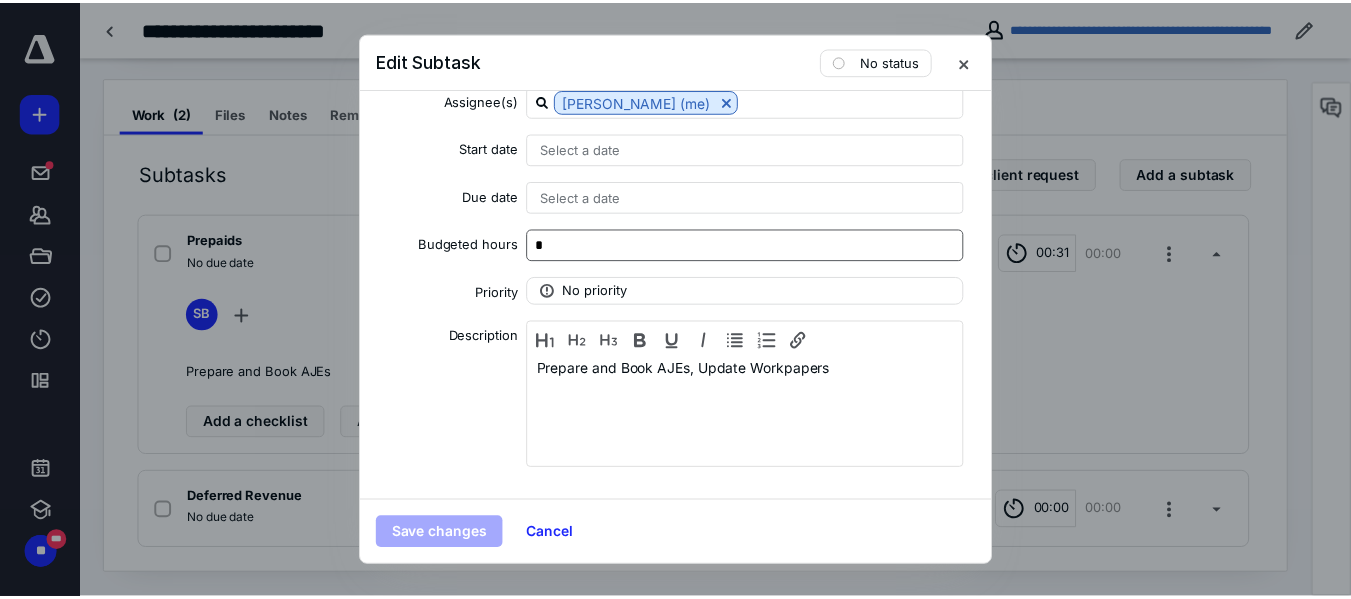 scroll, scrollTop: 0, scrollLeft: 0, axis: both 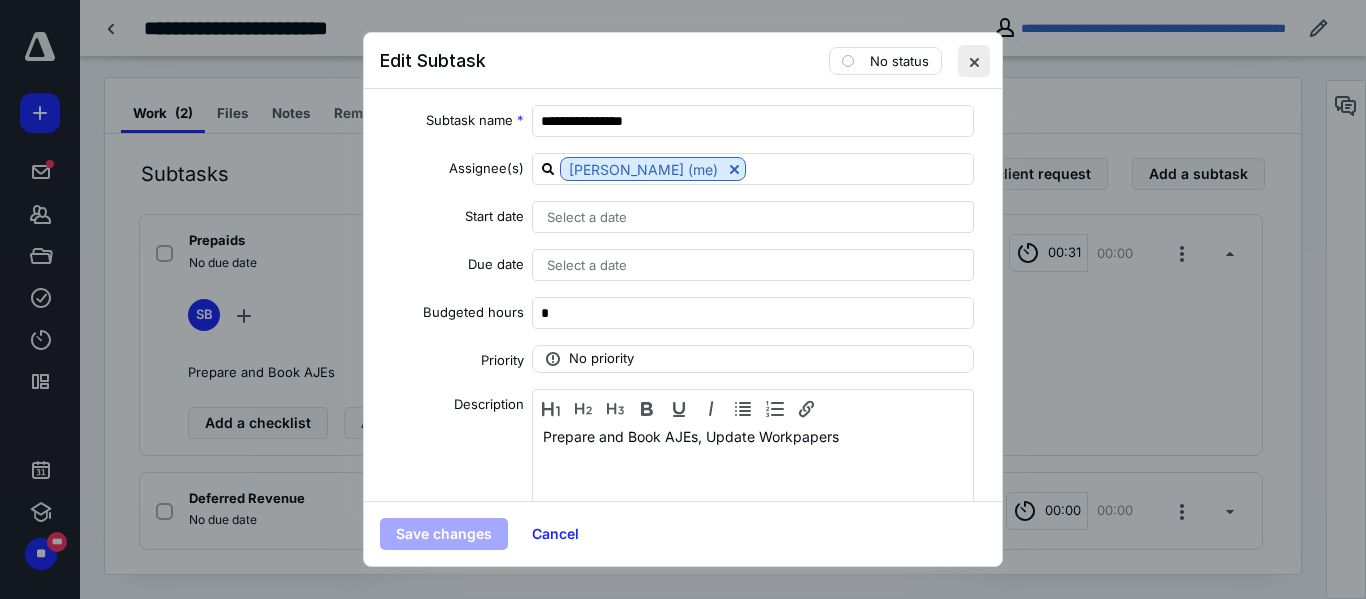 click at bounding box center [974, 61] 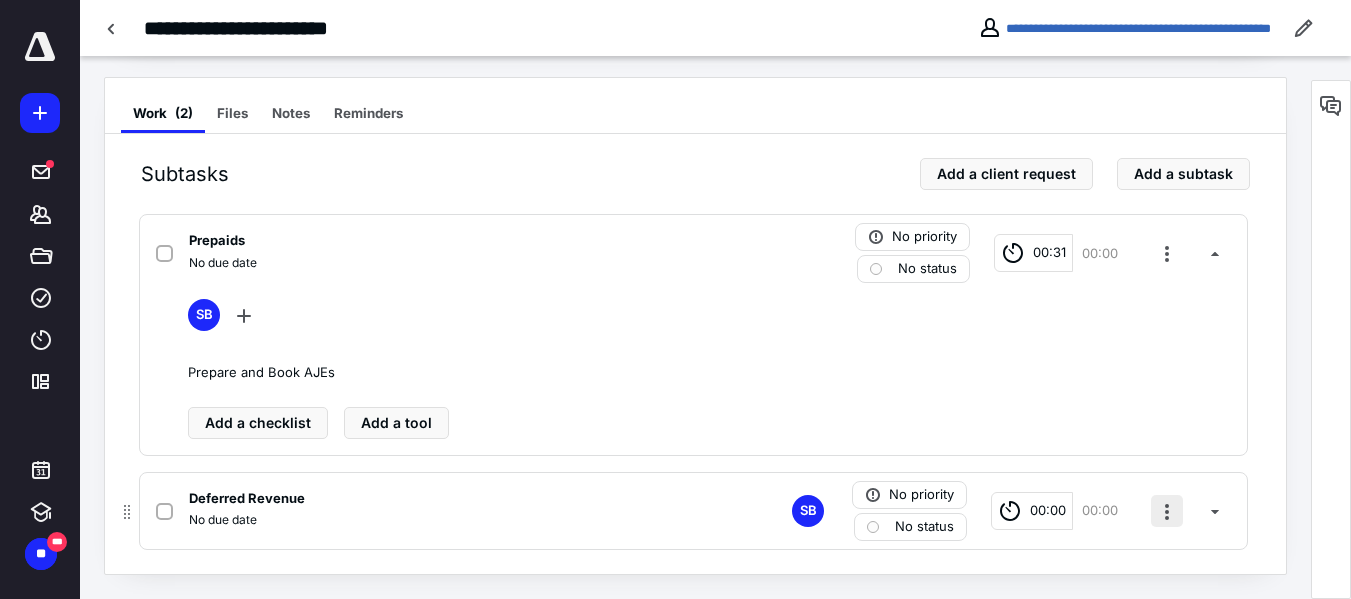 click at bounding box center (1167, 511) 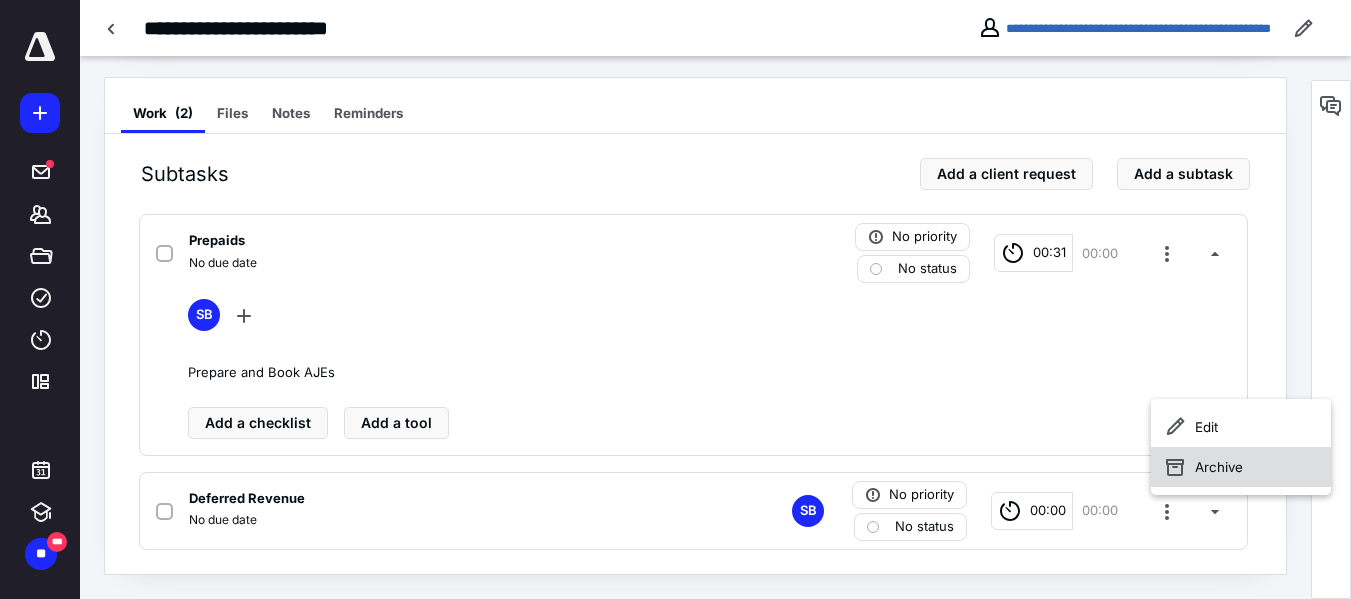click 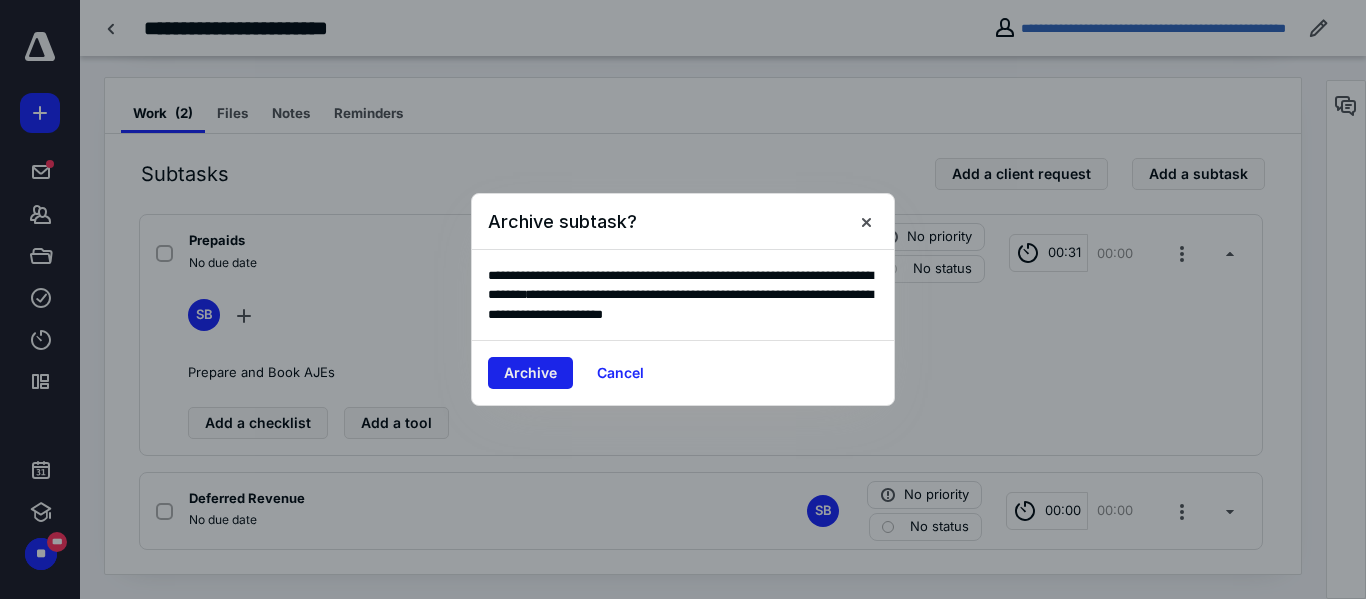 click on "Archive" at bounding box center (530, 373) 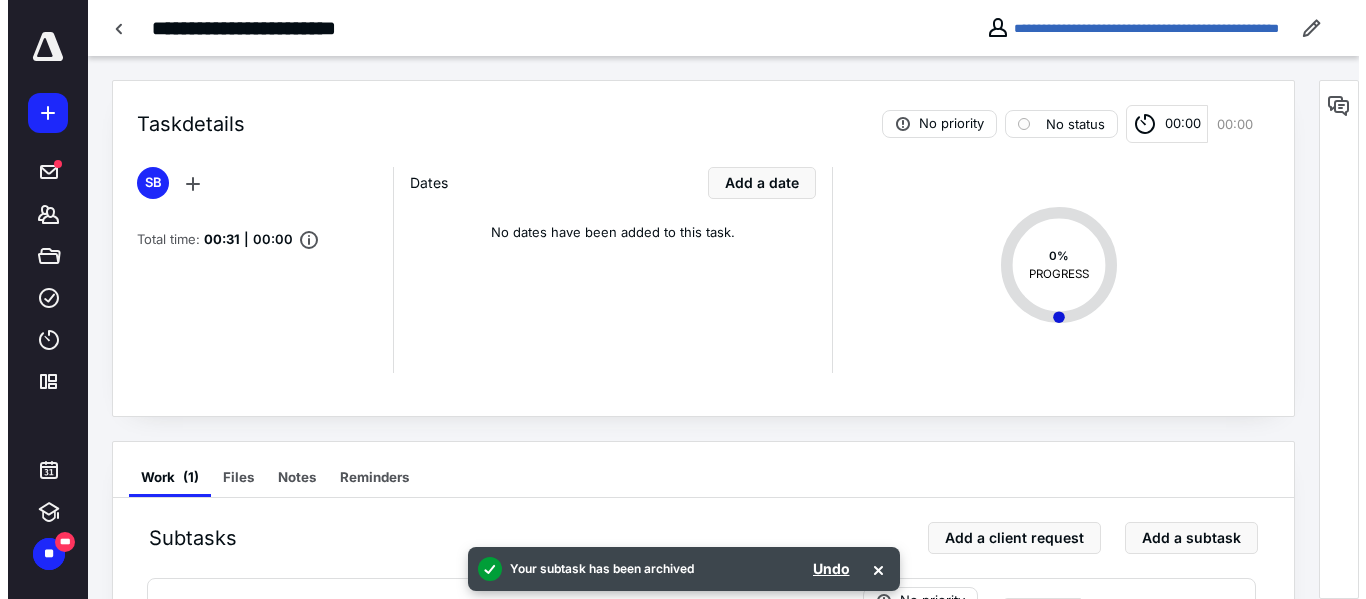 scroll, scrollTop: 270, scrollLeft: 0, axis: vertical 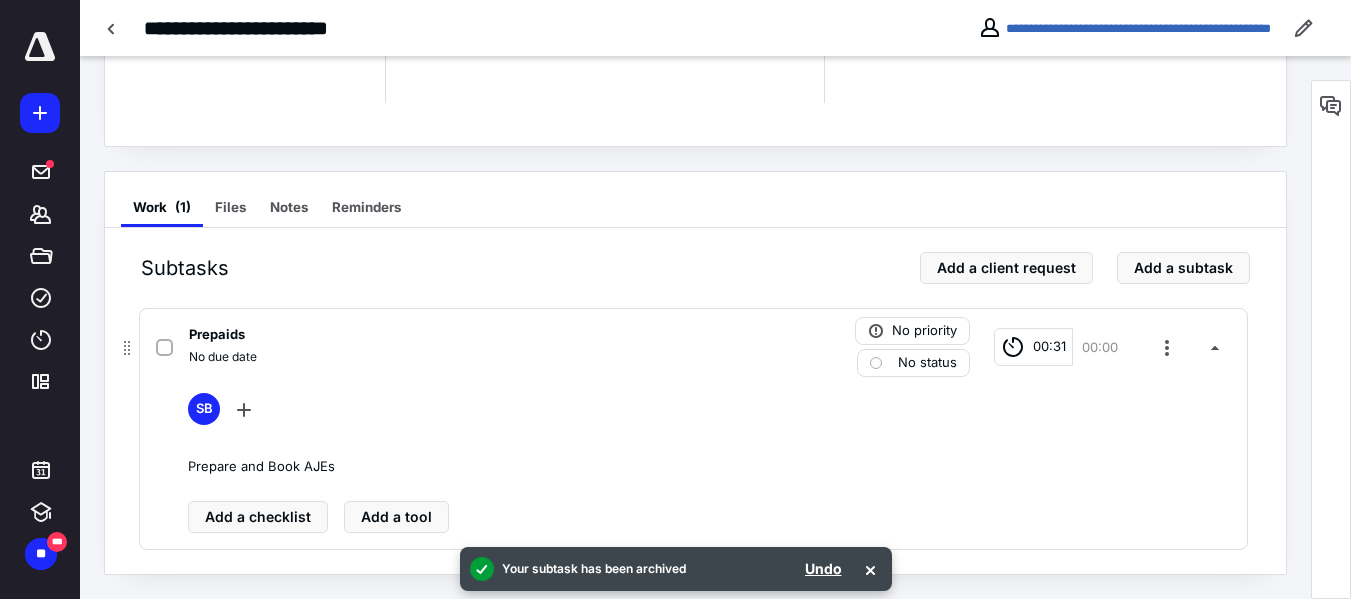 click on "00:31" at bounding box center [1049, 347] 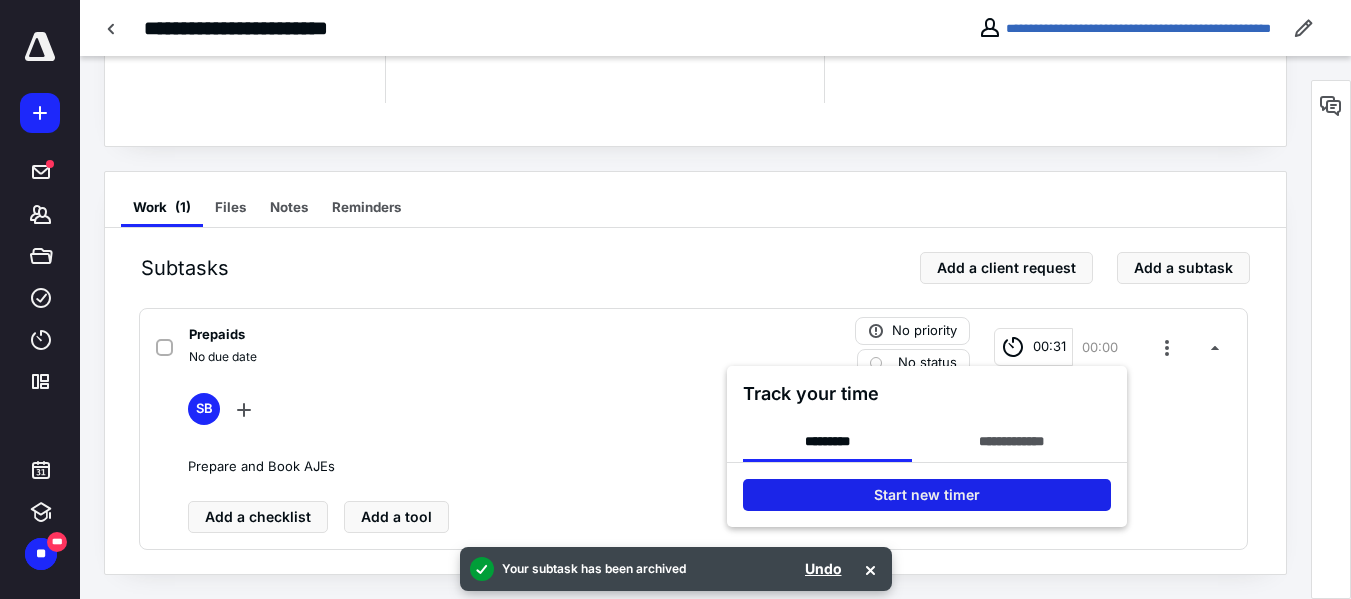 click on "Start new timer" at bounding box center (927, 495) 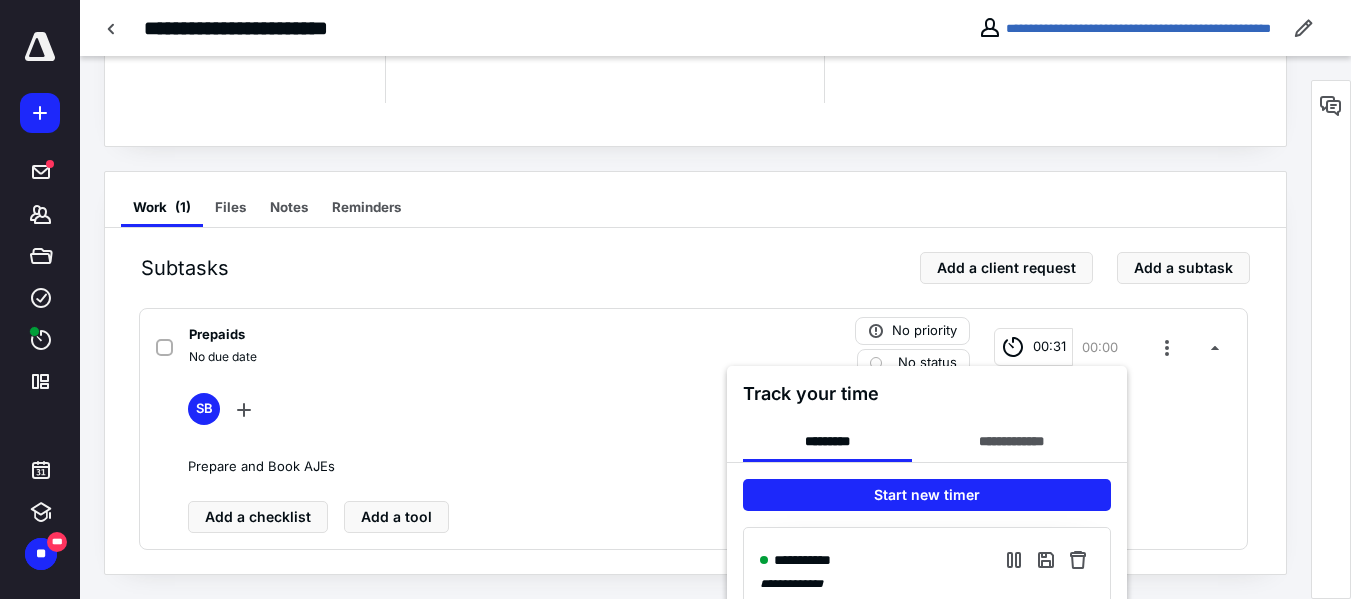 type 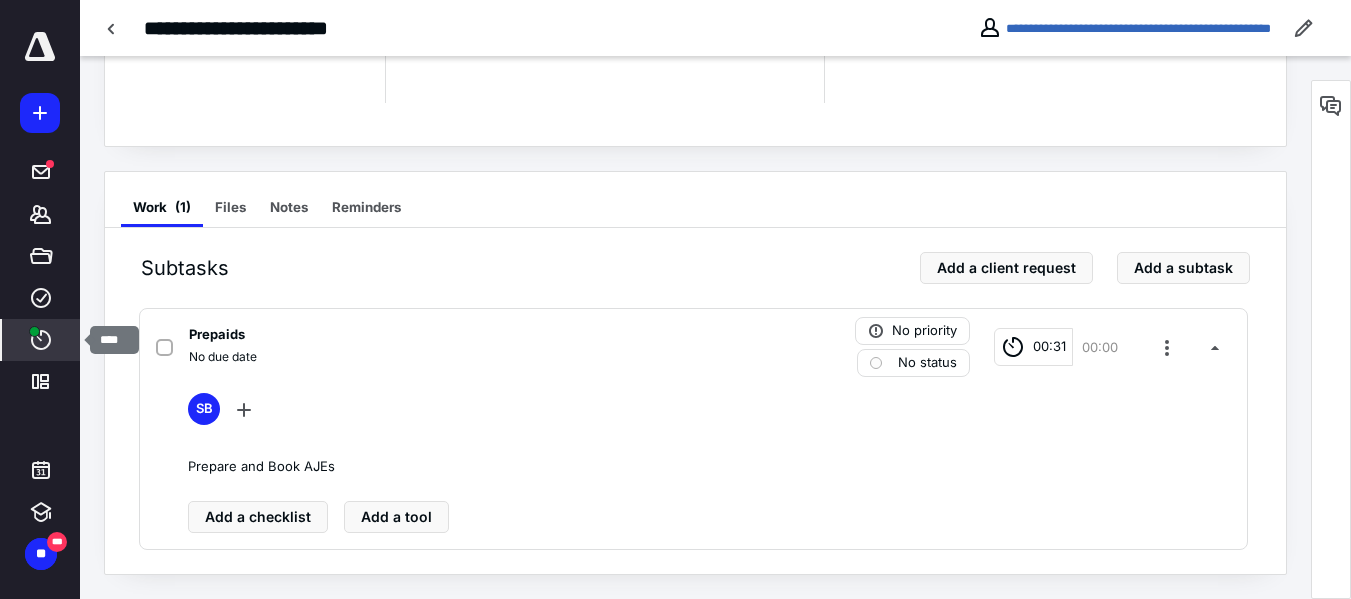 click on "****" at bounding box center [41, 340] 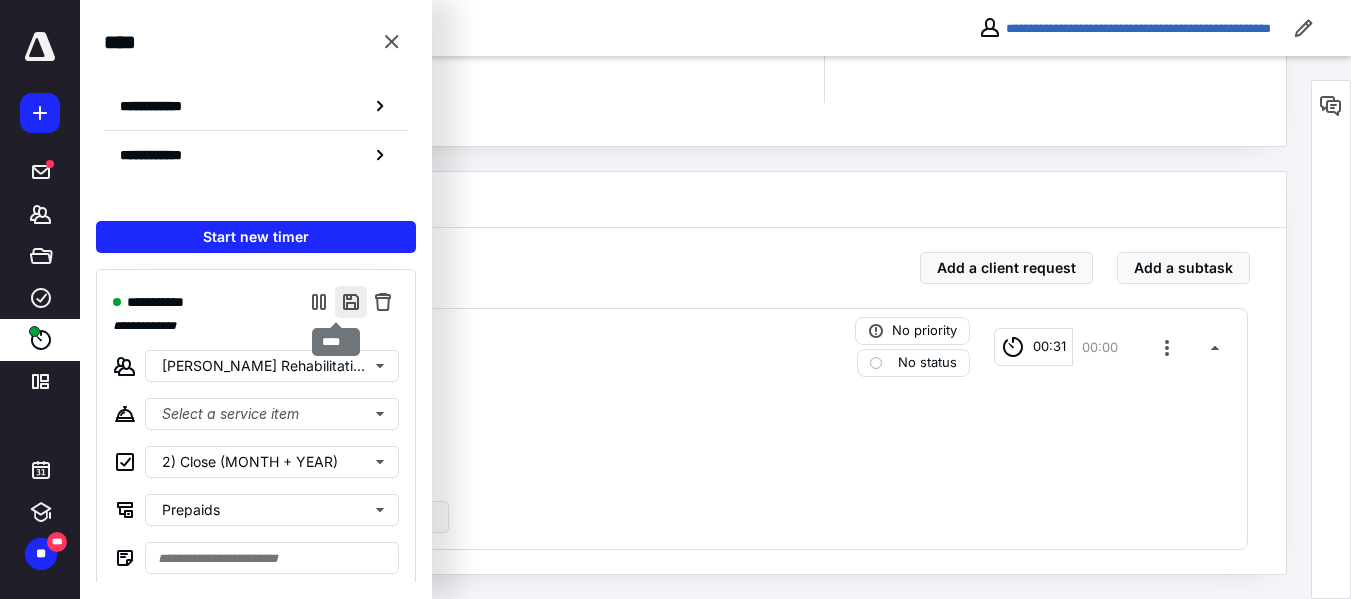 click at bounding box center [351, 302] 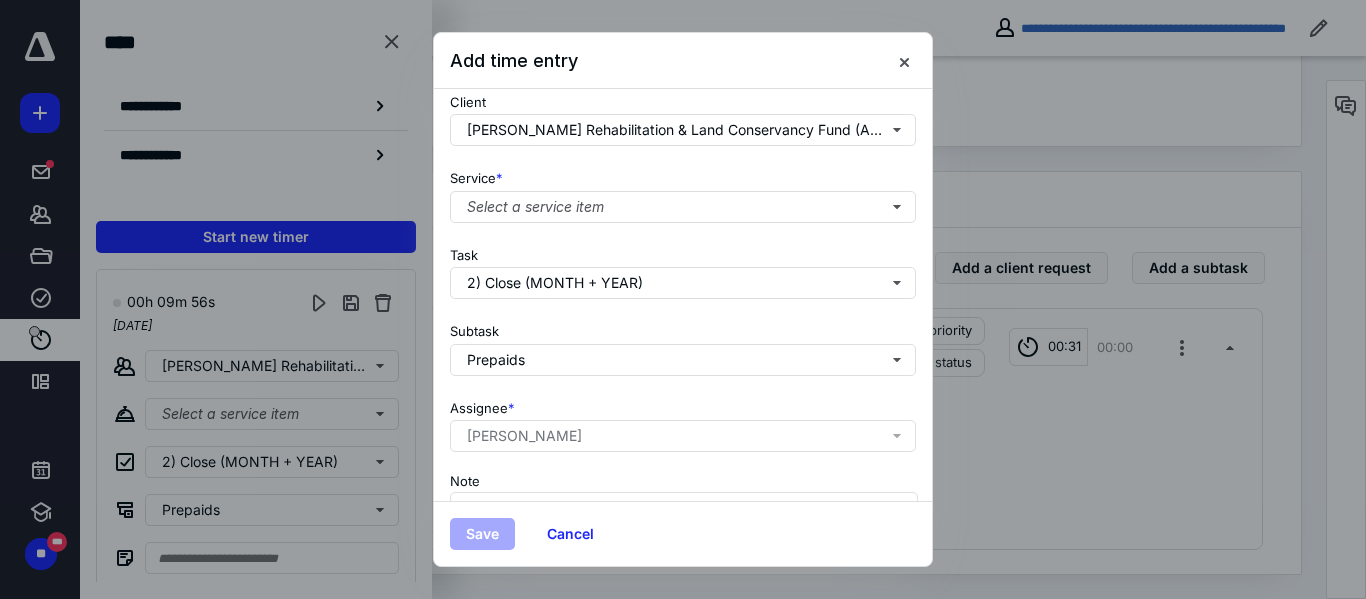 scroll, scrollTop: 182, scrollLeft: 0, axis: vertical 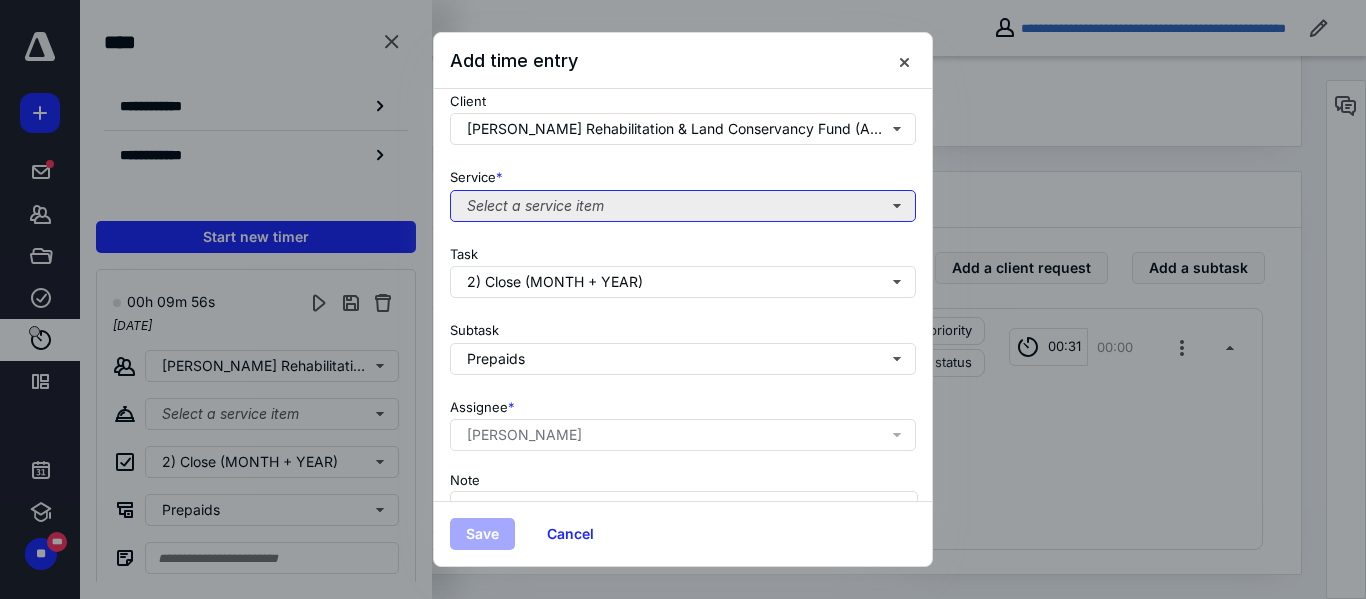 click on "Select a service item" at bounding box center (683, 206) 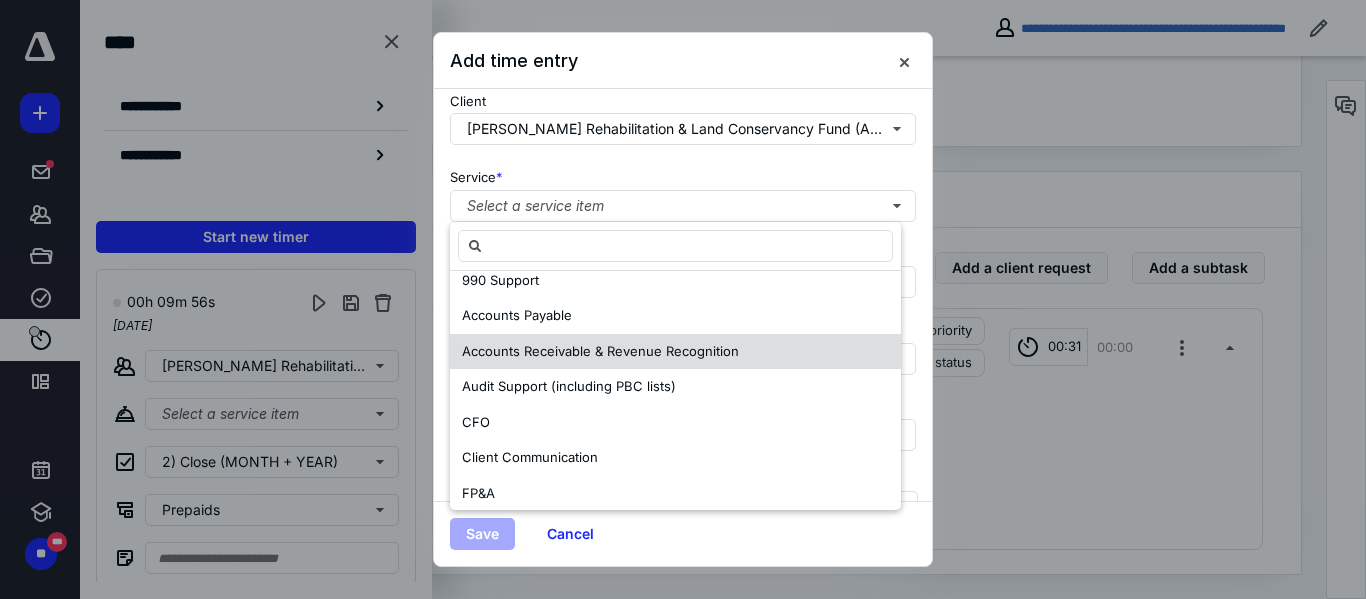 scroll, scrollTop: 55, scrollLeft: 0, axis: vertical 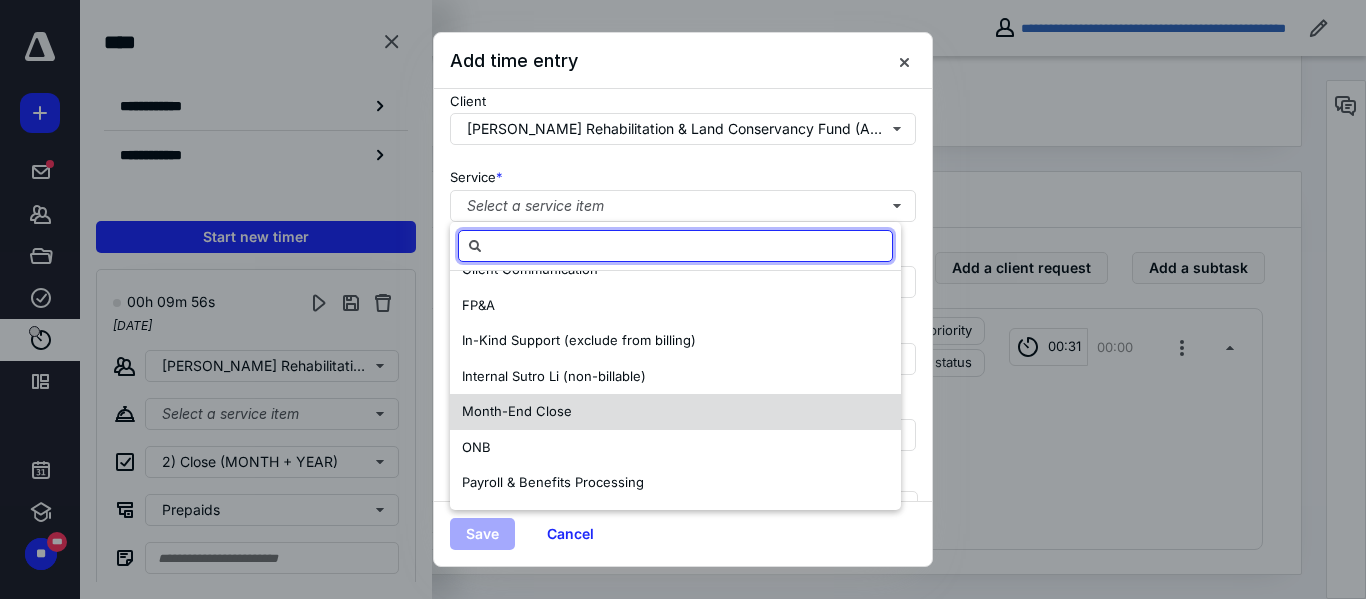 click on "Month-End Close" at bounding box center [675, 412] 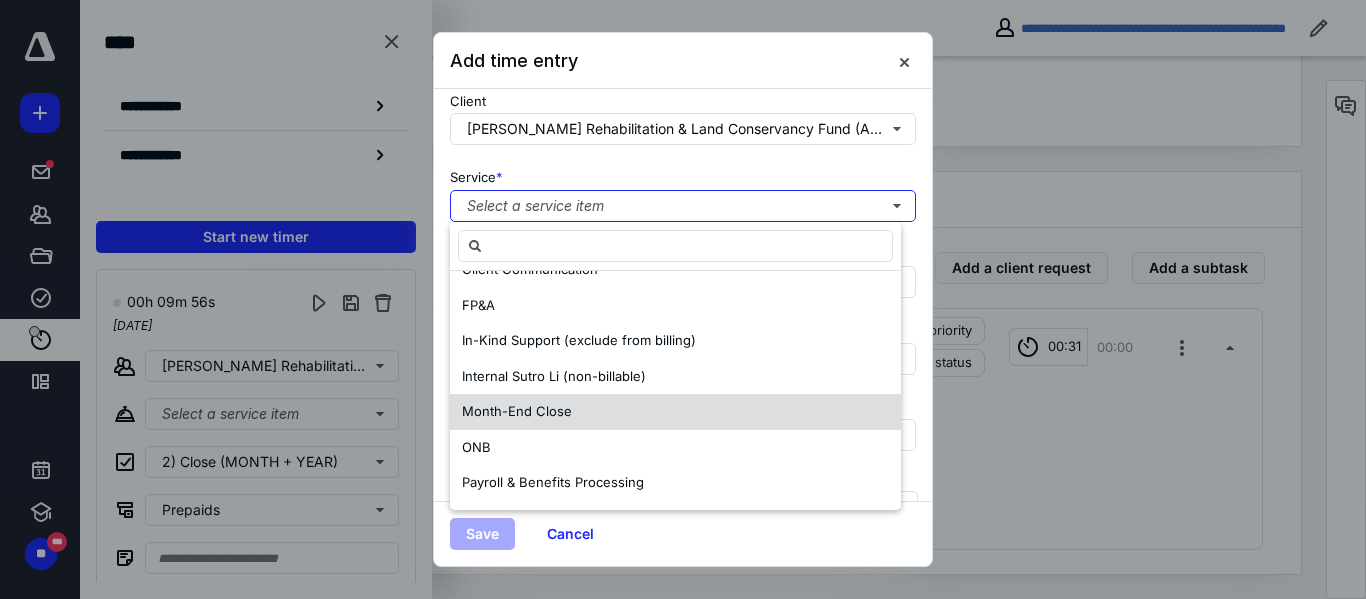 scroll, scrollTop: 0, scrollLeft: 0, axis: both 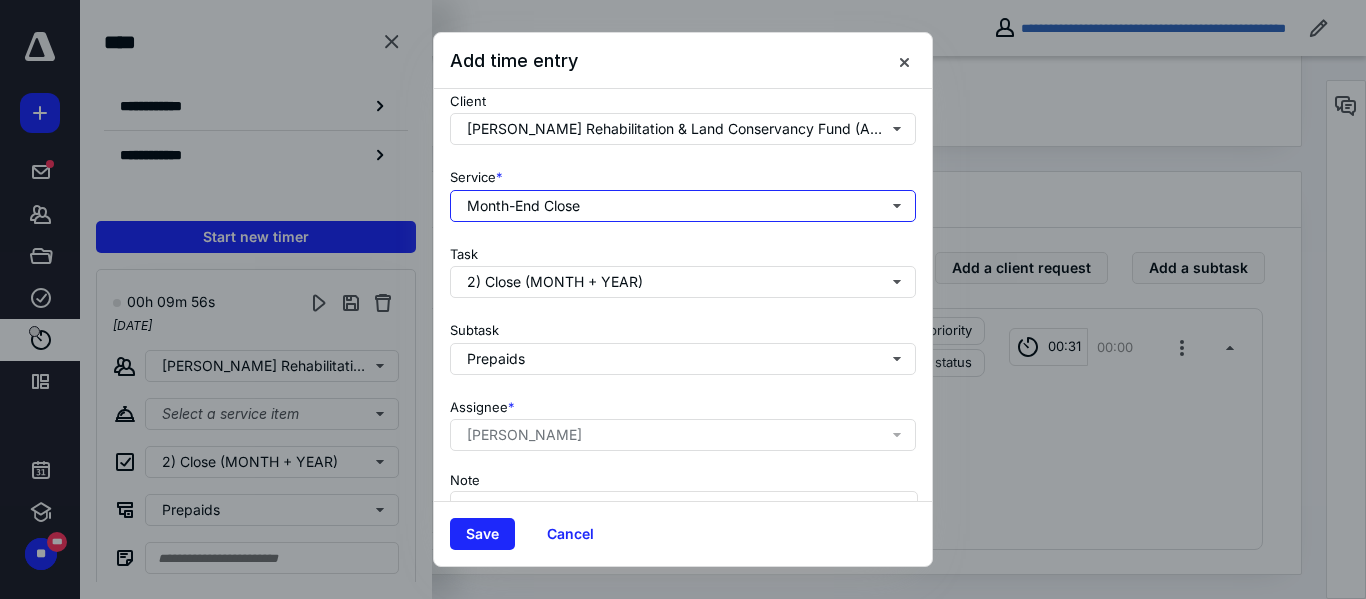 type 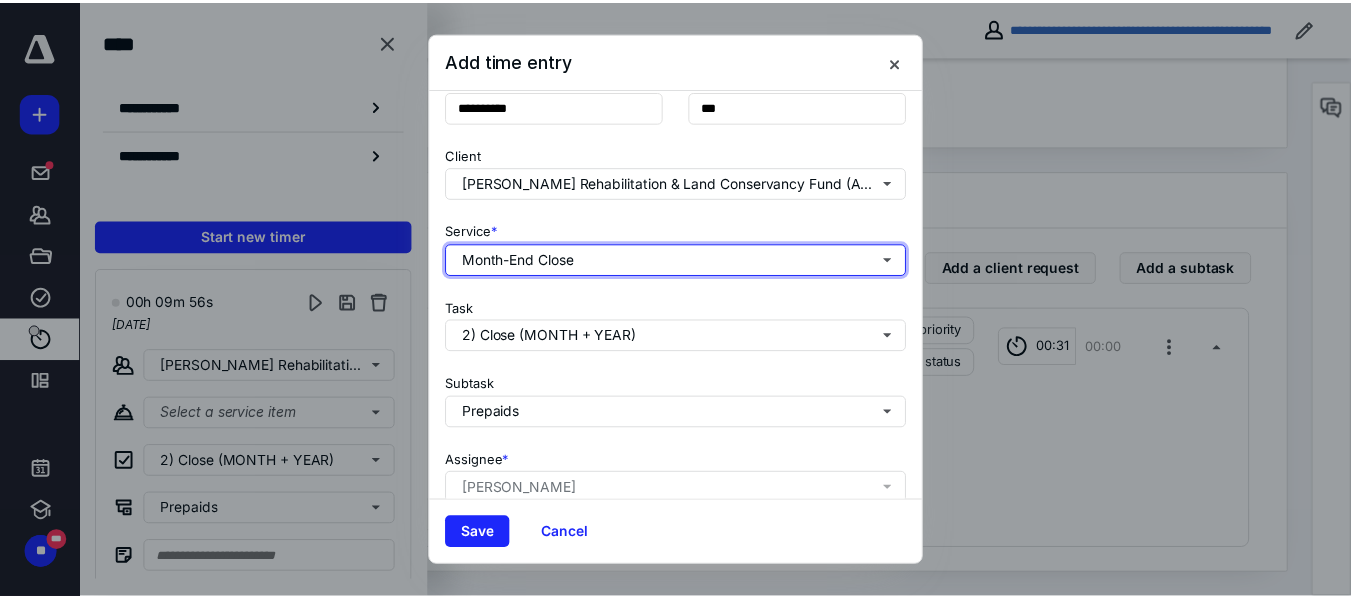 scroll, scrollTop: 127, scrollLeft: 0, axis: vertical 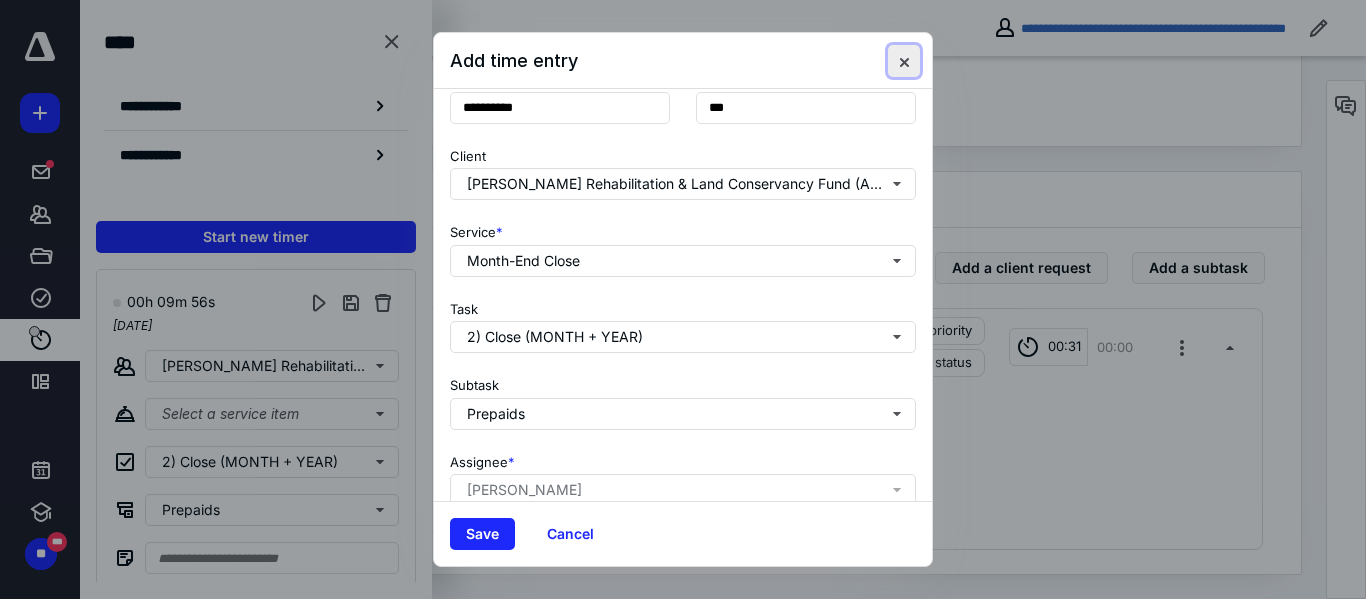 click at bounding box center [904, 61] 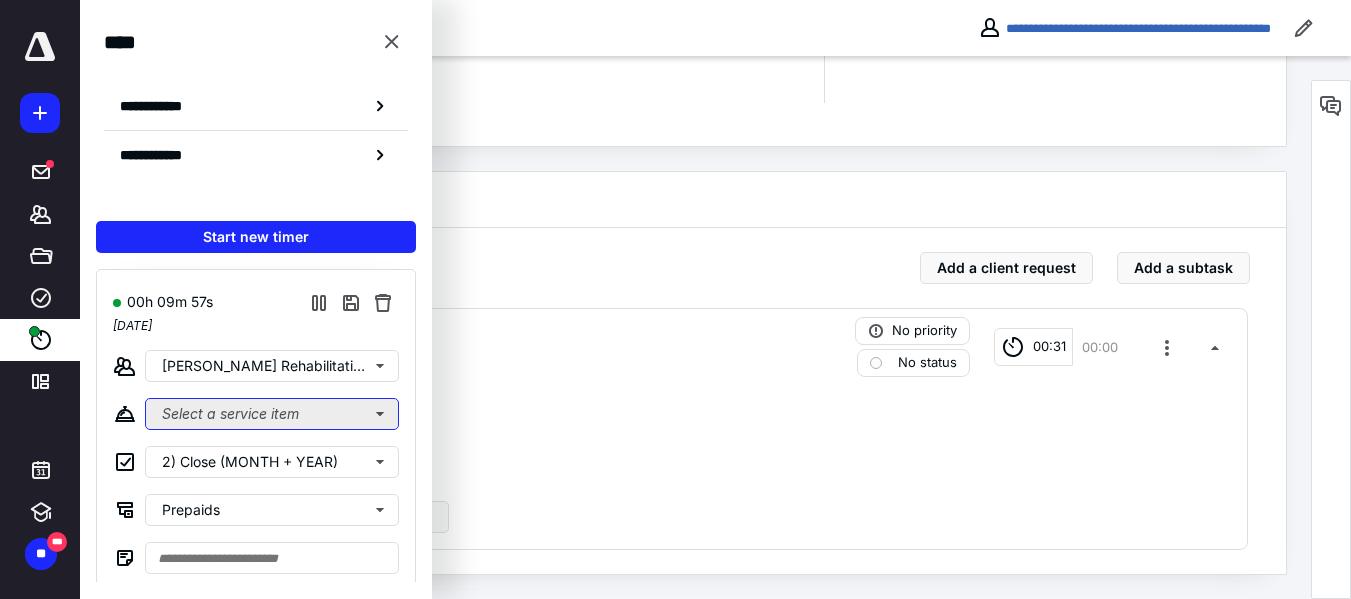click on "Select a service item" at bounding box center [272, 414] 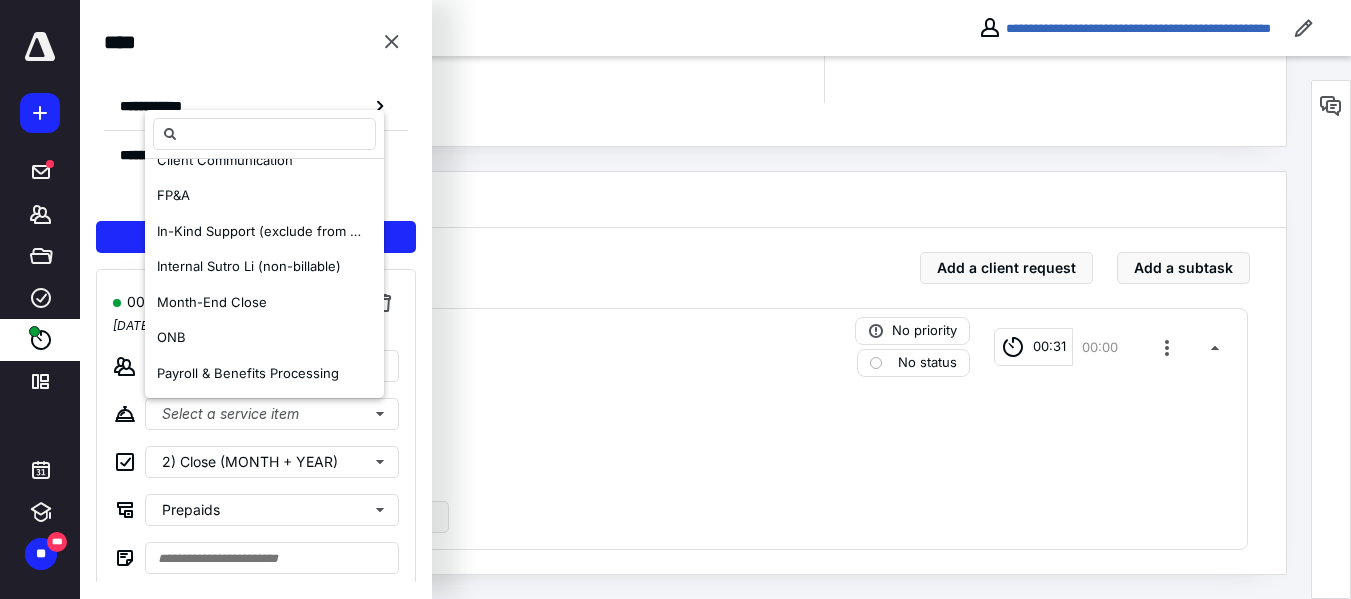 scroll, scrollTop: 239, scrollLeft: 0, axis: vertical 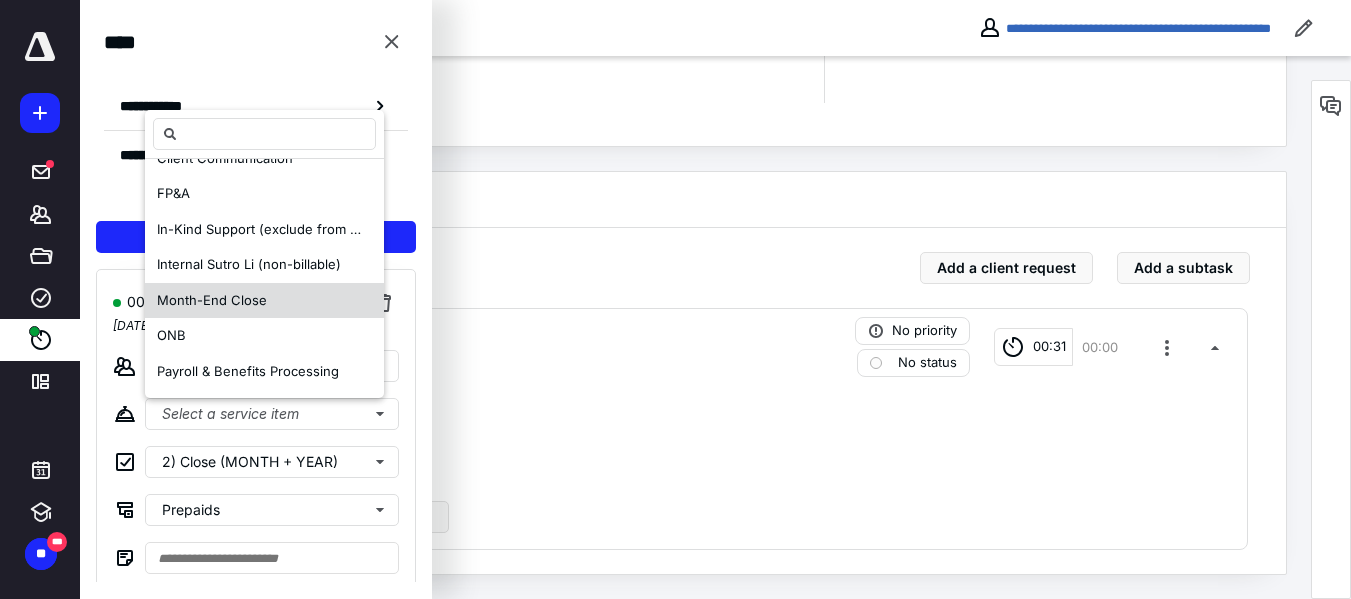 click on "Month-End Close" at bounding box center [212, 300] 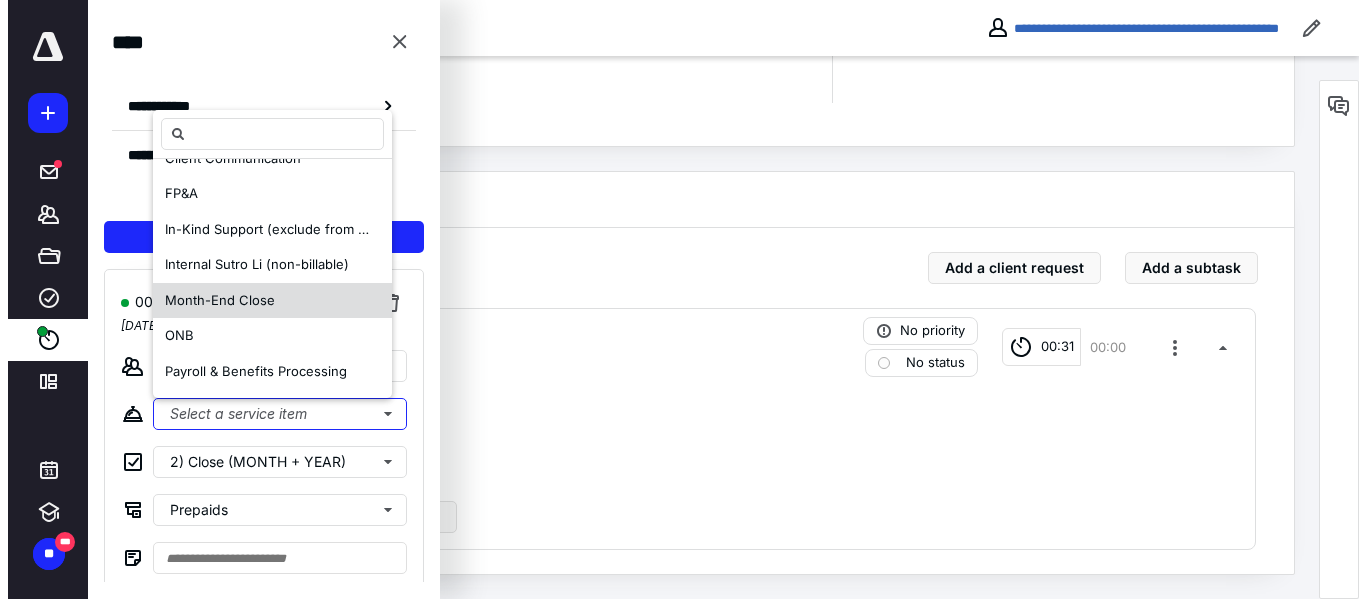 scroll, scrollTop: 0, scrollLeft: 0, axis: both 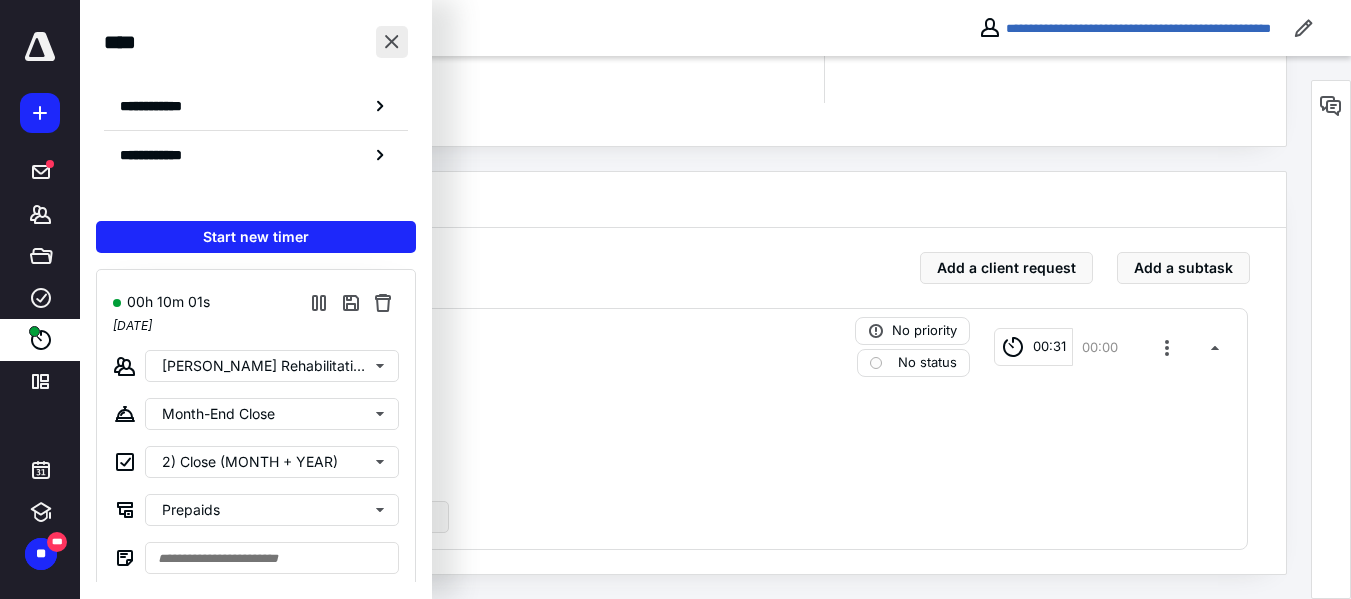 click at bounding box center [392, 42] 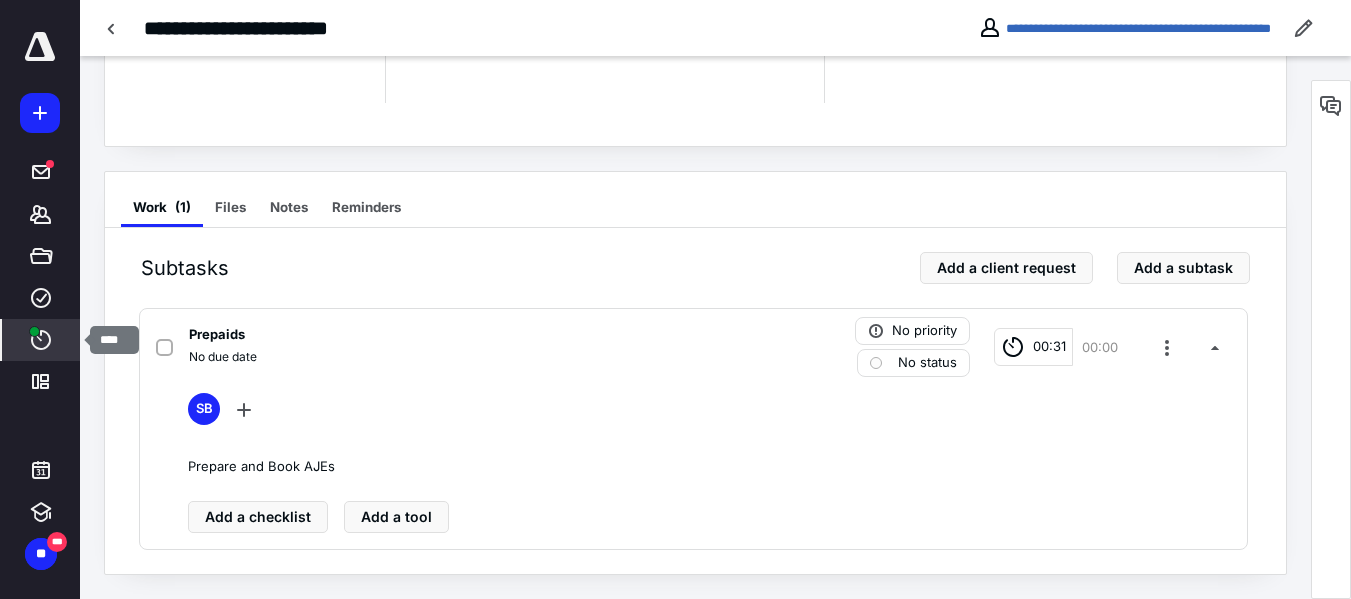 click at bounding box center [34, 331] 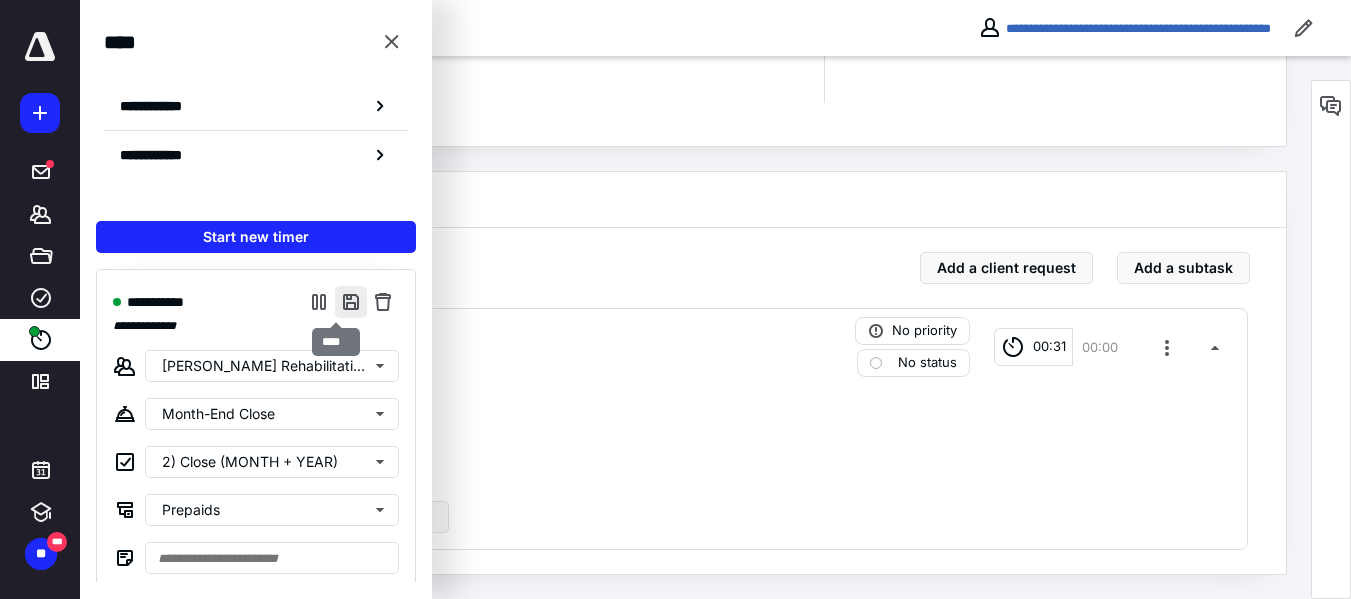 click at bounding box center [351, 302] 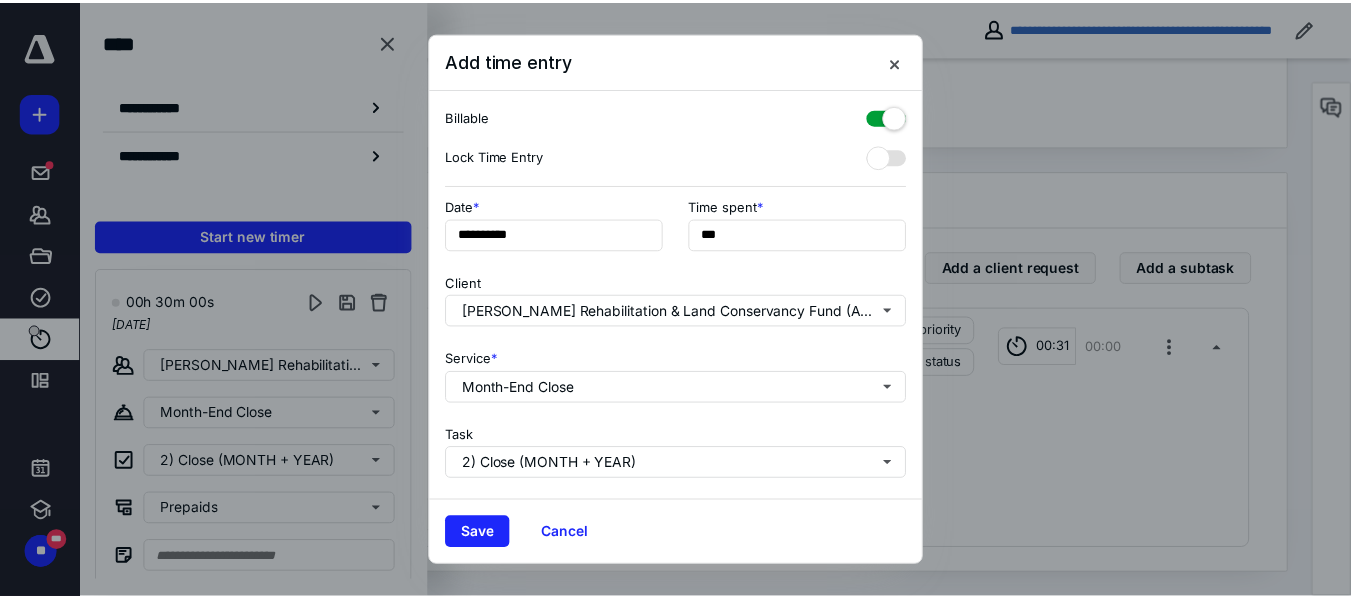 scroll, scrollTop: 303, scrollLeft: 1, axis: both 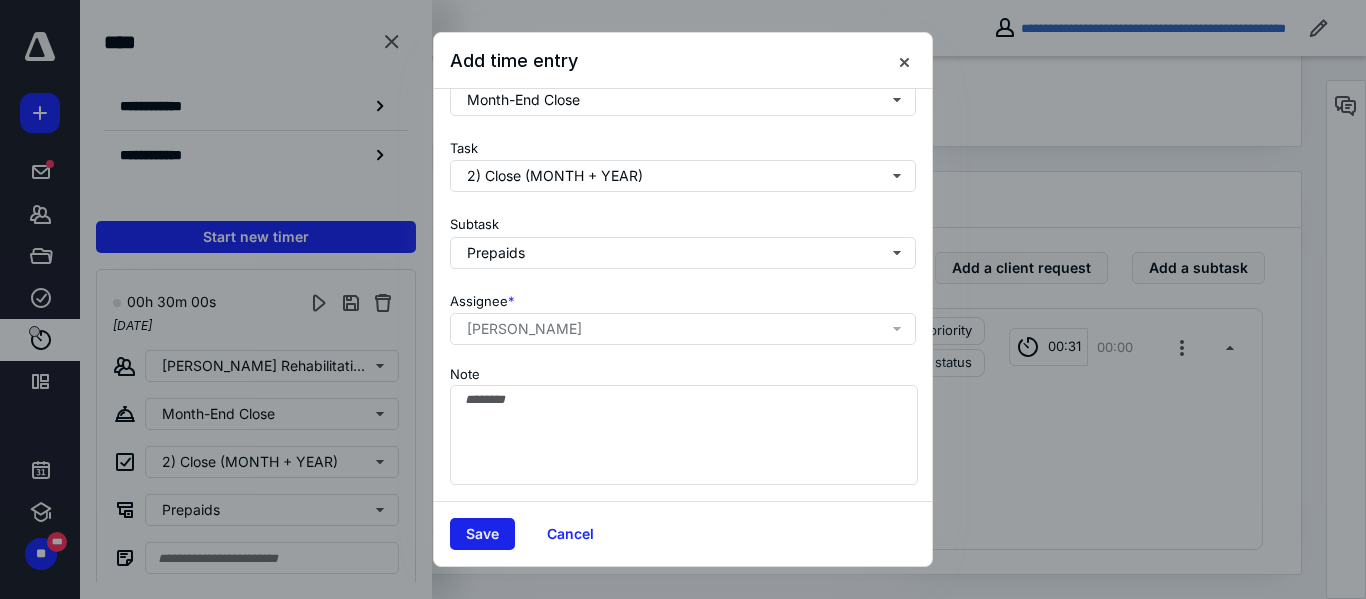 click on "Save" at bounding box center (482, 534) 